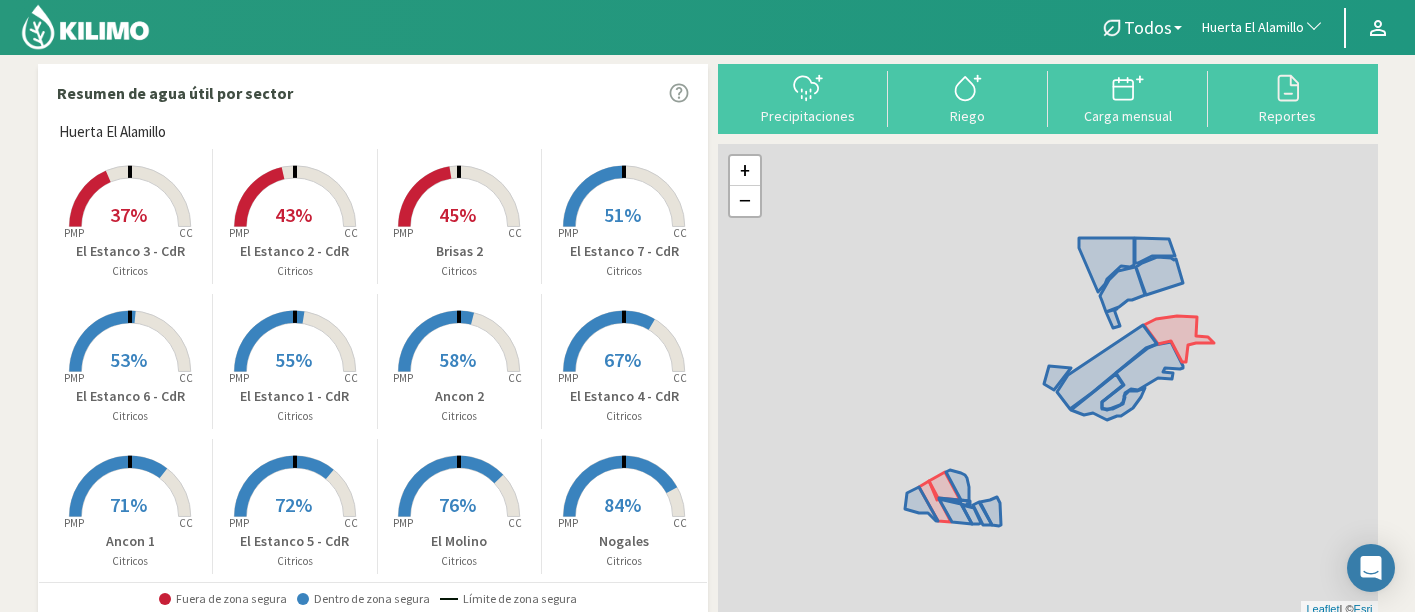 scroll, scrollTop: 0, scrollLeft: 0, axis: both 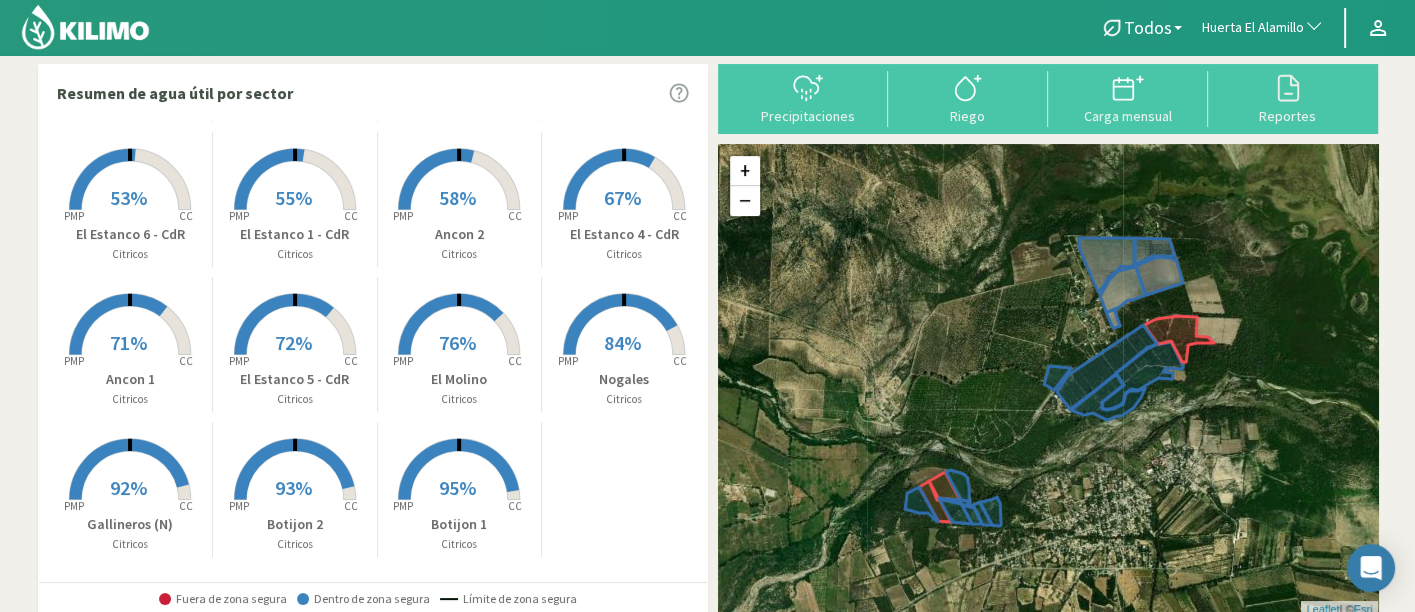 click 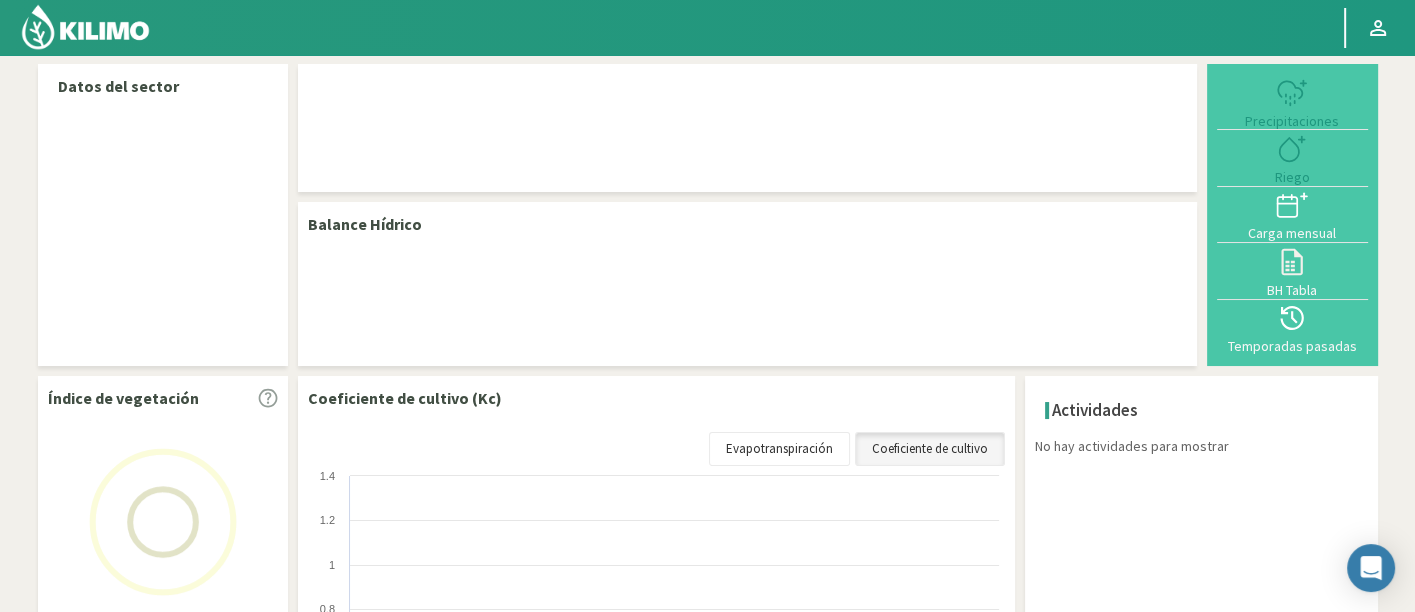 select on "127: Object" 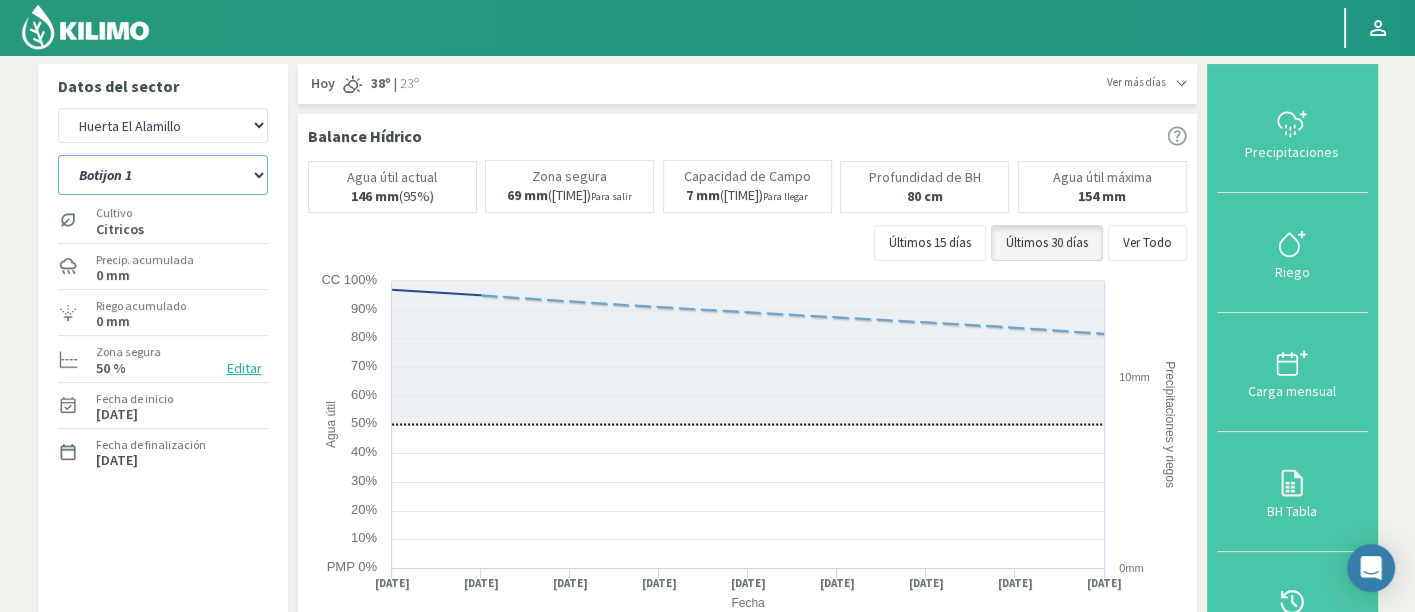 click on "Ancon 1   Ancon 2   Botijon 1   Botijon 2   Brisas 2   El Estanco 1 - CdR   El Estanco 2 - CdR   El Estanco 3 - CdR   El Estanco 4 - CdR   El Estanco 5 - CdR   El Estanco 6 - CdR   El Estanco 7 - CdR   El Molino   Gallineros (N)   Nogales" 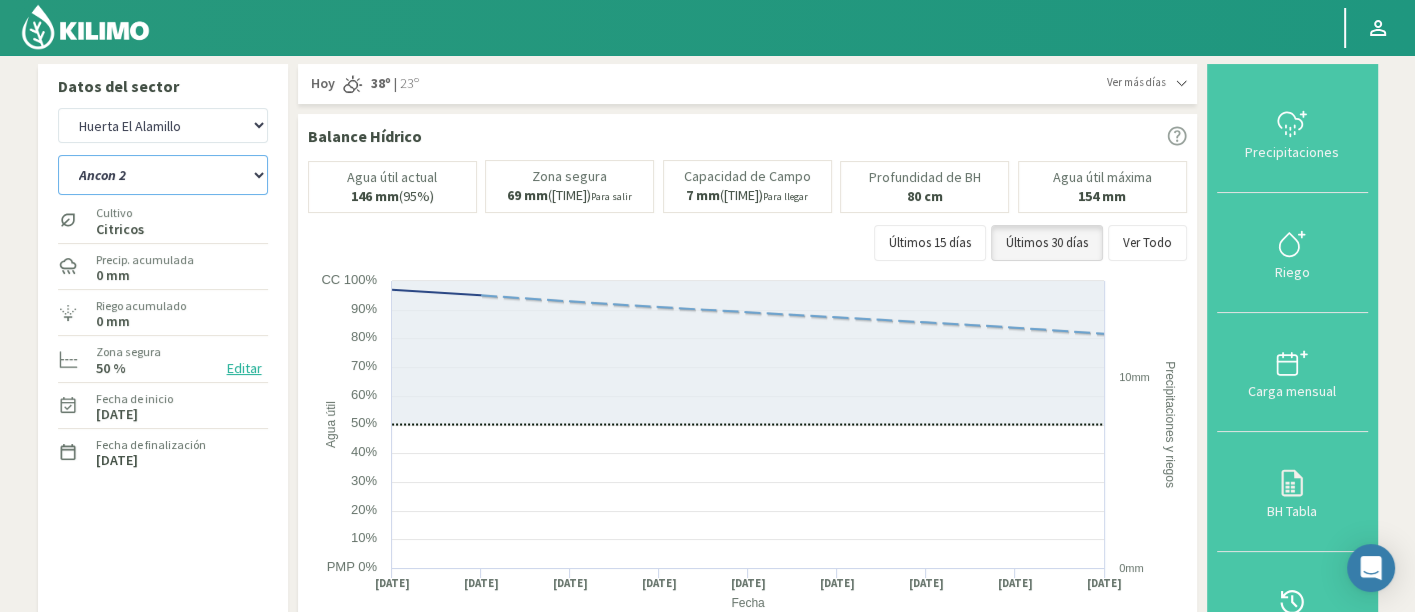click on "Ancon 1   Ancon 2   Botijon 1   Botijon 2   Brisas 2   El Estanco 1 - CdR   El Estanco 2 - CdR   El Estanco 3 - CdR   El Estanco 4 - CdR   El Estanco 5 - CdR   El Estanco 6 - CdR   El Estanco 7 - CdR   El Molino   Gallineros (N)   Nogales" 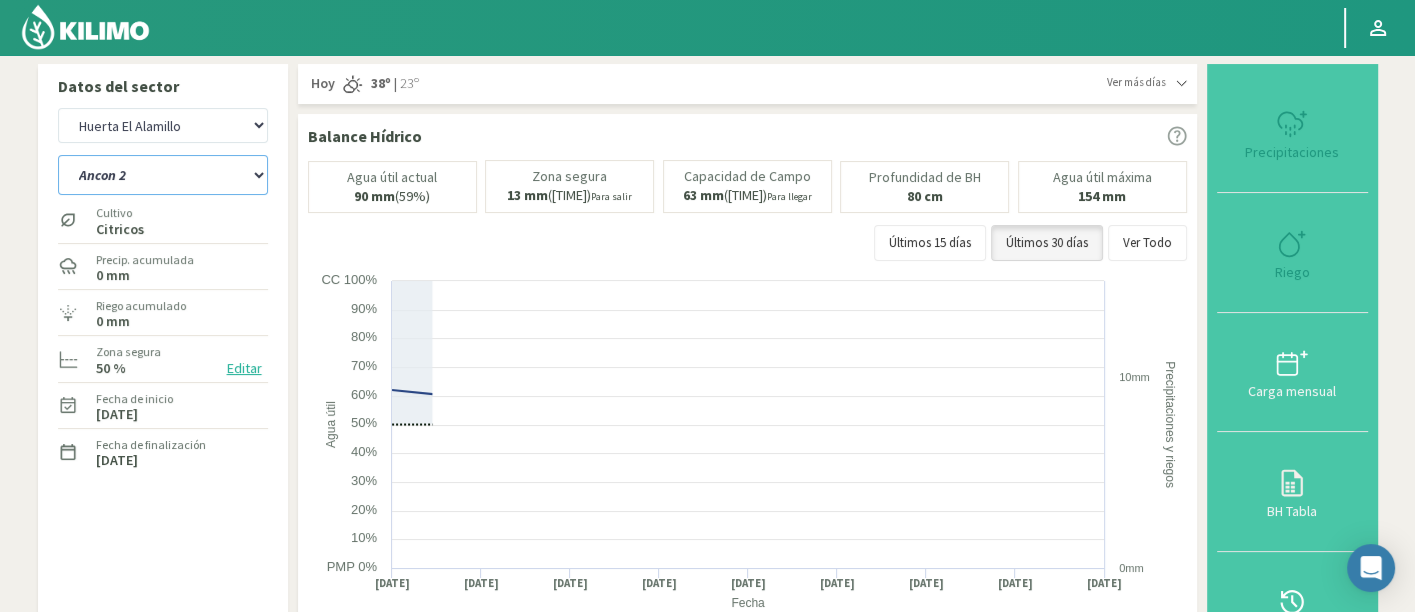 select on "2: Object" 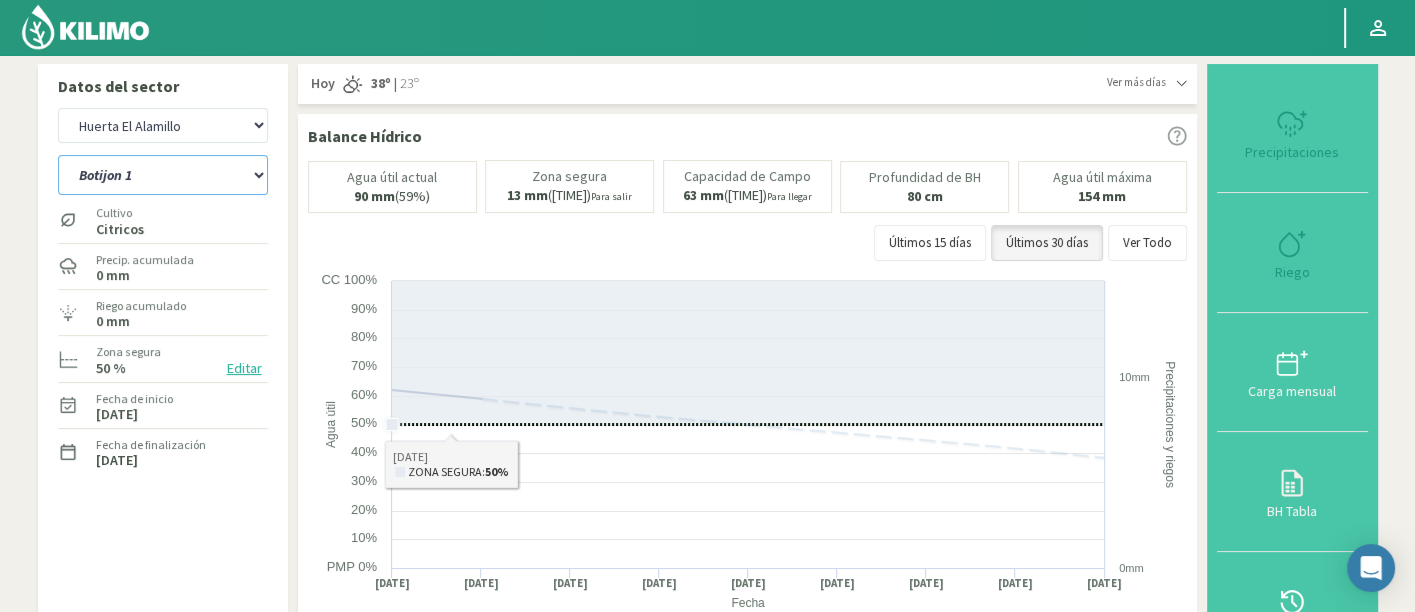 select on "405: Object" 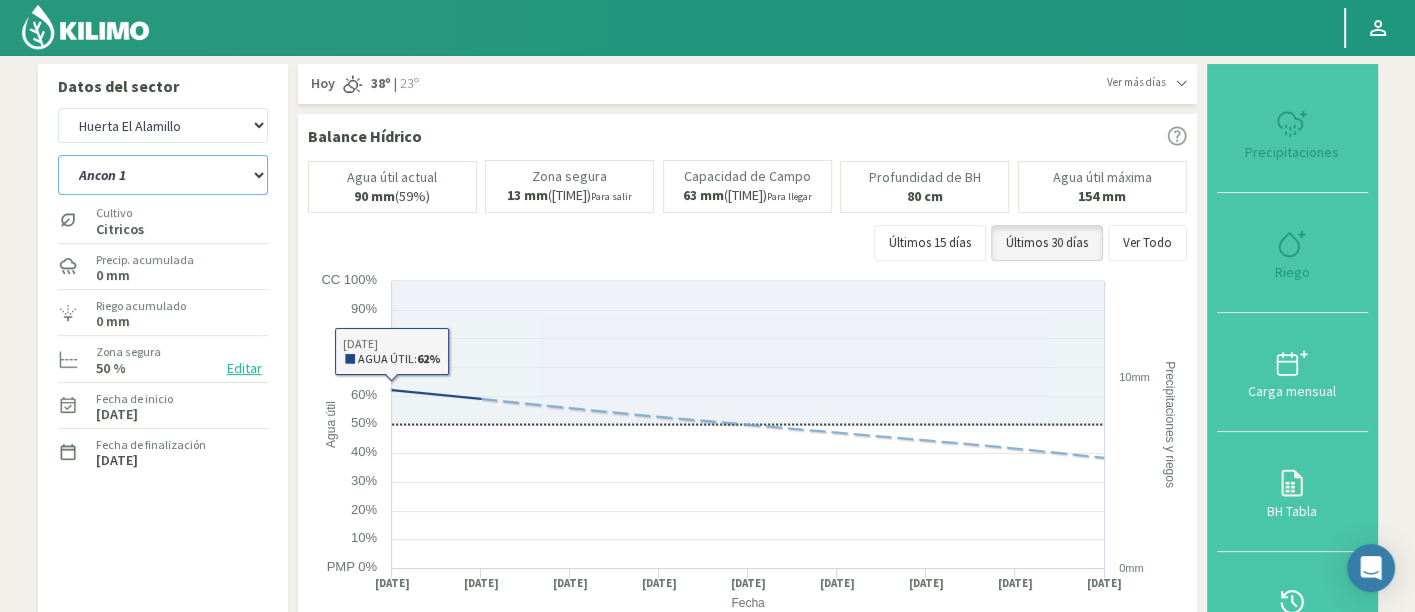 select on "16: Object" 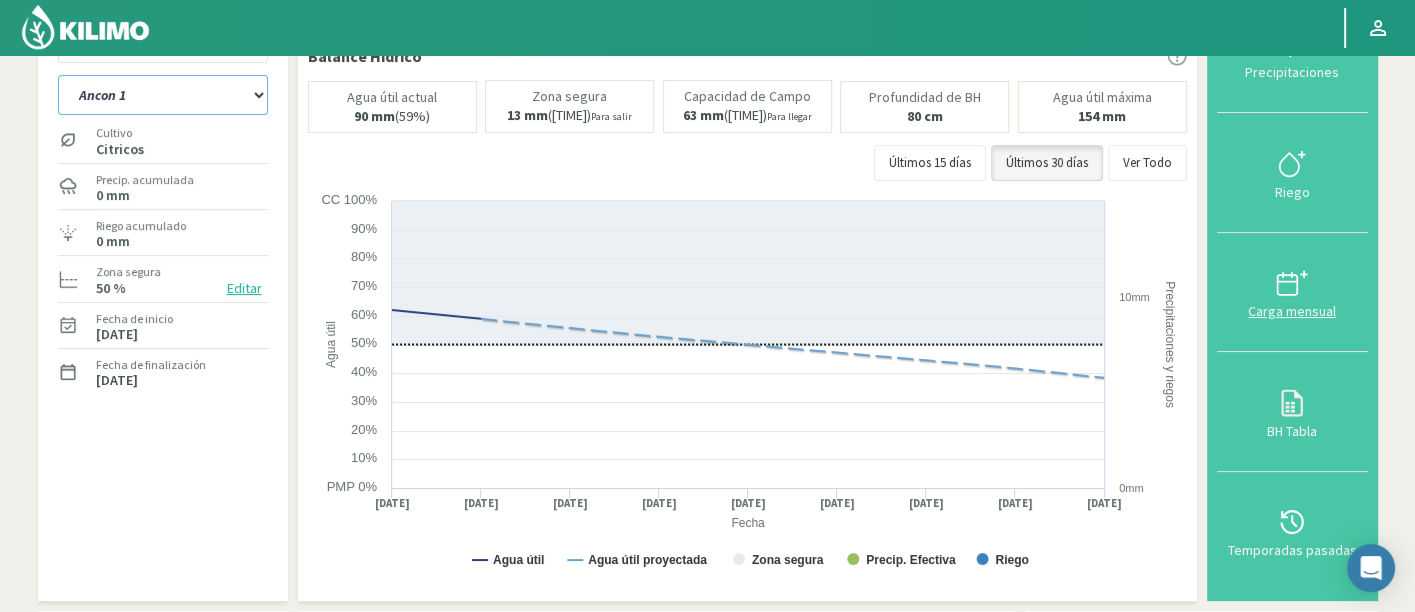 scroll, scrollTop: 111, scrollLeft: 0, axis: vertical 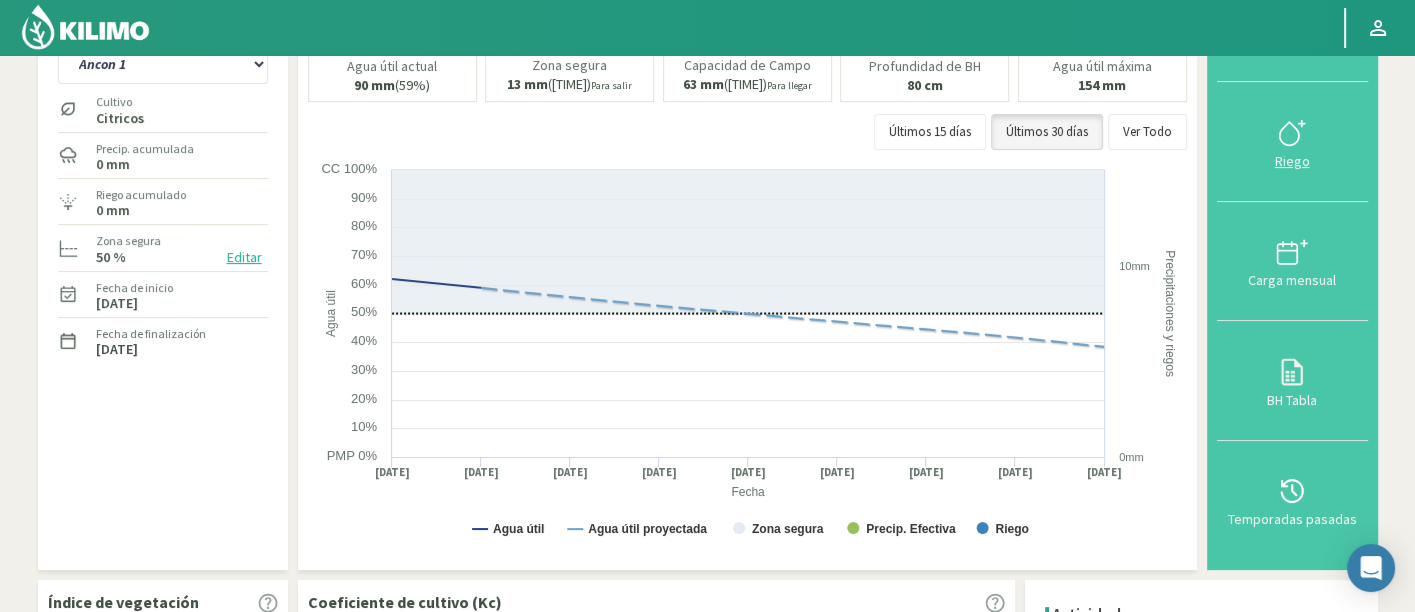 click on "Riego" at bounding box center [1292, 161] 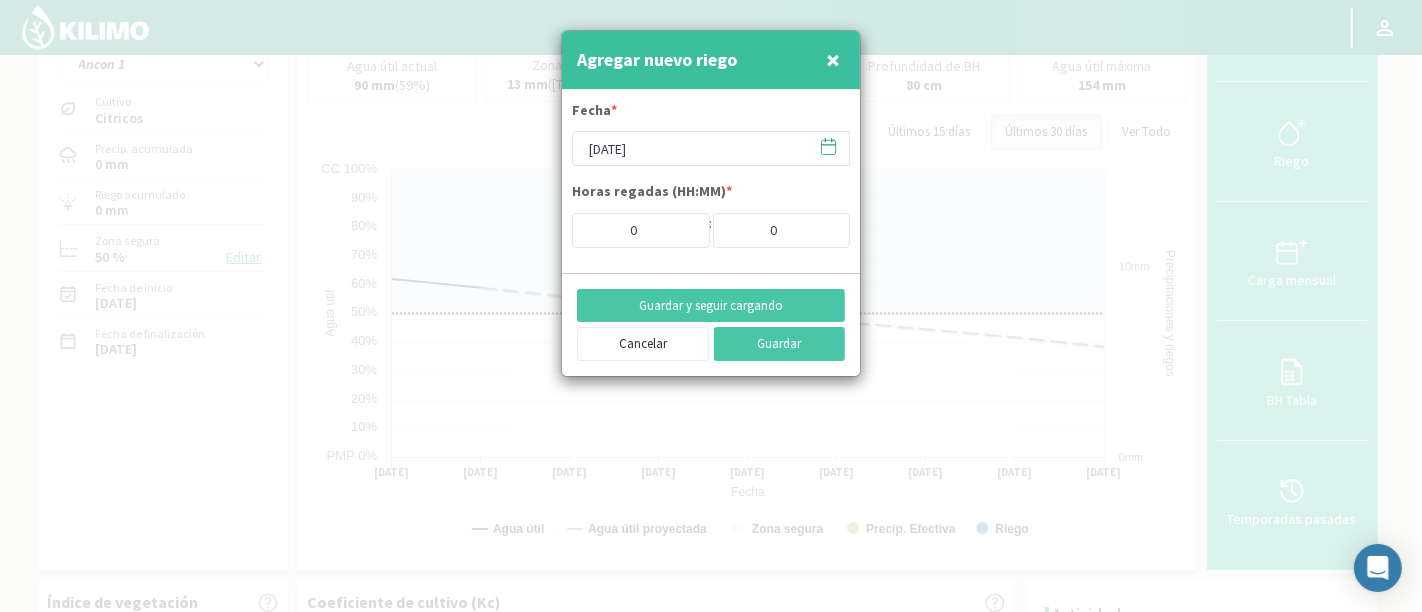 click on "Agregar nuevo riego  ×" at bounding box center [711, 60] 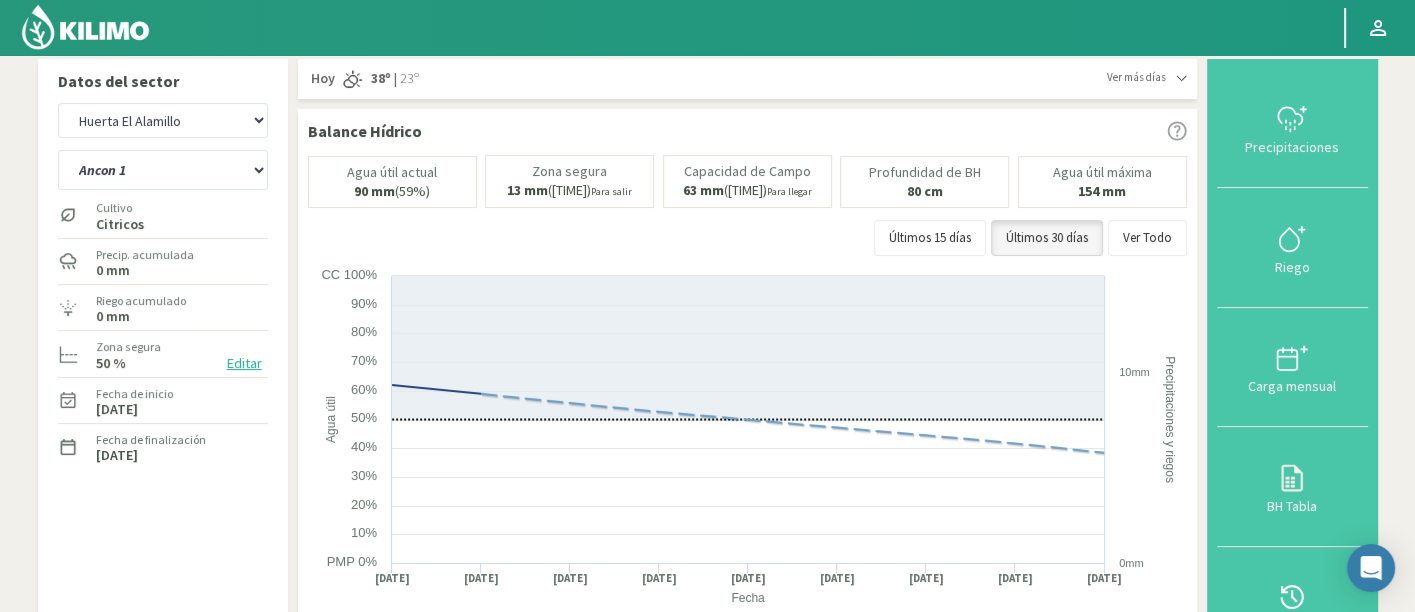 scroll, scrollTop: 0, scrollLeft: 0, axis: both 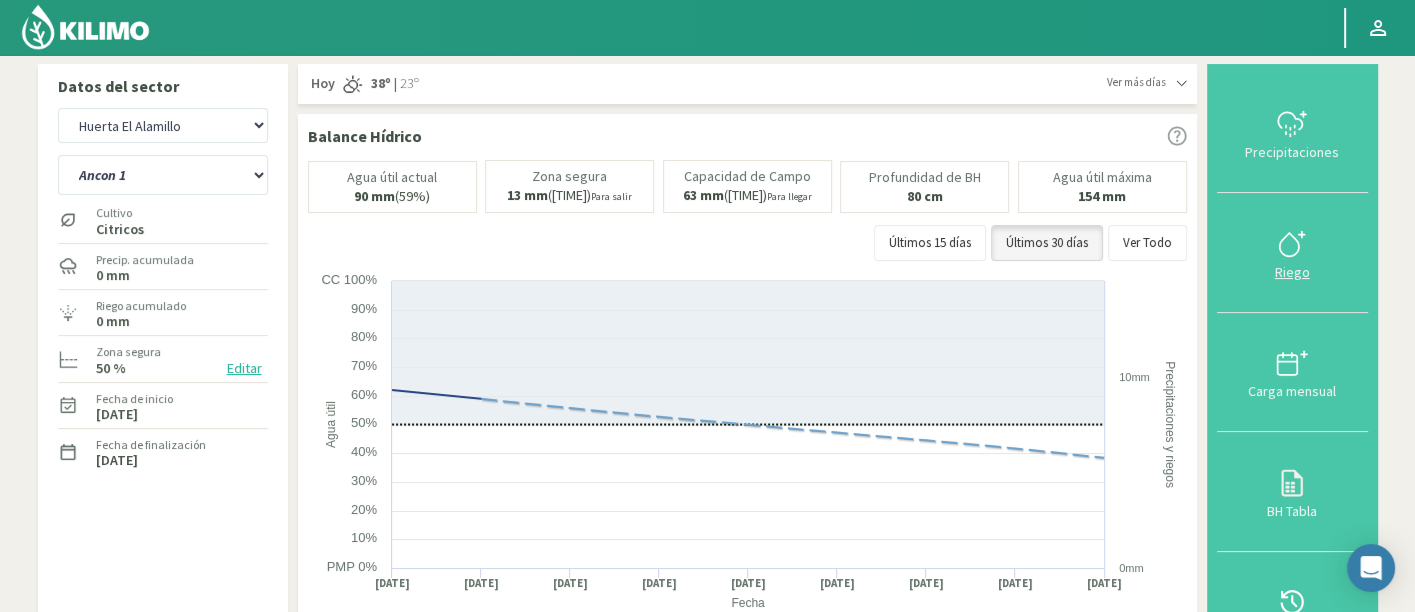 click at bounding box center (1292, 244) 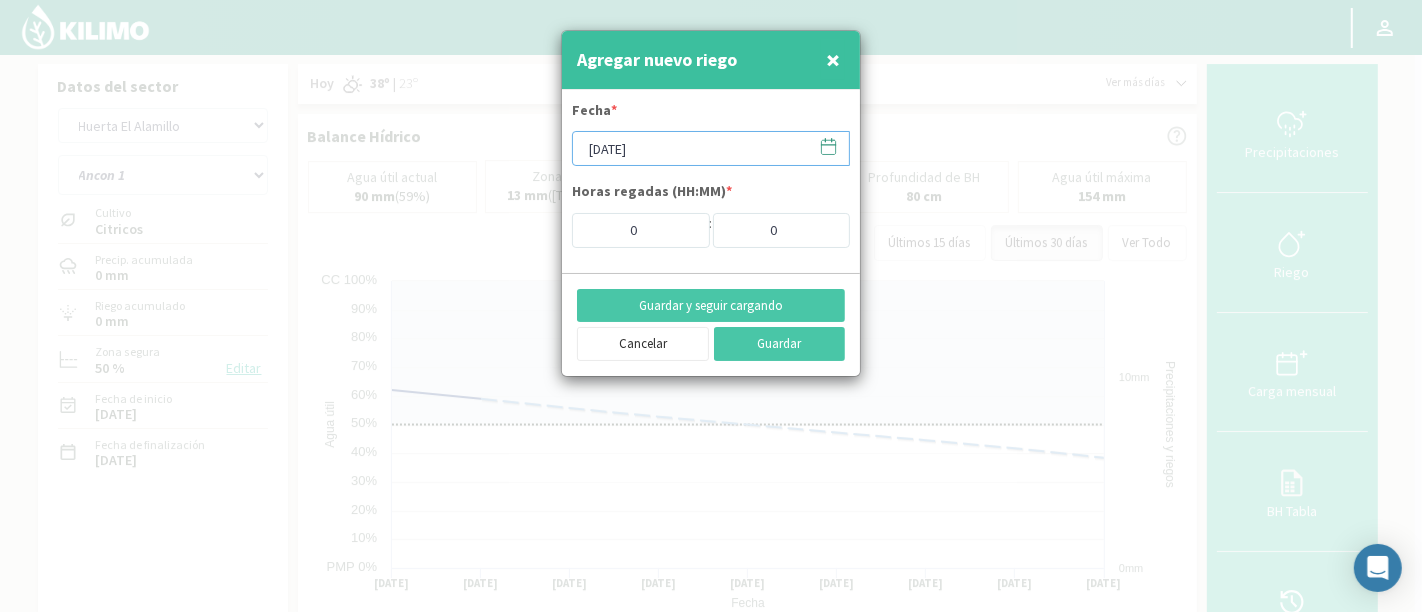 click on "08/08/2025" at bounding box center (711, 148) 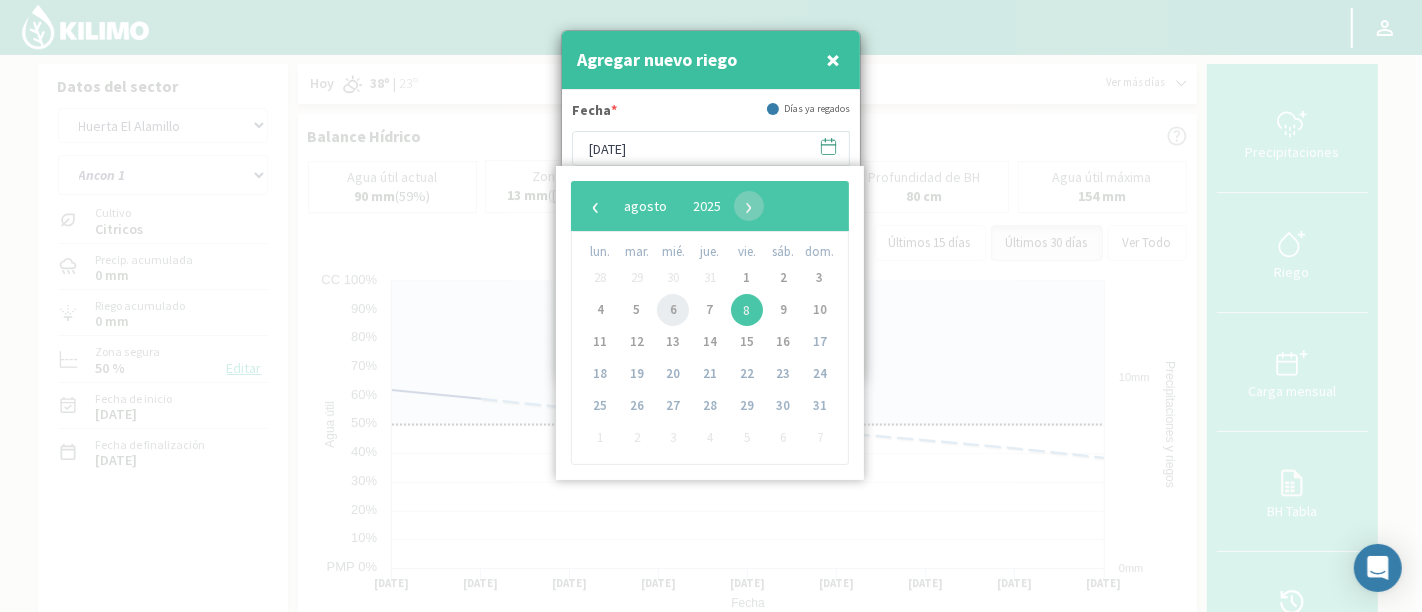 click on "6" 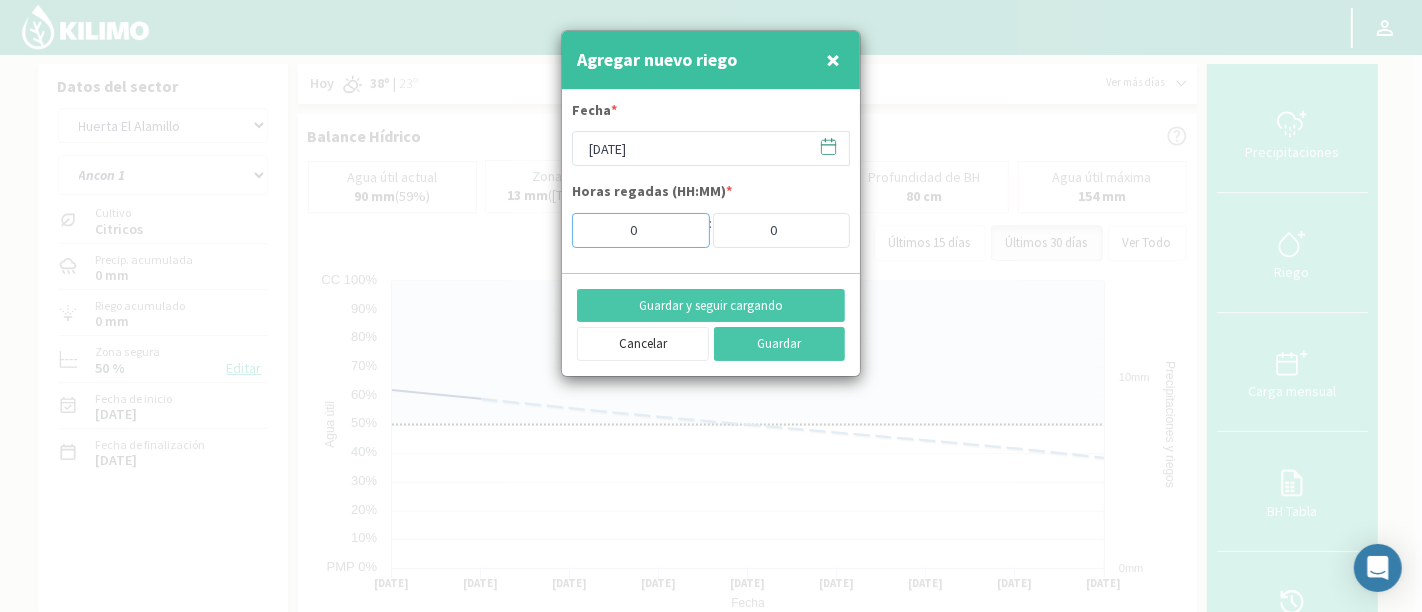 drag, startPoint x: 645, startPoint y: 239, endPoint x: 615, endPoint y: 238, distance: 30.016663 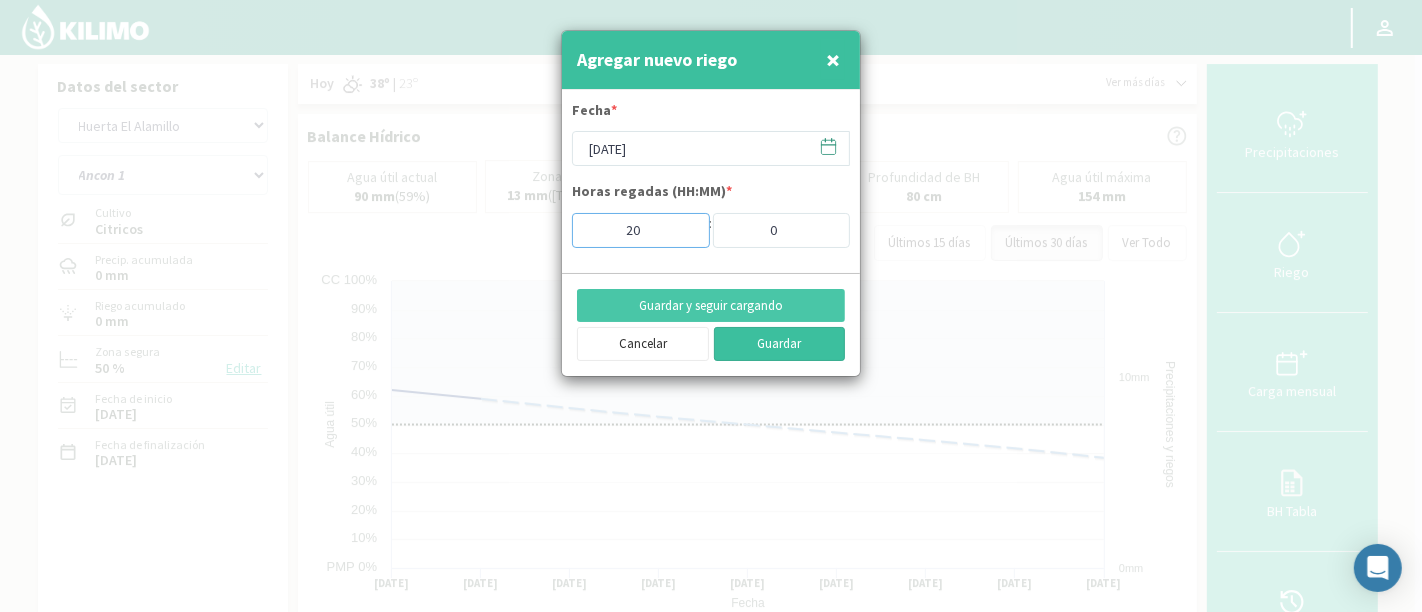 type on "20" 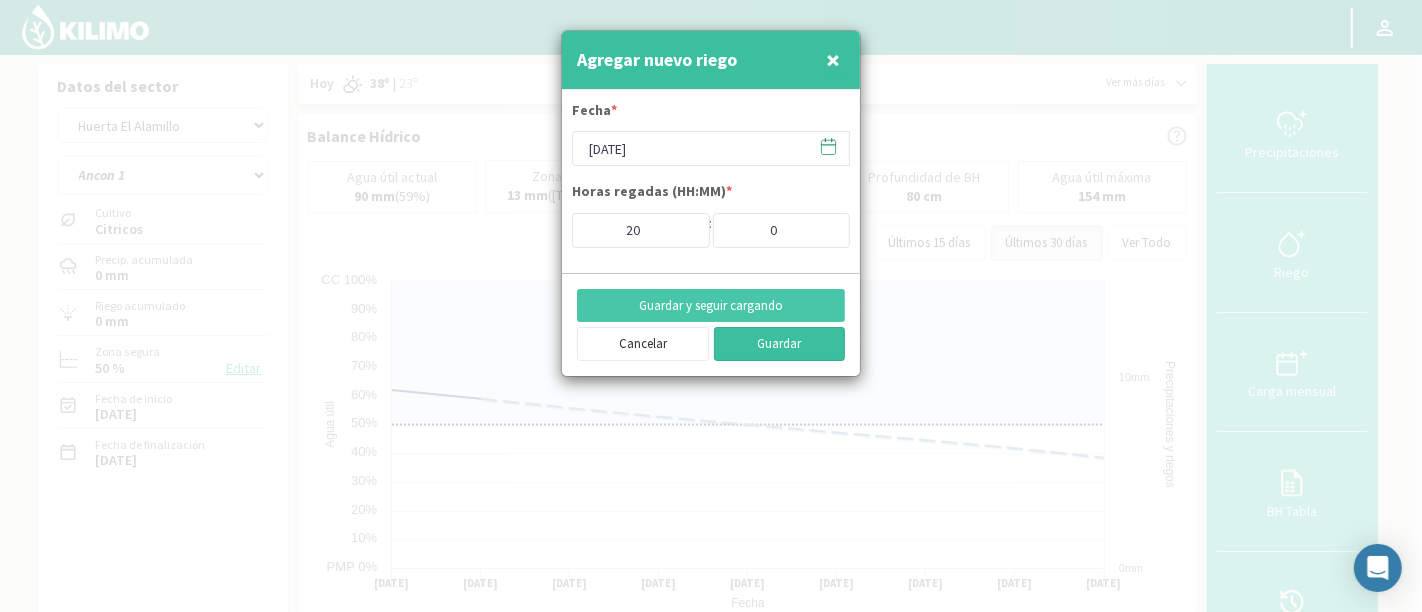 click on "Guardar" at bounding box center [780, 344] 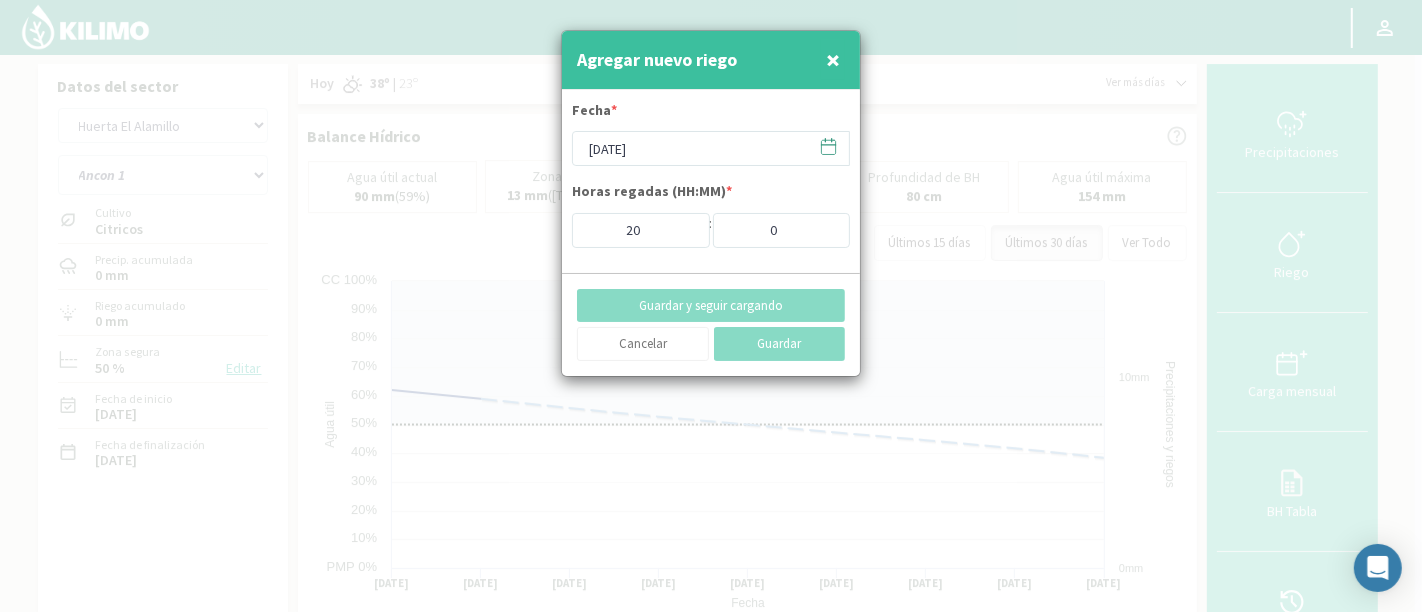 type on "08/08/2025" 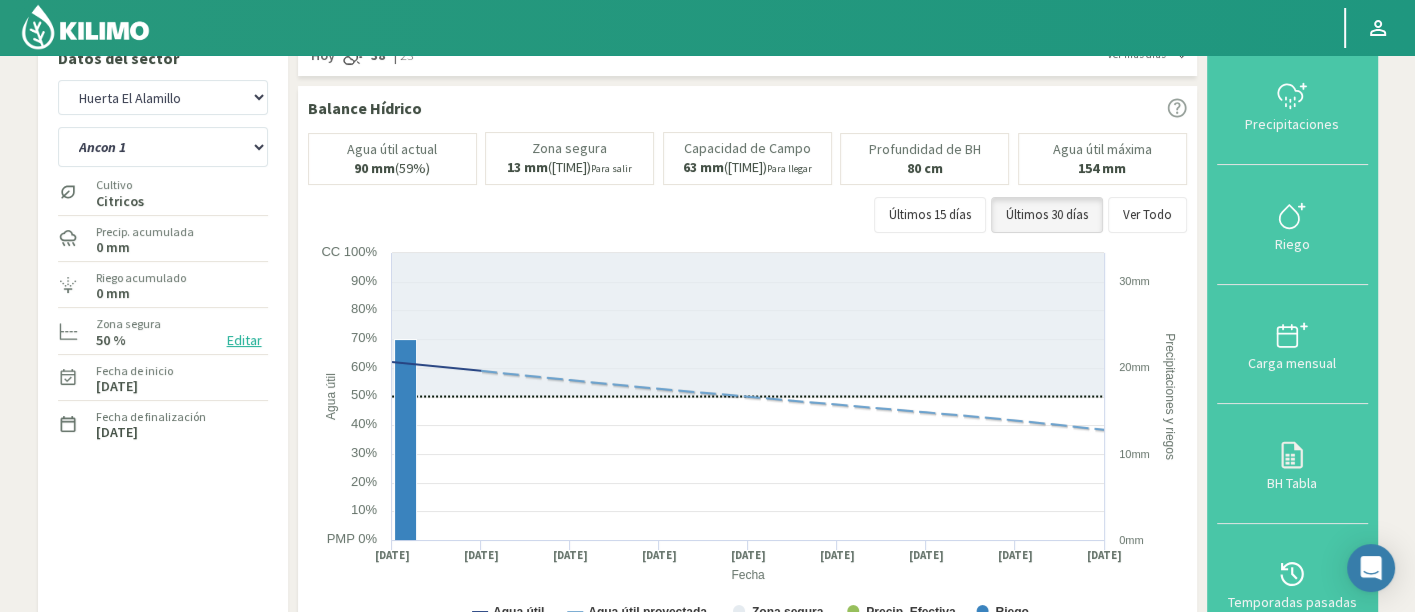 scroll, scrollTop: 0, scrollLeft: 0, axis: both 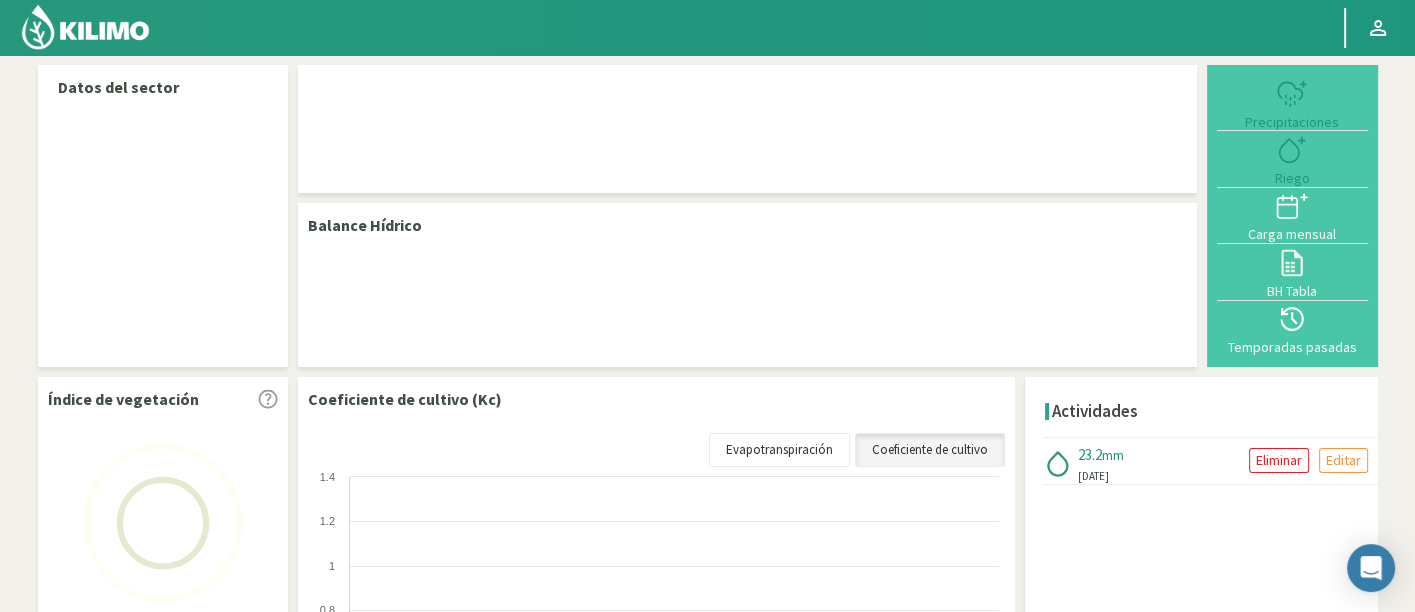 select on "127: Object" 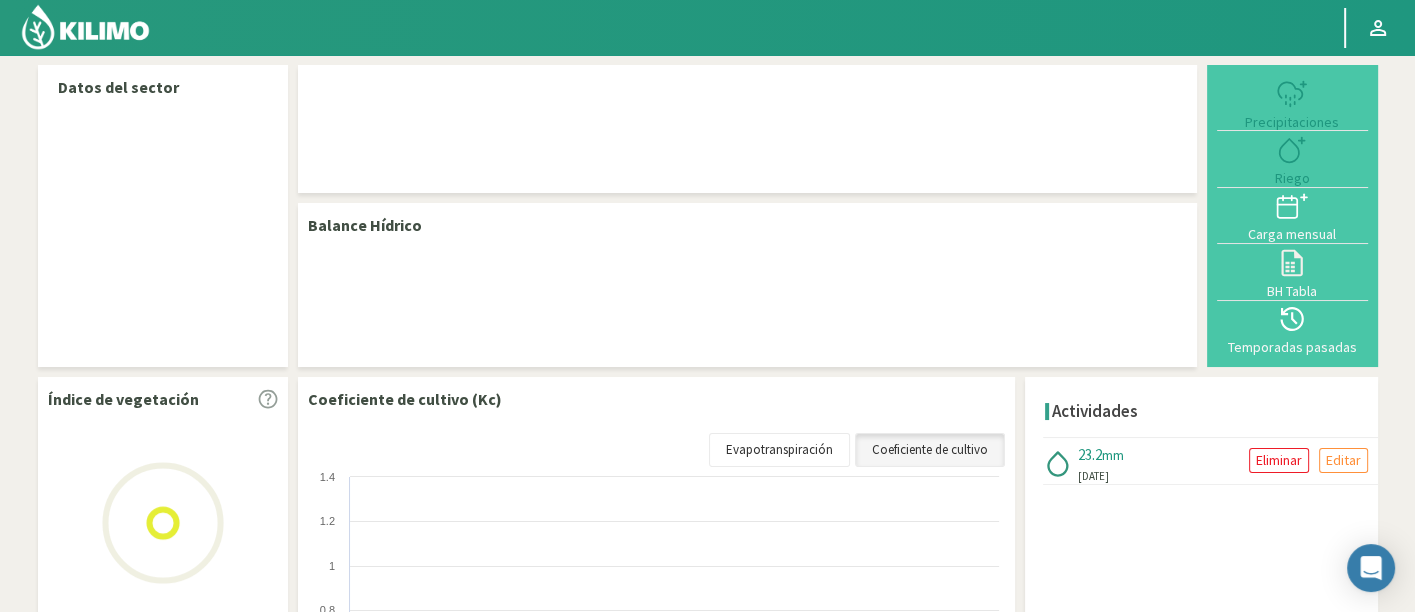 select on "1: Object" 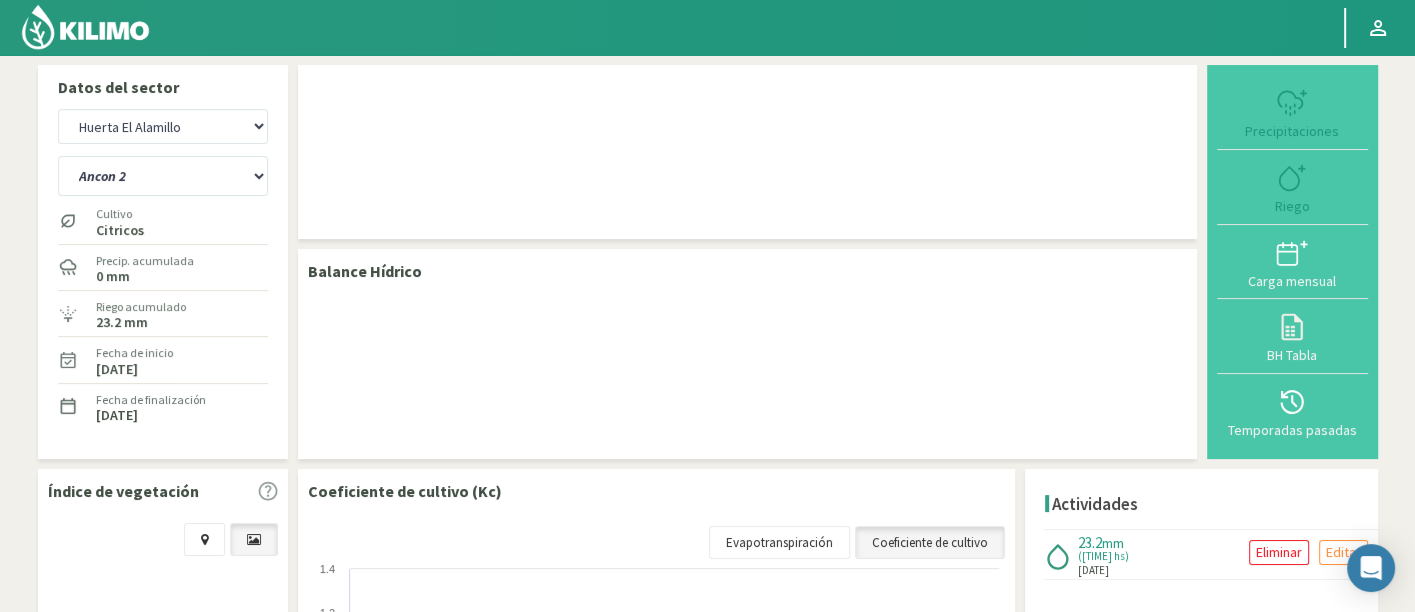 scroll, scrollTop: 0, scrollLeft: 0, axis: both 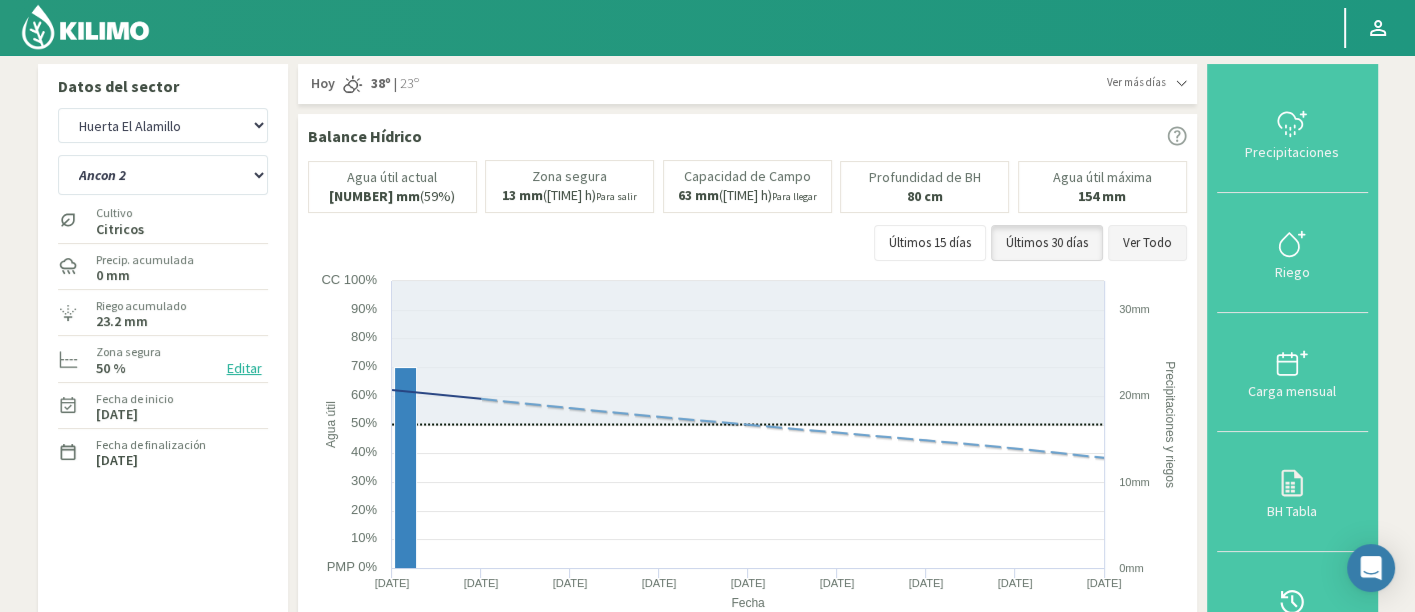 click on "Ver Todo" at bounding box center [1147, 243] 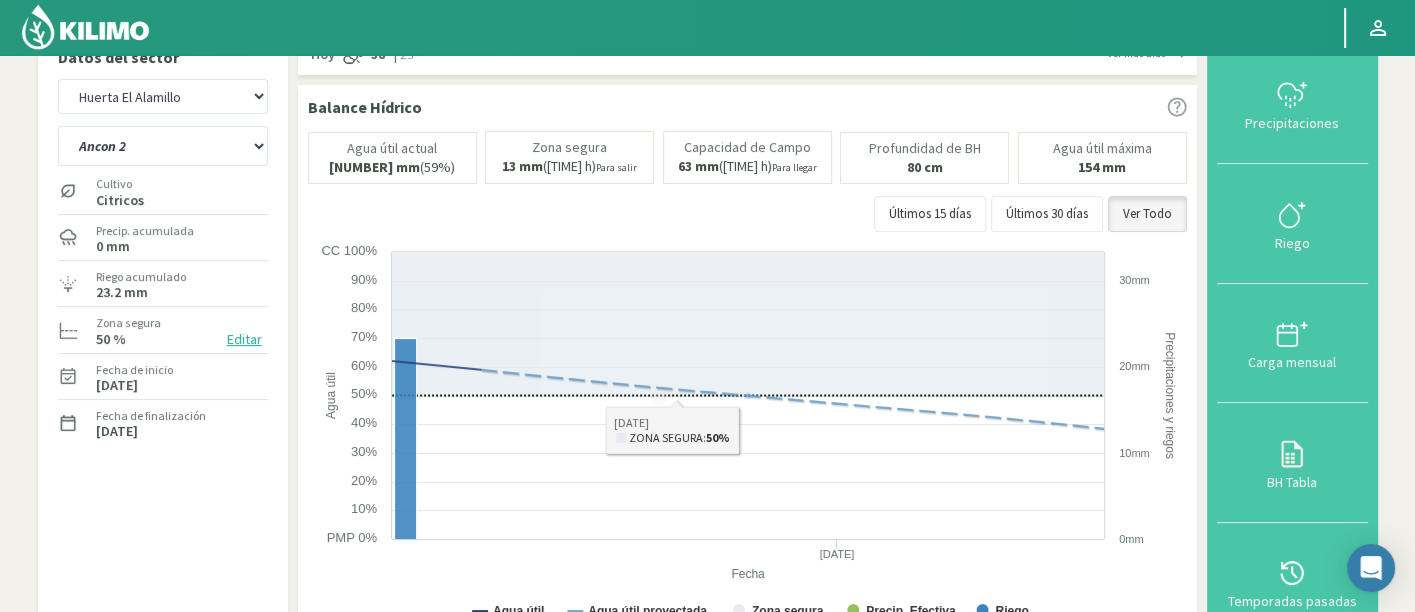 scroll, scrollTop: 0, scrollLeft: 0, axis: both 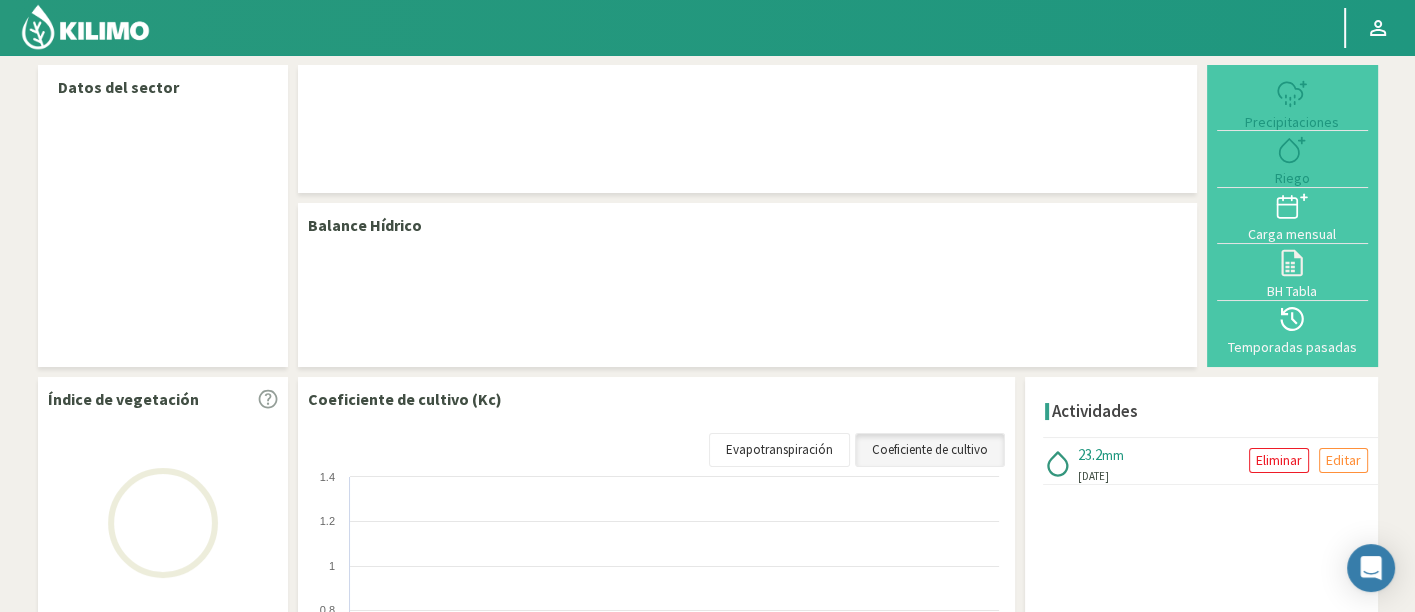 click 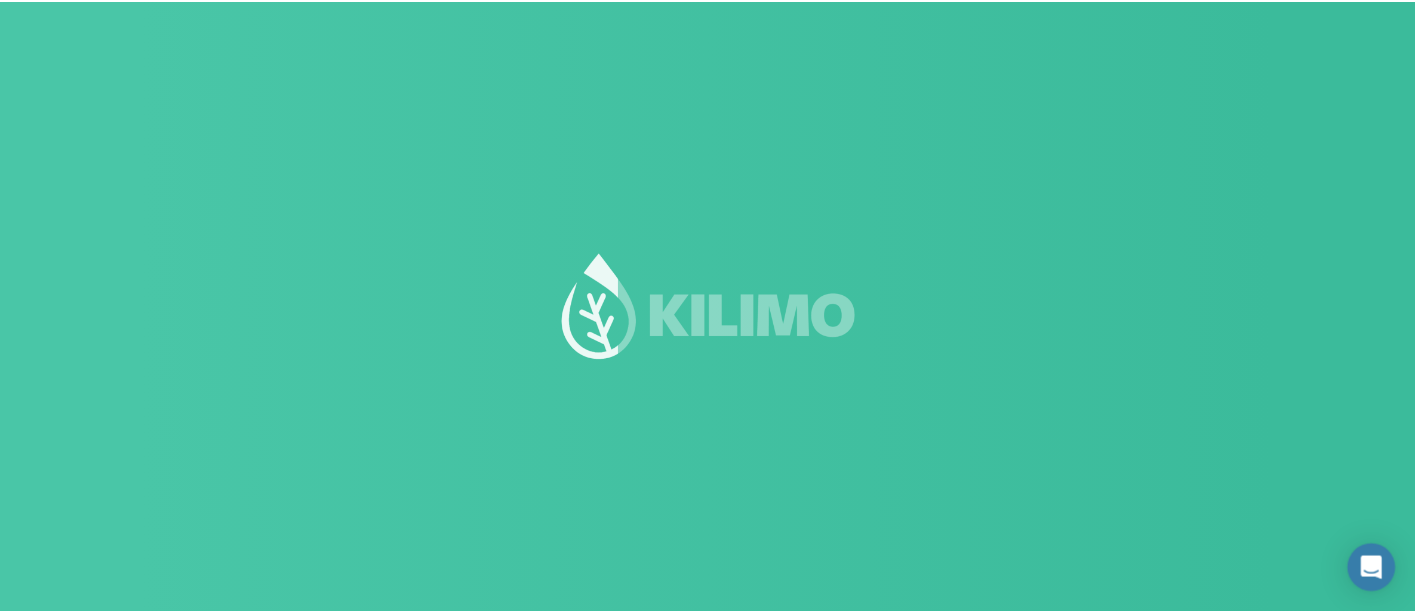 scroll, scrollTop: 0, scrollLeft: 0, axis: both 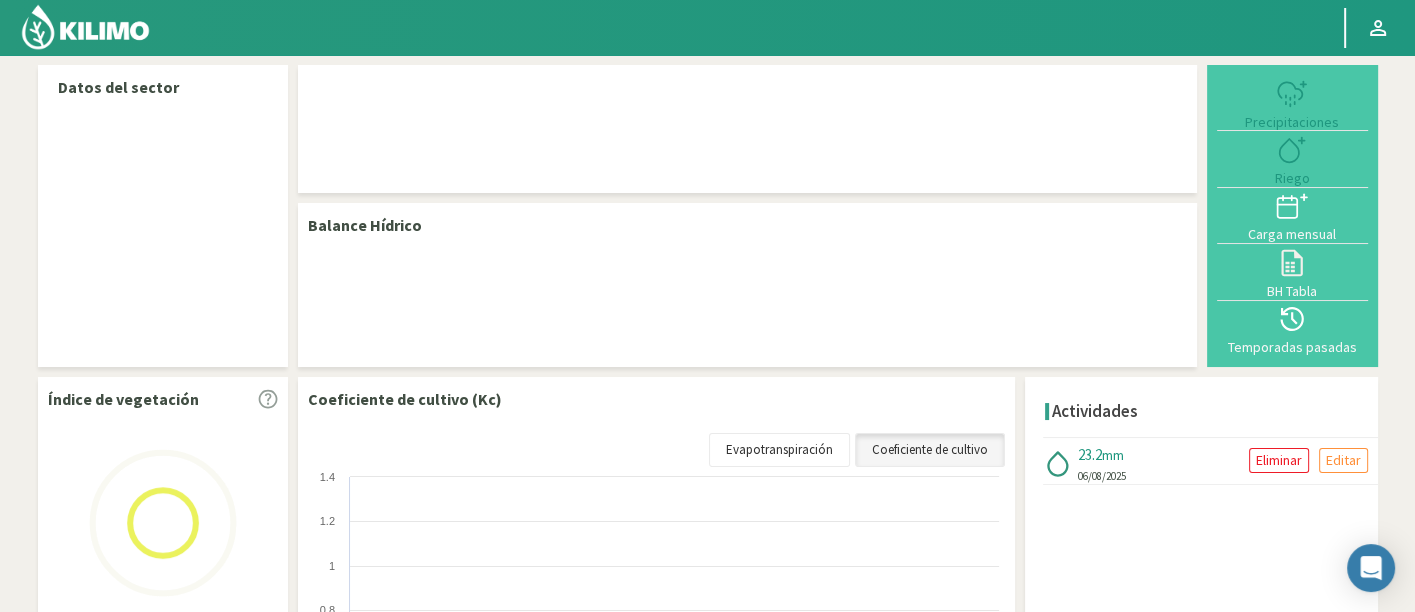 select on "127: Object" 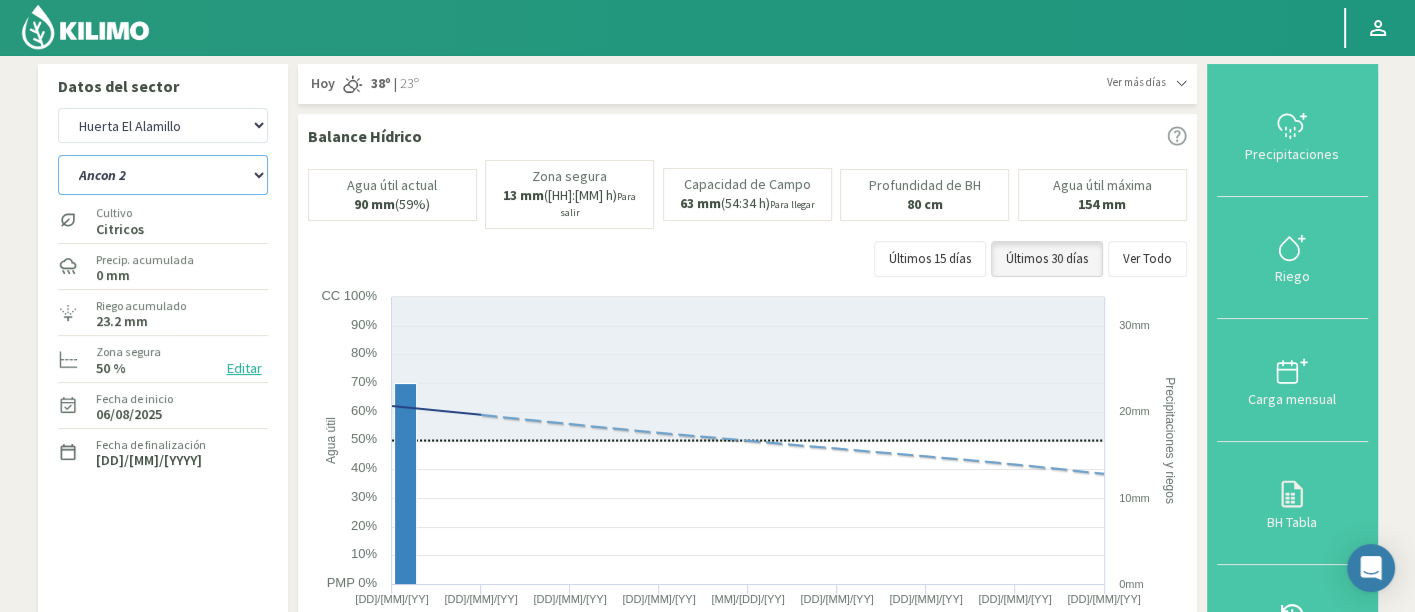 click on "Ancon 1   Ancon 2   Botijon 1   Botijon 2   Brisas 2   El Estanco 1 - CdR   El Estanco 2 - CdR   El Estanco 3 - CdR   El Estanco 4 - CdR   El Estanco 5 - CdR   El Estanco 6 - CdR   El Estanco 7 - CdR   El Molino   Gallineros (N)   Nogales" 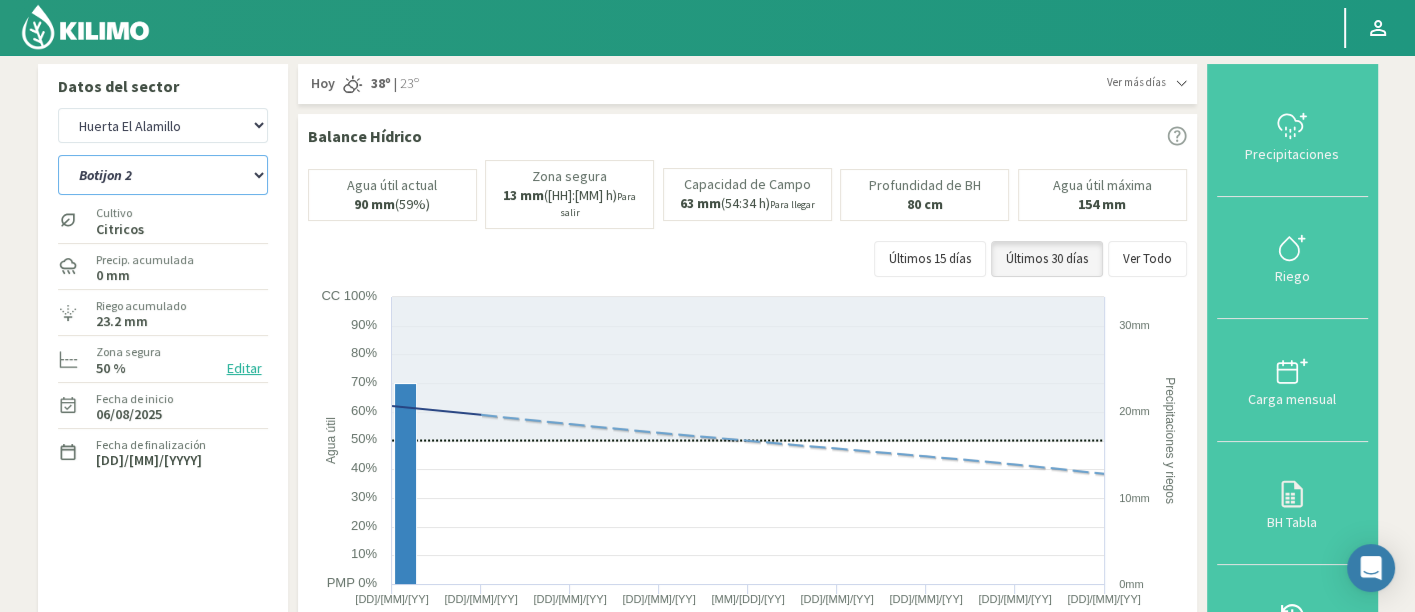 click on "Ancon 1   Ancon 2   Botijon 1   Botijon 2   Brisas 2   El Estanco 1 - CdR   El Estanco 2 - CdR   El Estanco 3 - CdR   El Estanco 4 - CdR   El Estanco 5 - CdR   El Estanco 6 - CdR   El Estanco 7 - CdR   El Molino   Gallineros (N)   Nogales" 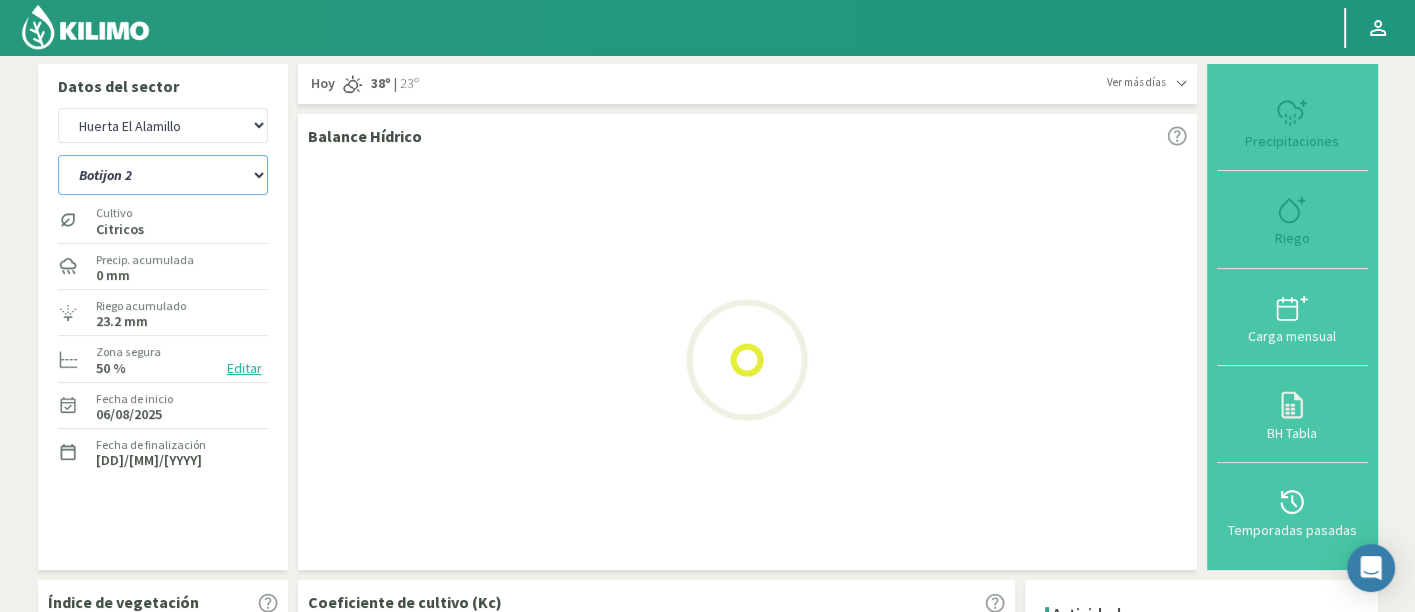 click on "Ancon 1   Ancon 2   Botijon 1   Botijon 2   Brisas 2   El Estanco 1 - CdR   El Estanco 2 - CdR   El Estanco 3 - CdR   El Estanco 4 - CdR   El Estanco 5 - CdR   El Estanco 6 - CdR   El Estanco 7 - CdR   El Molino   Gallineros (N)   Nogales" 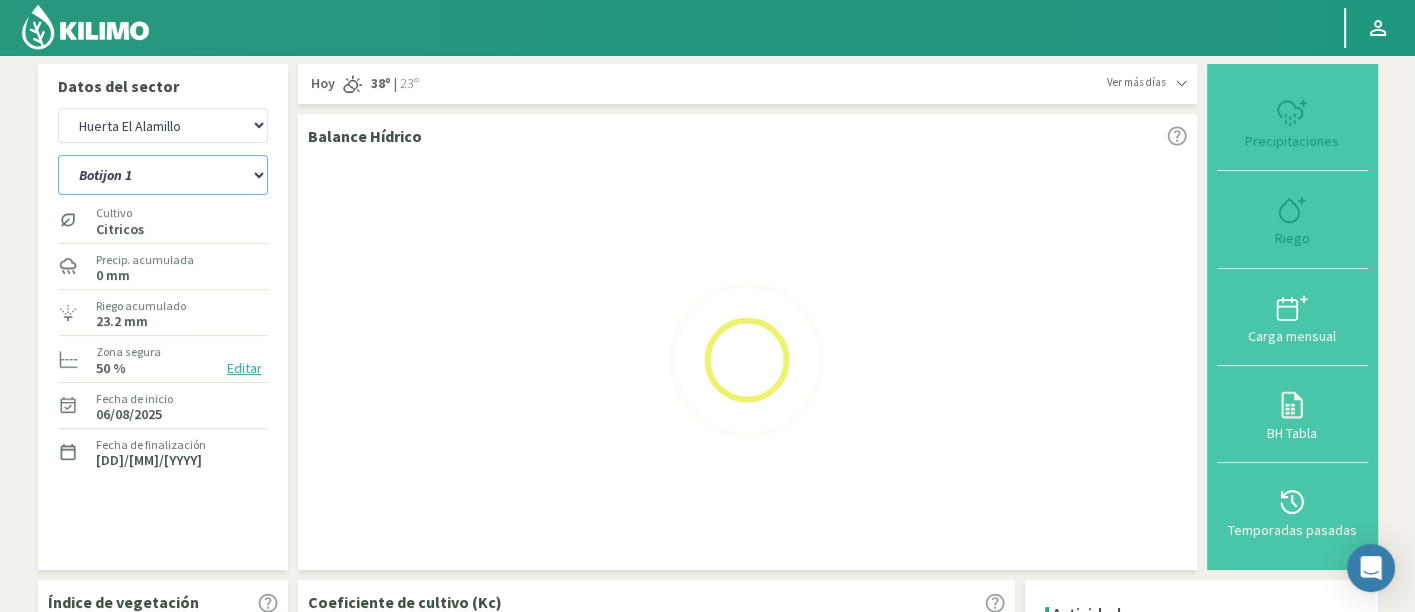 click on "Ancon 1   Ancon 2   Botijon 1   Botijon 2   Brisas 2   El Estanco 1 - CdR   El Estanco 2 - CdR   El Estanco 3 - CdR   El Estanco 4 - CdR   El Estanco 5 - CdR   El Estanco 6 - CdR   El Estanco 7 - CdR   El Molino   Gallineros (N)   Nogales" 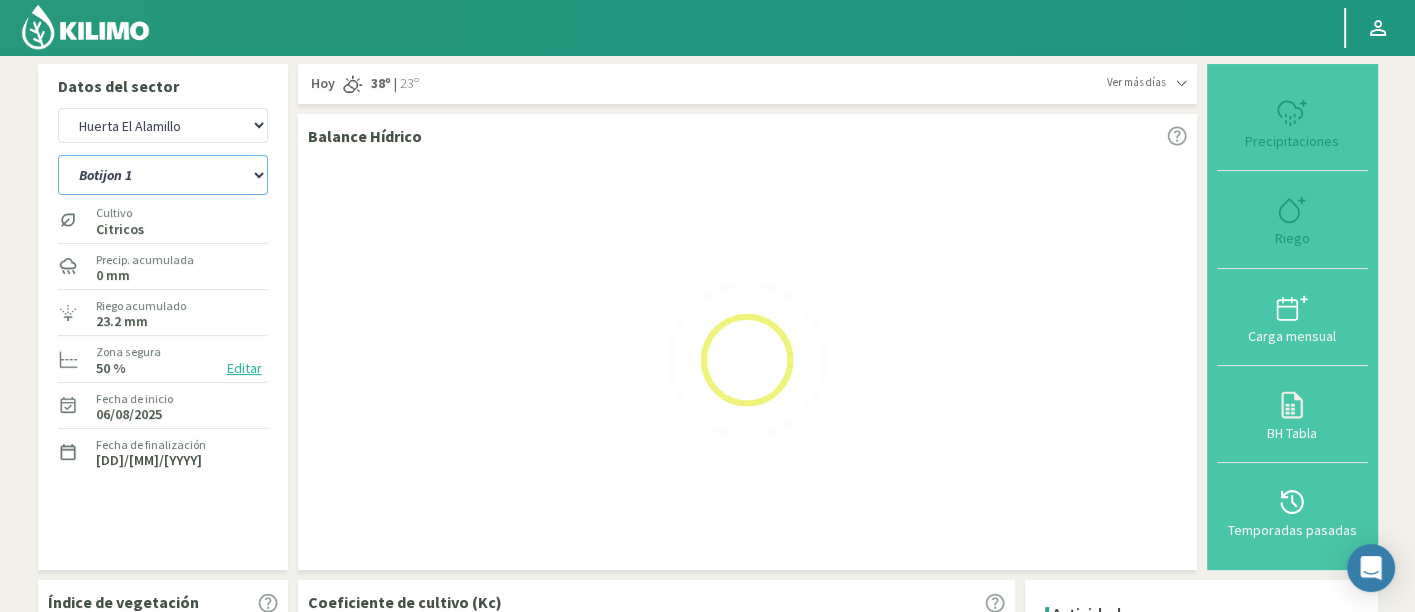 select on "1: Object" 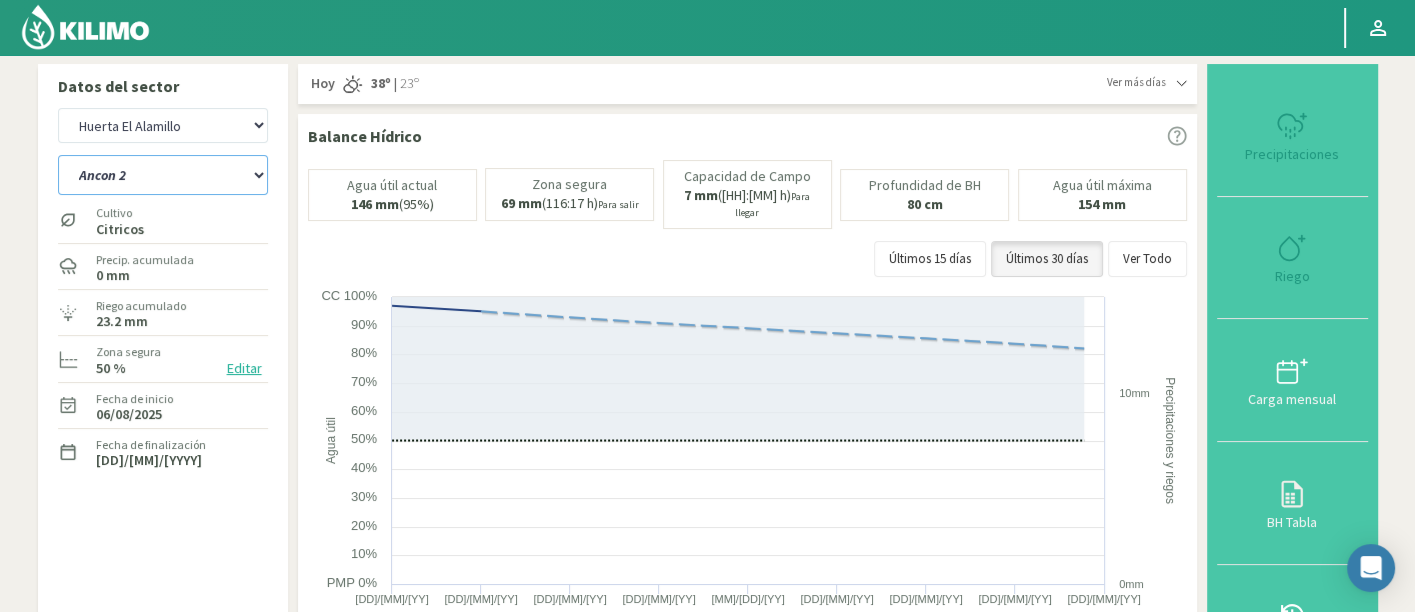 select on "405: Object" 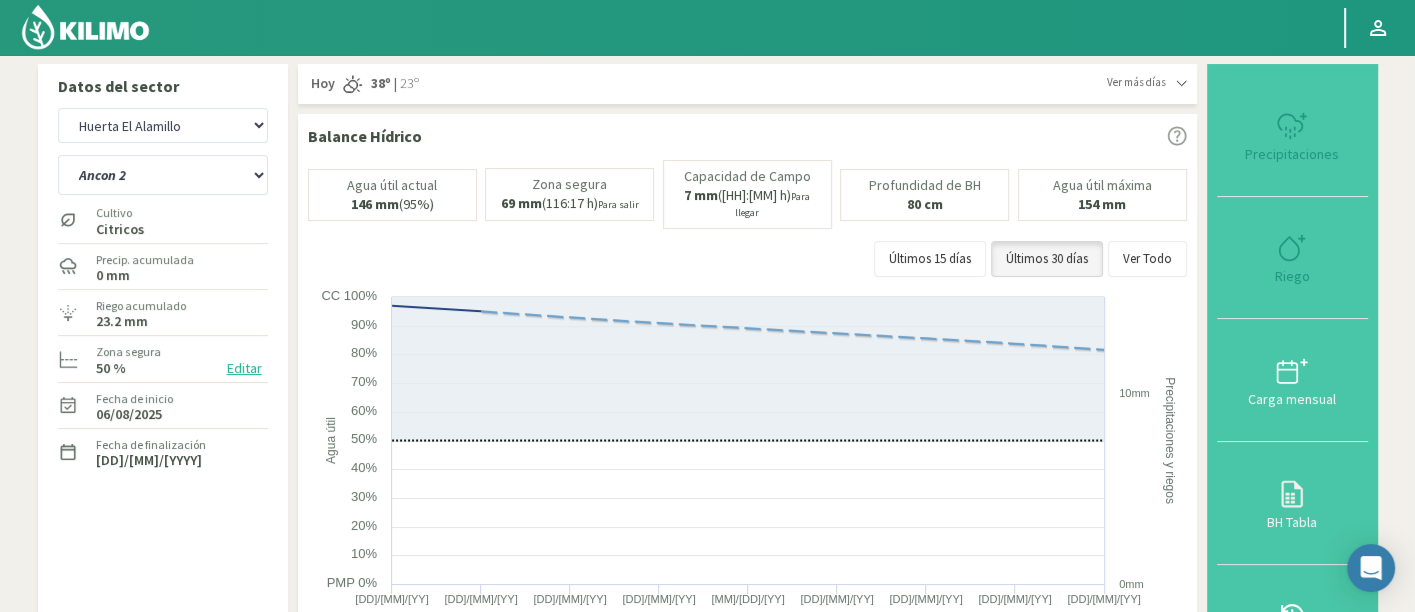 select on "17: Object" 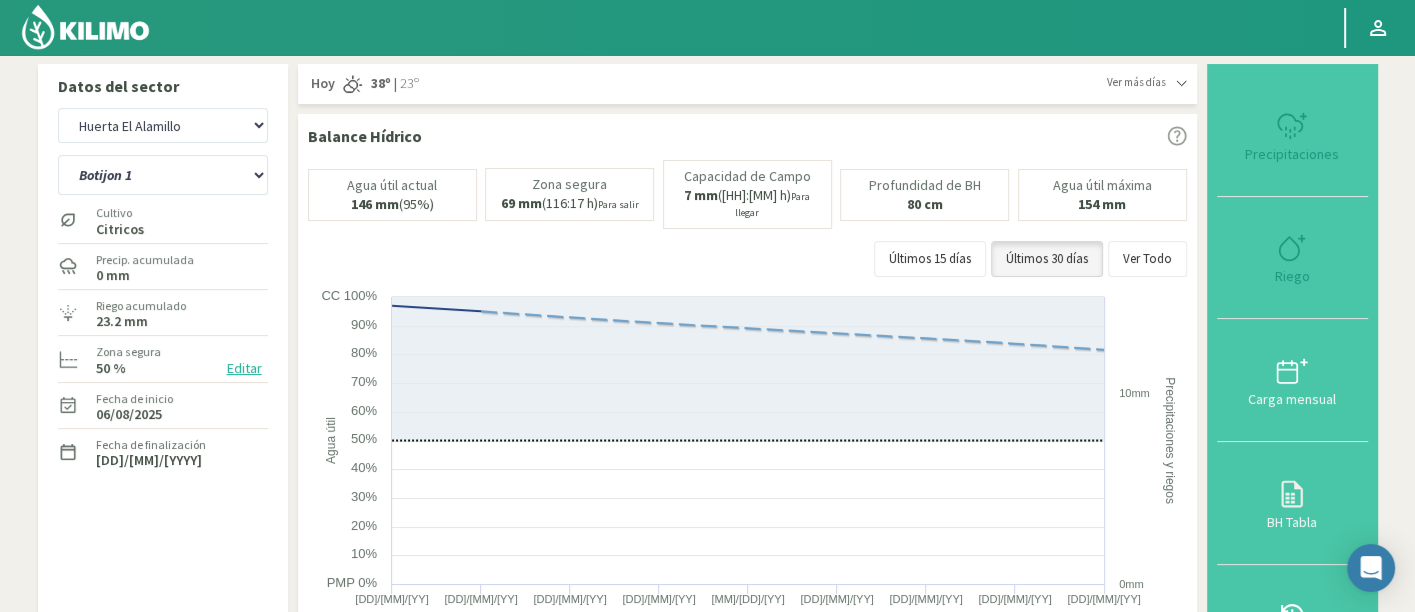 select on "683: Object" 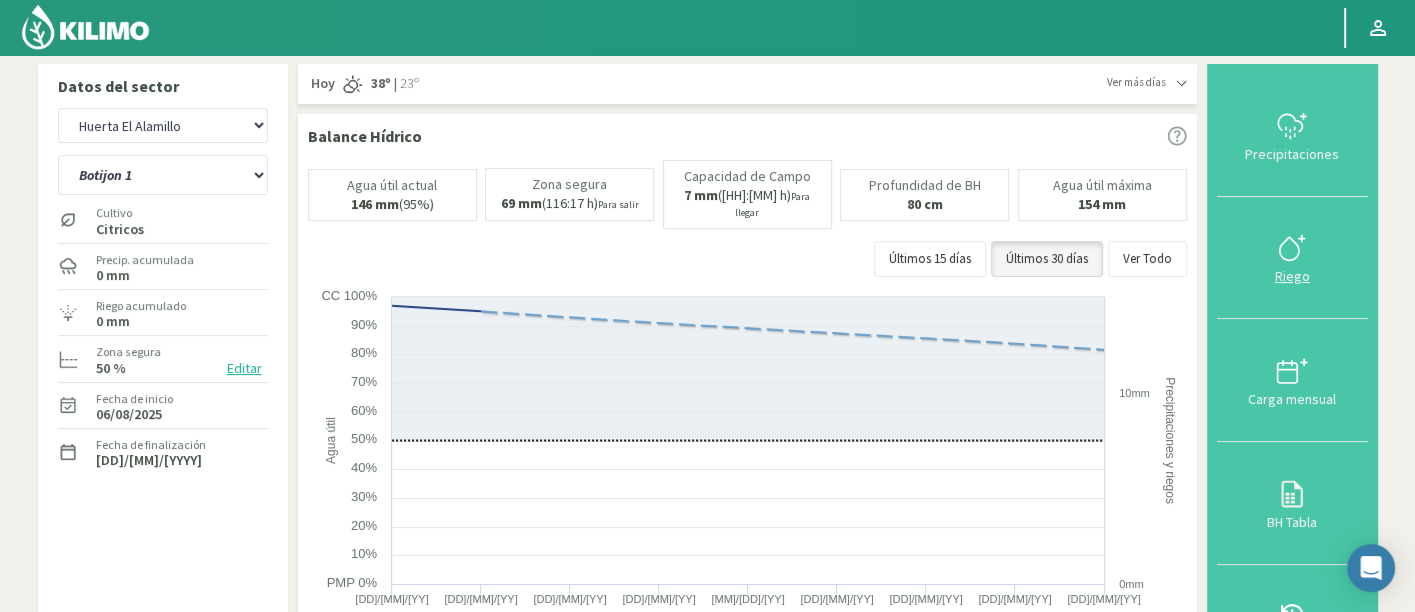 click 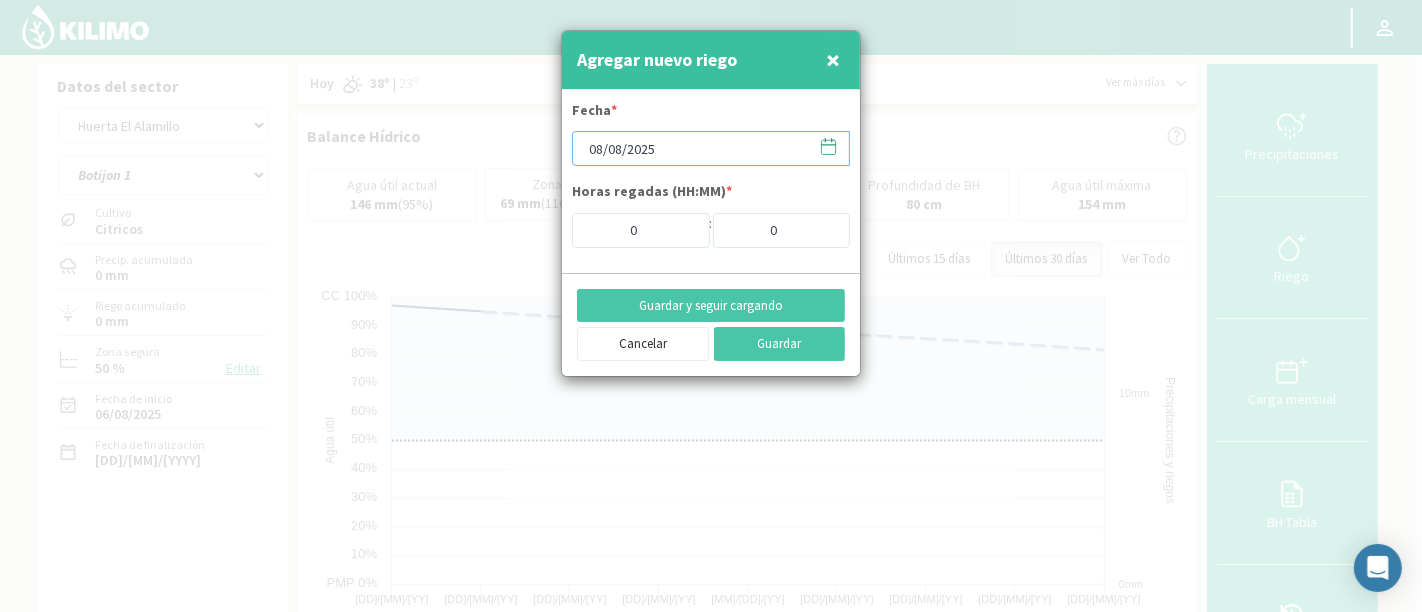 click on "08/08/2025" at bounding box center [711, 148] 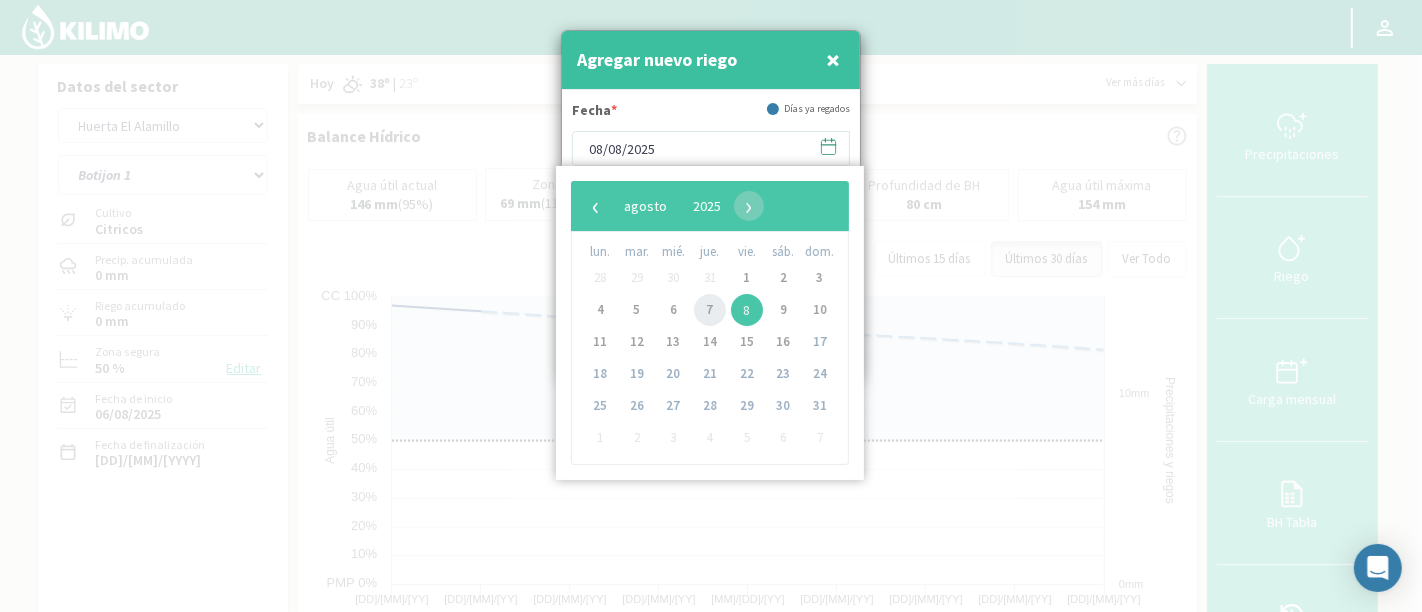 click on "7" 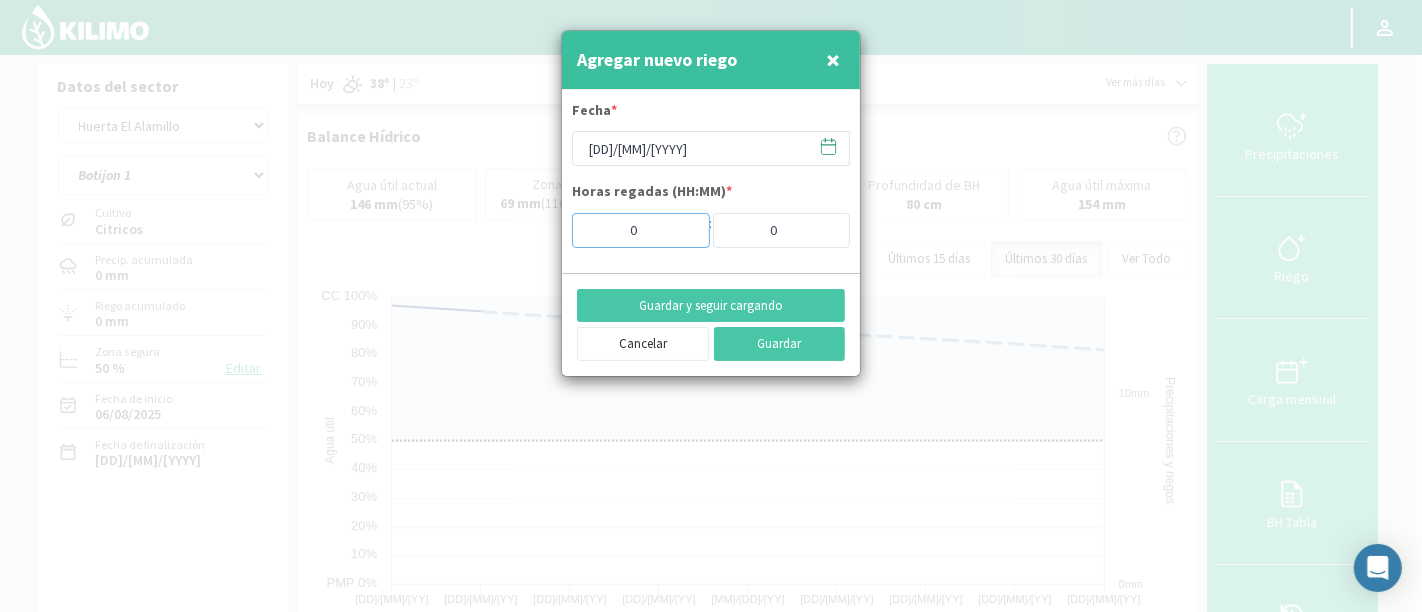 click on "0" at bounding box center (641, 230) 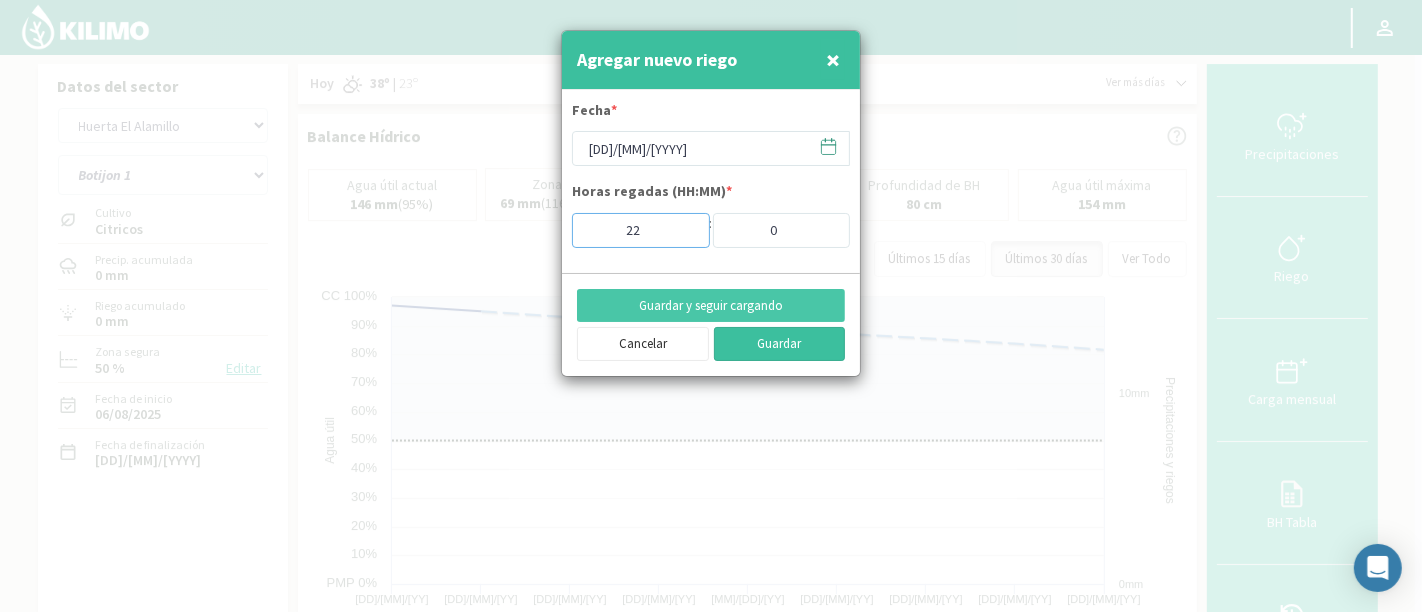 type on "22" 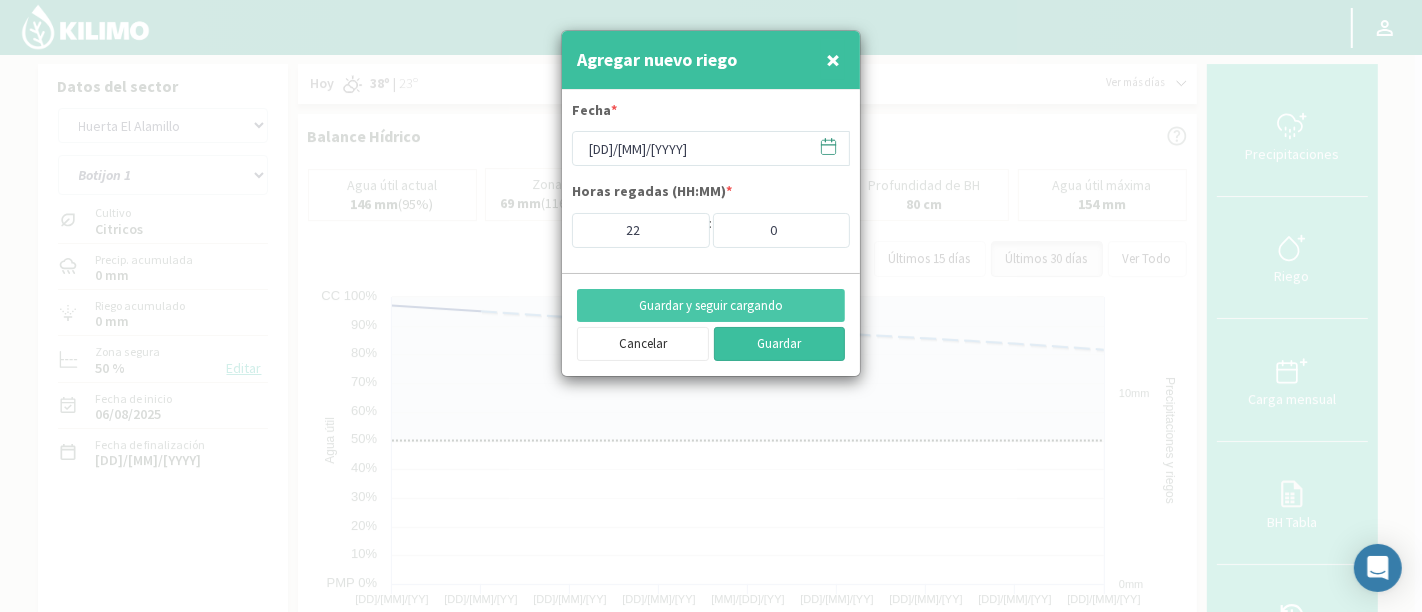 click on "Guardar" at bounding box center [780, 344] 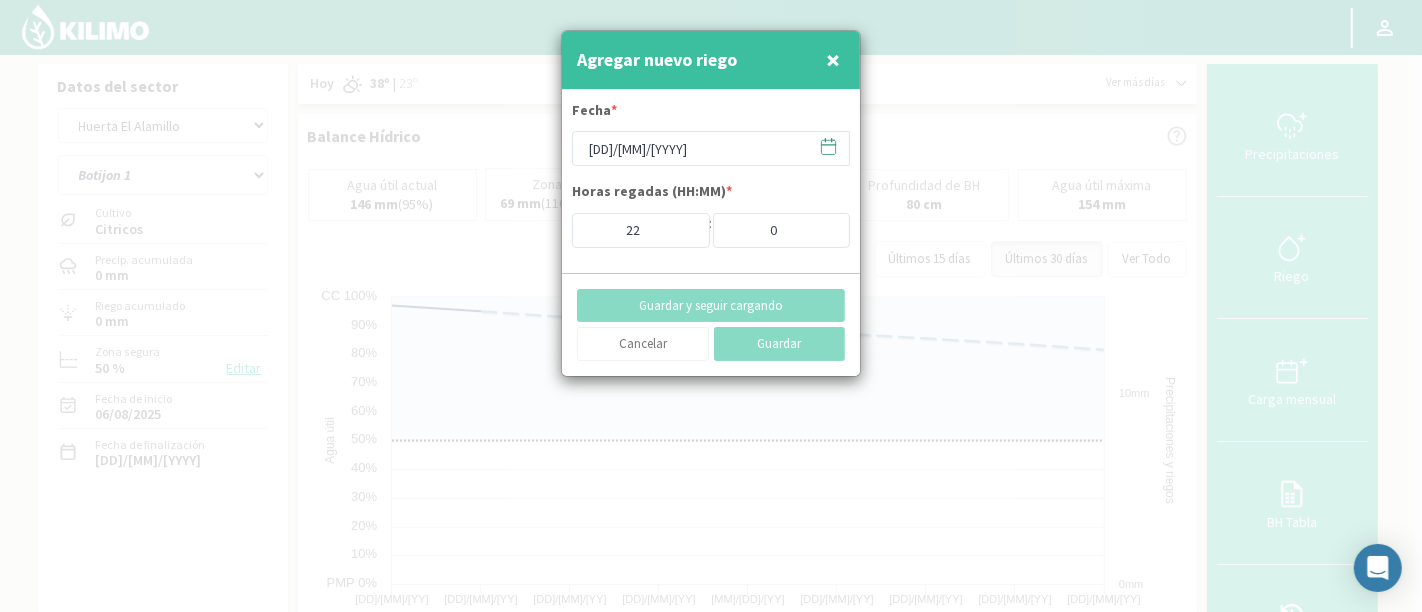 type on "08/08/2025" 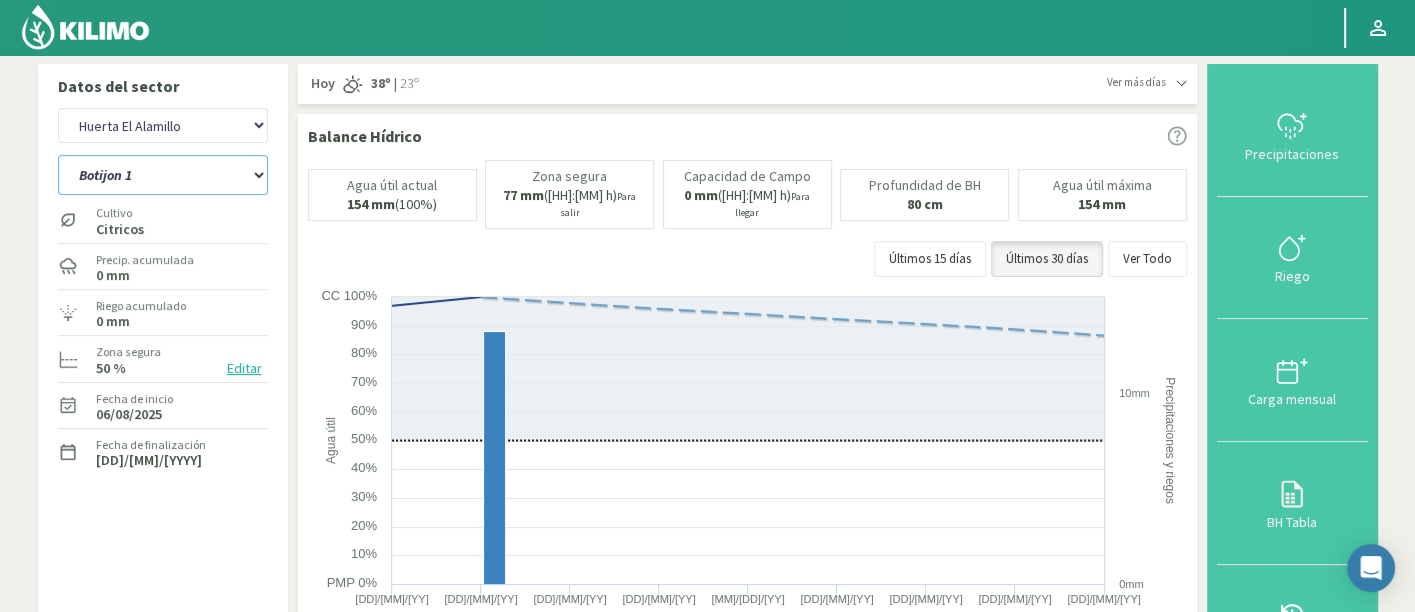 click on "Ancon 1   Ancon 2   Botijon 1   Botijon 2   Brisas 2   El Estanco 1 - CdR   El Estanco 2 - CdR   El Estanco 3 - CdR   El Estanco 4 - CdR   El Estanco 5 - CdR   El Estanco 6 - CdR   El Estanco 7 - CdR   El Molino   Gallineros (N)   Nogales" 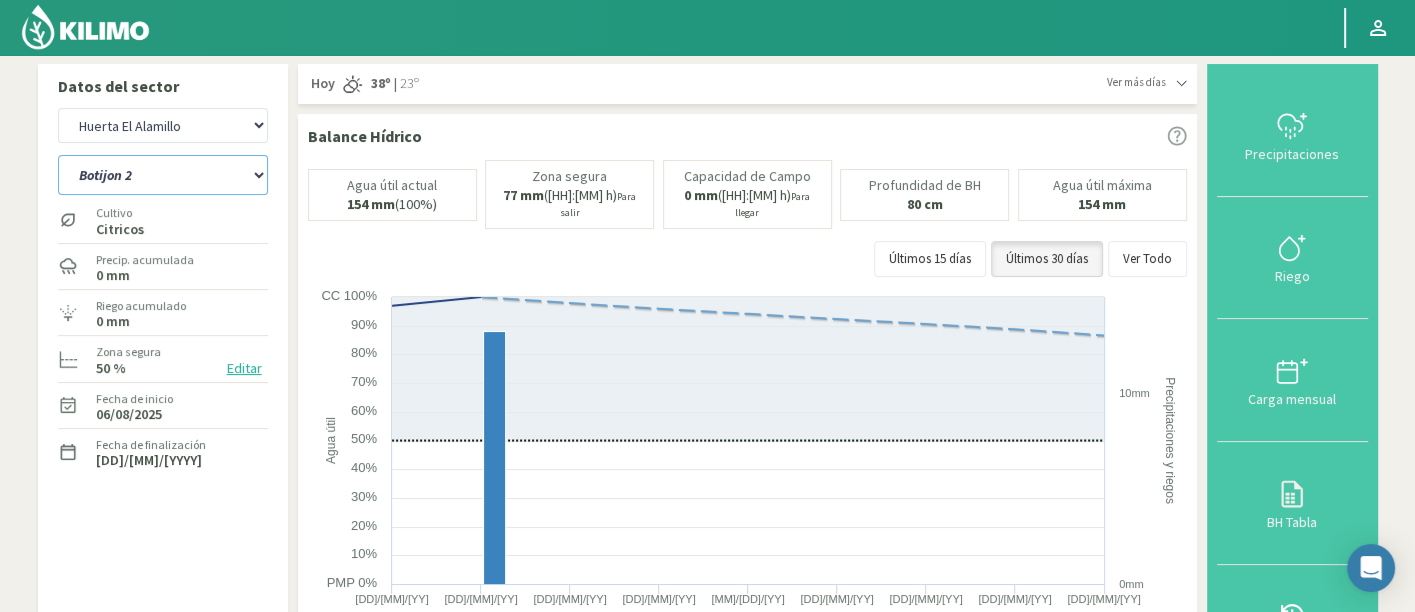 click on "Ancon 1   Ancon 2   Botijon 1   Botijon 2   Brisas 2   El Estanco 1 - CdR   El Estanco 2 - CdR   El Estanco 3 - CdR   El Estanco 4 - CdR   El Estanco 5 - CdR   El Estanco 6 - CdR   El Estanco 7 - CdR   El Molino   Gallineros (N)   Nogales" 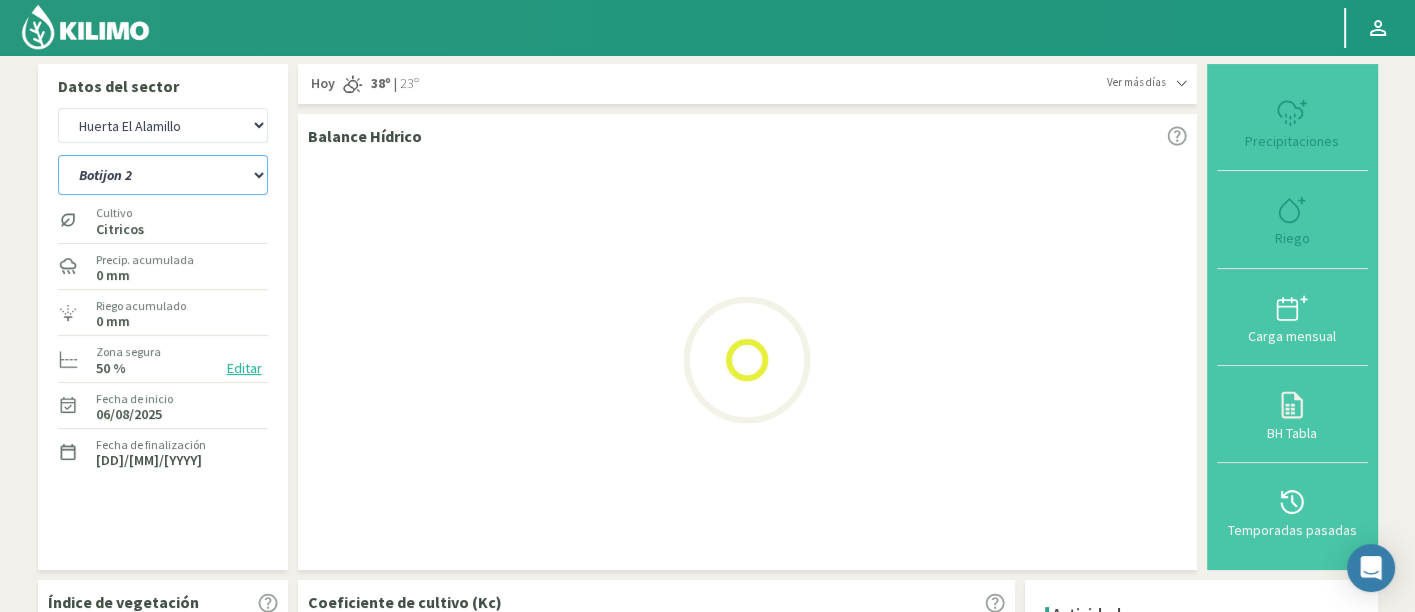 select on "32: Object" 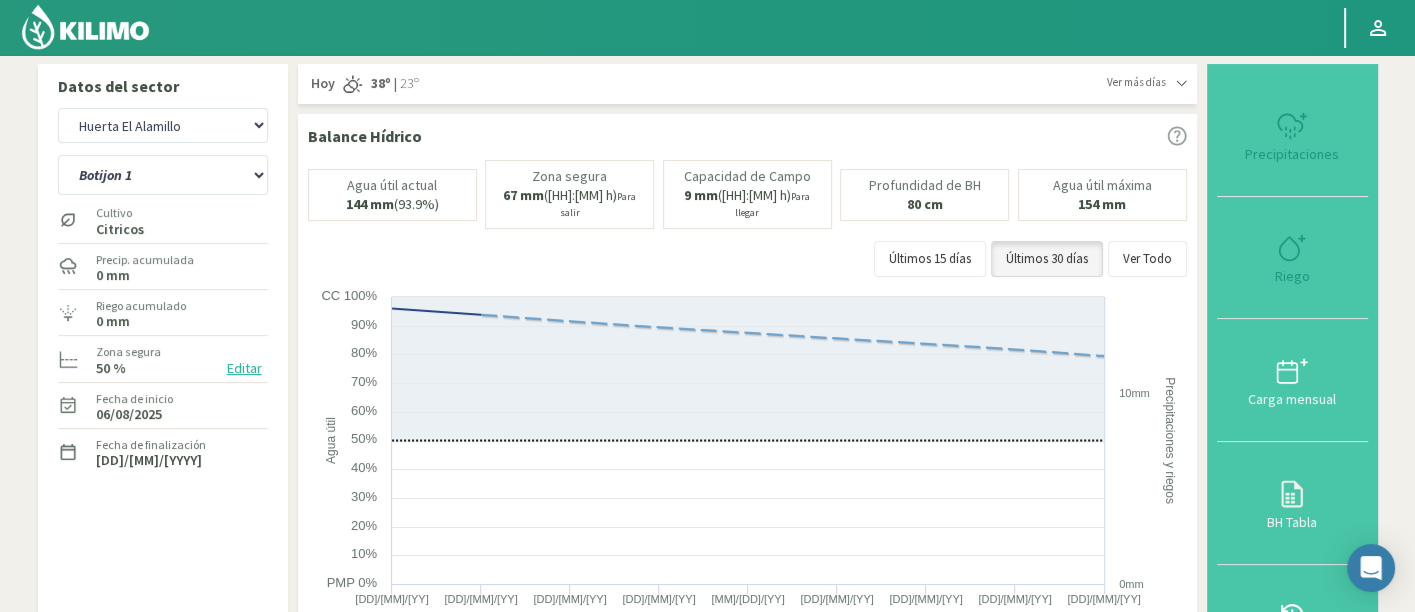 select on "961: Object" 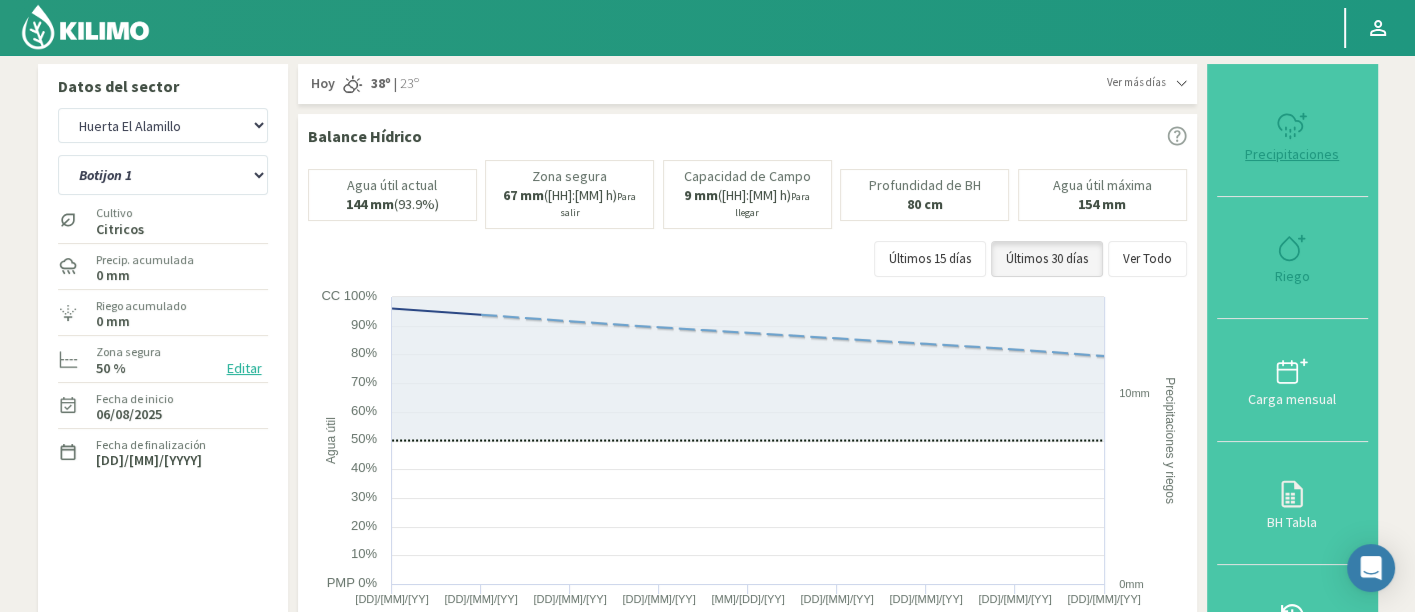select on "48: Object" 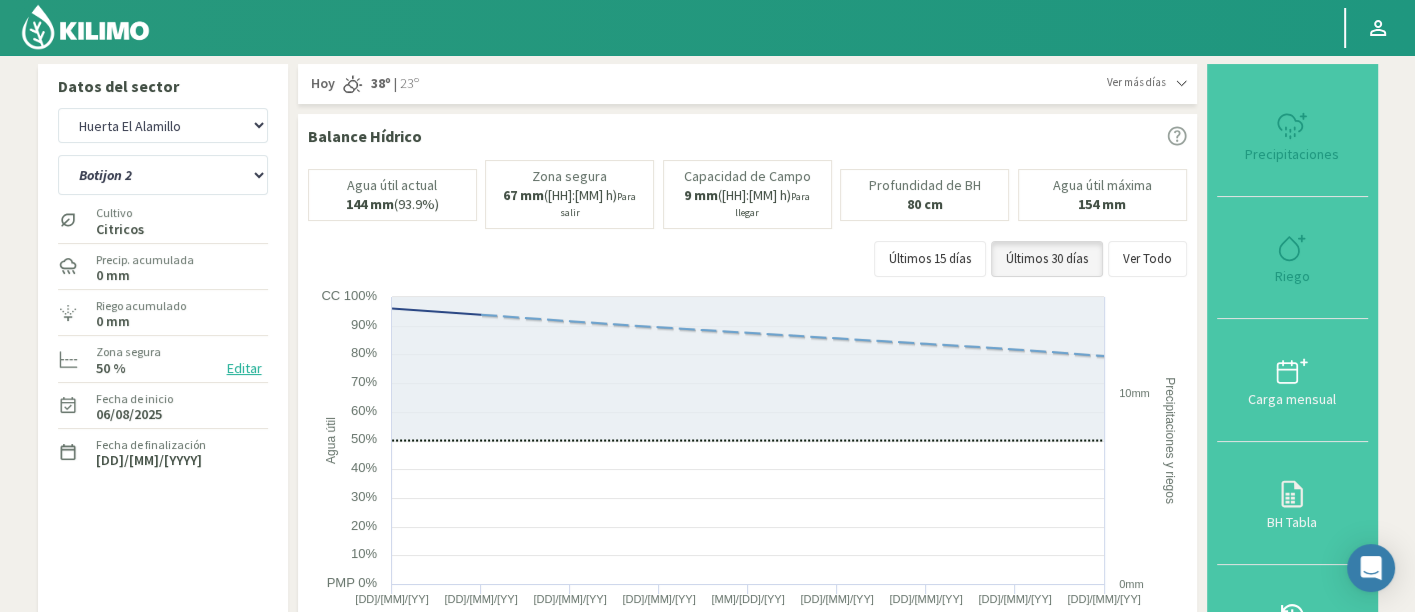 type on "0" 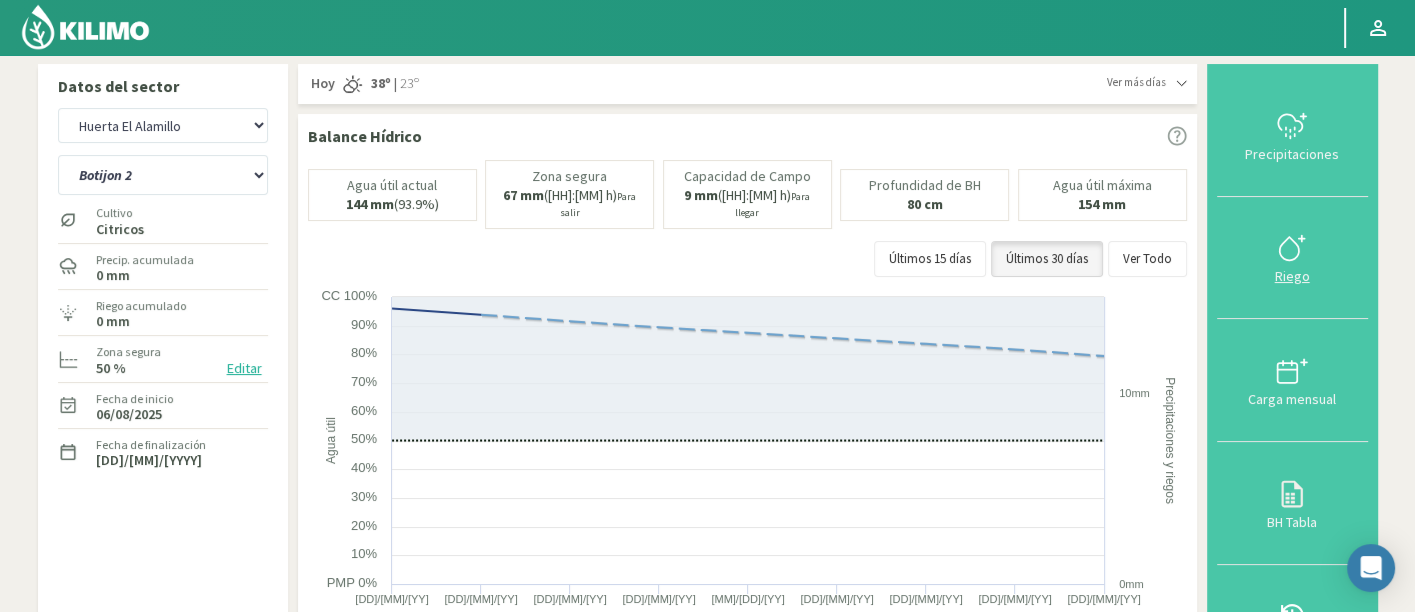 click 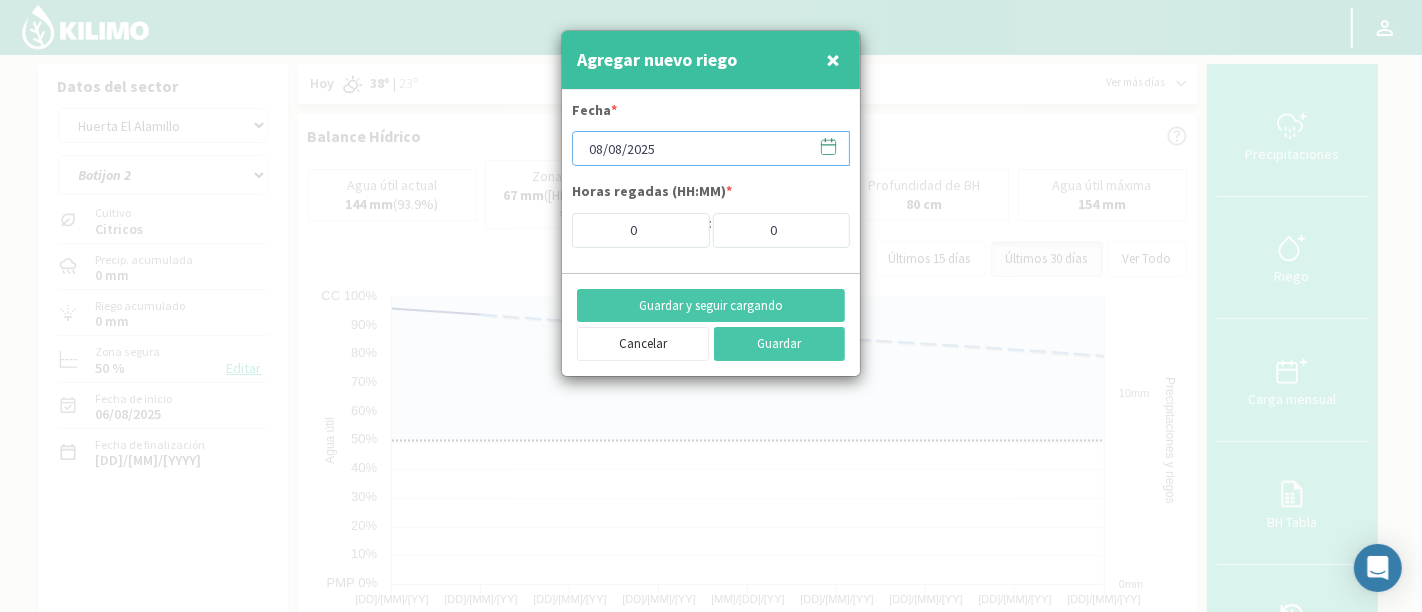 click on "08/08/2025" at bounding box center (711, 148) 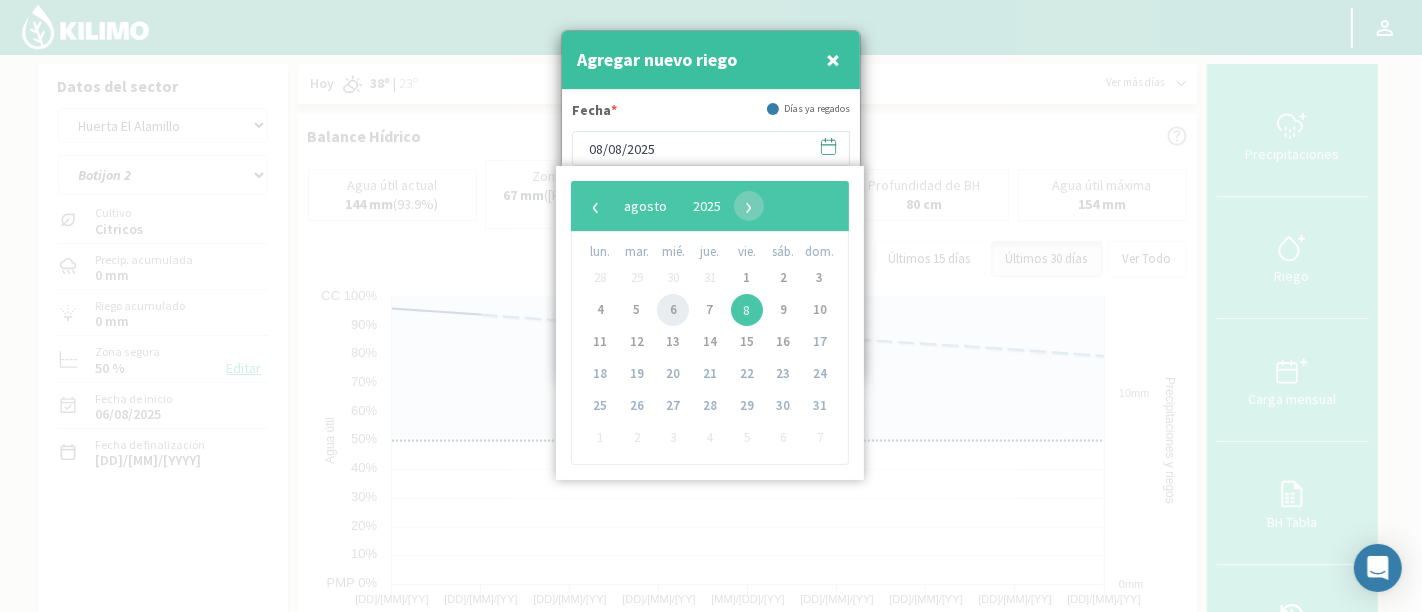 click on "6" 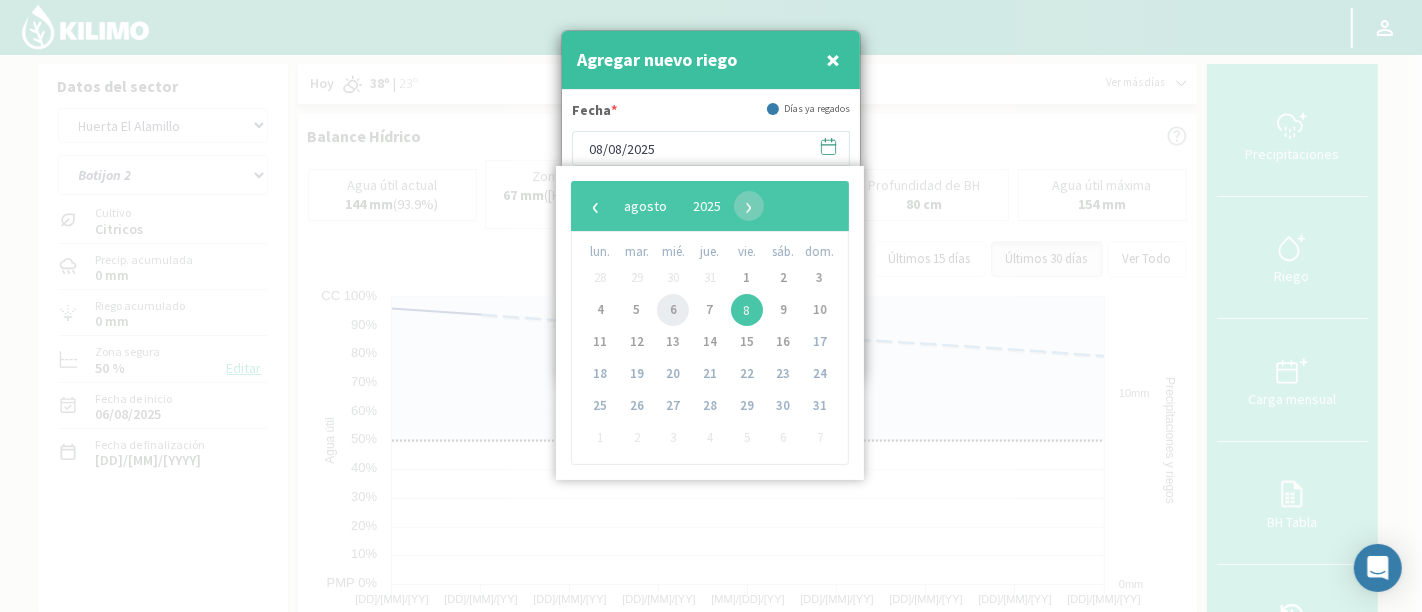type on "06/08/2025" 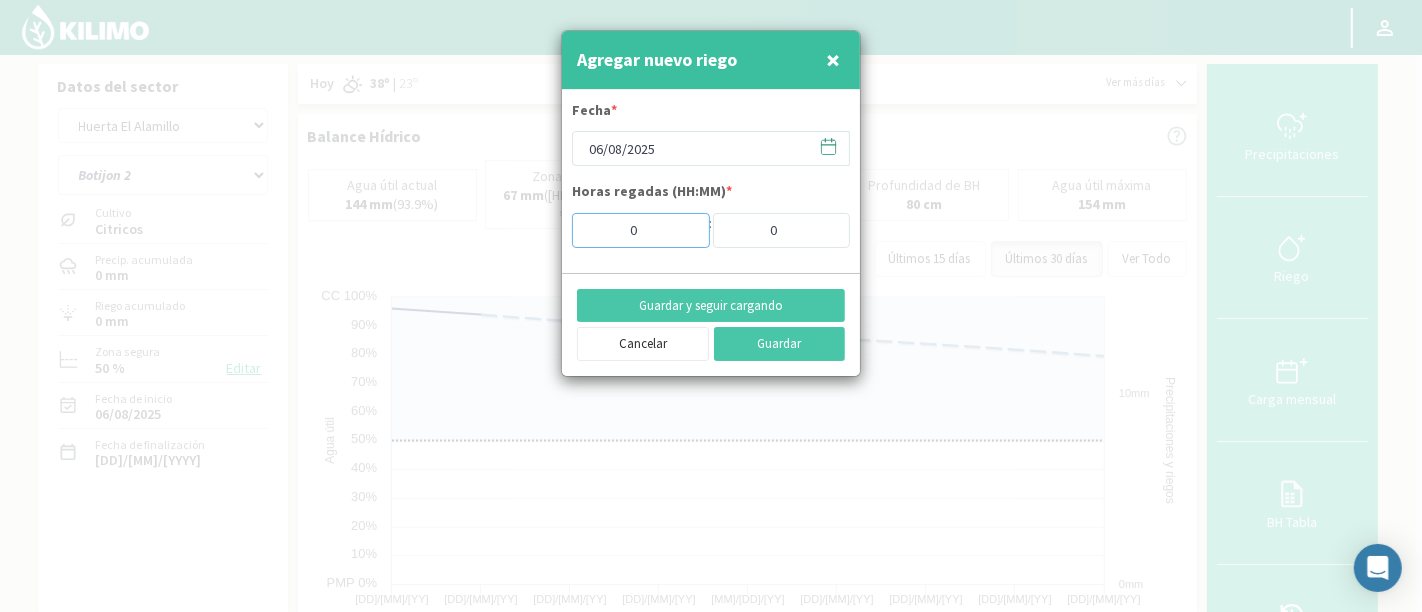 drag, startPoint x: 651, startPoint y: 236, endPoint x: 602, endPoint y: 234, distance: 49.0408 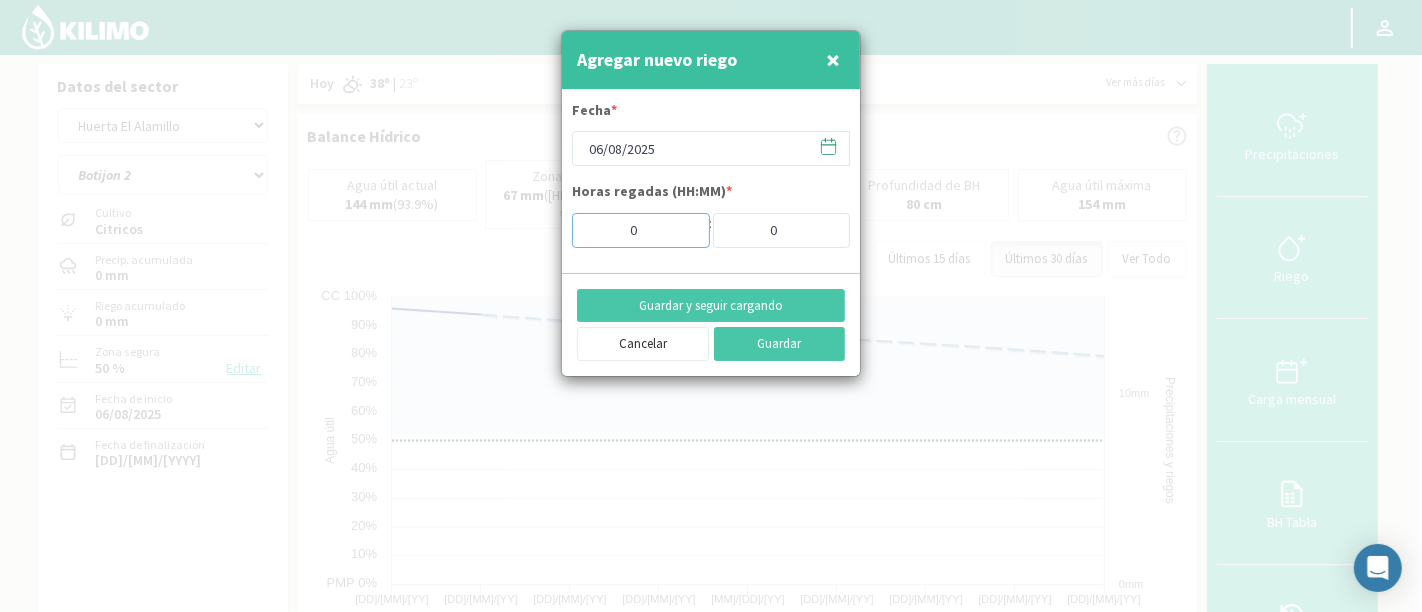 click on "0" at bounding box center (641, 230) 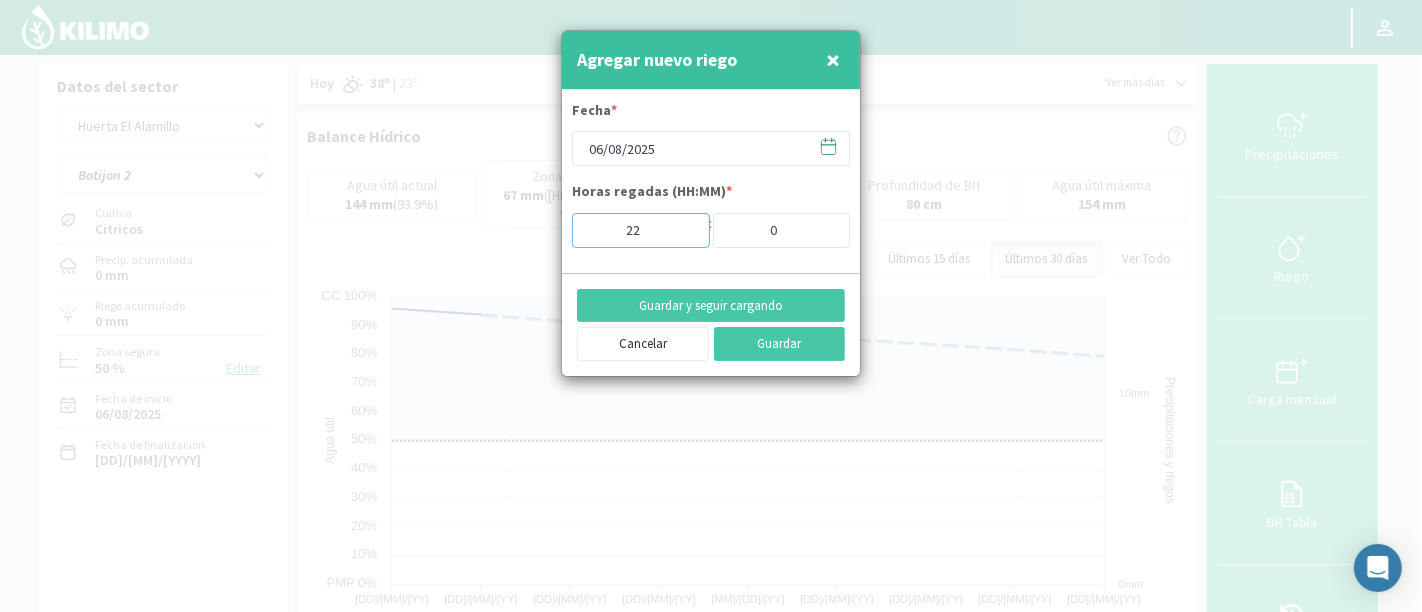 type on "22" 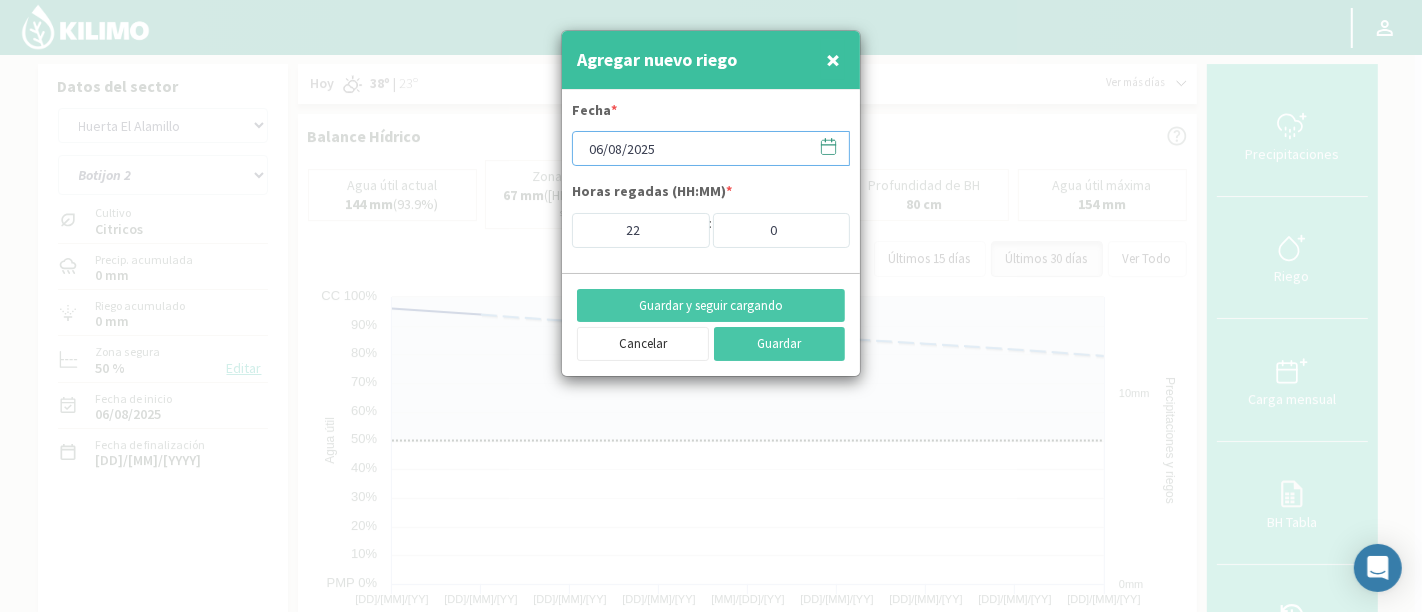 click on "06/08/2025" at bounding box center (711, 148) 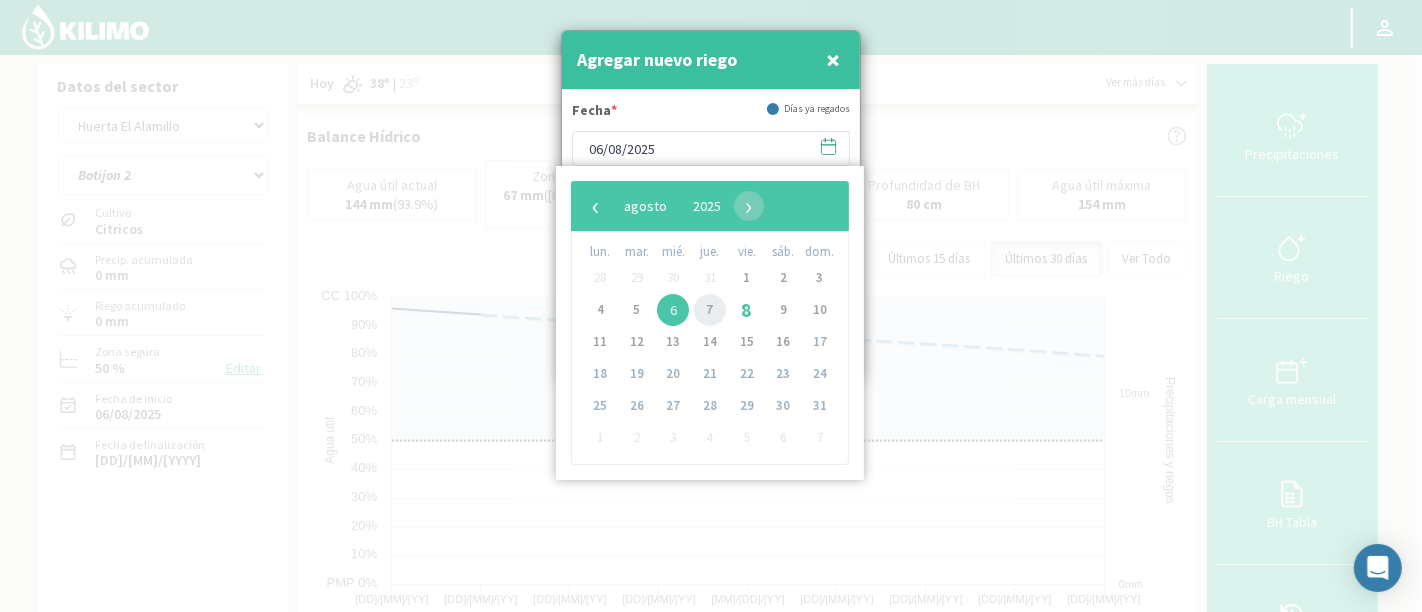 click on "7" 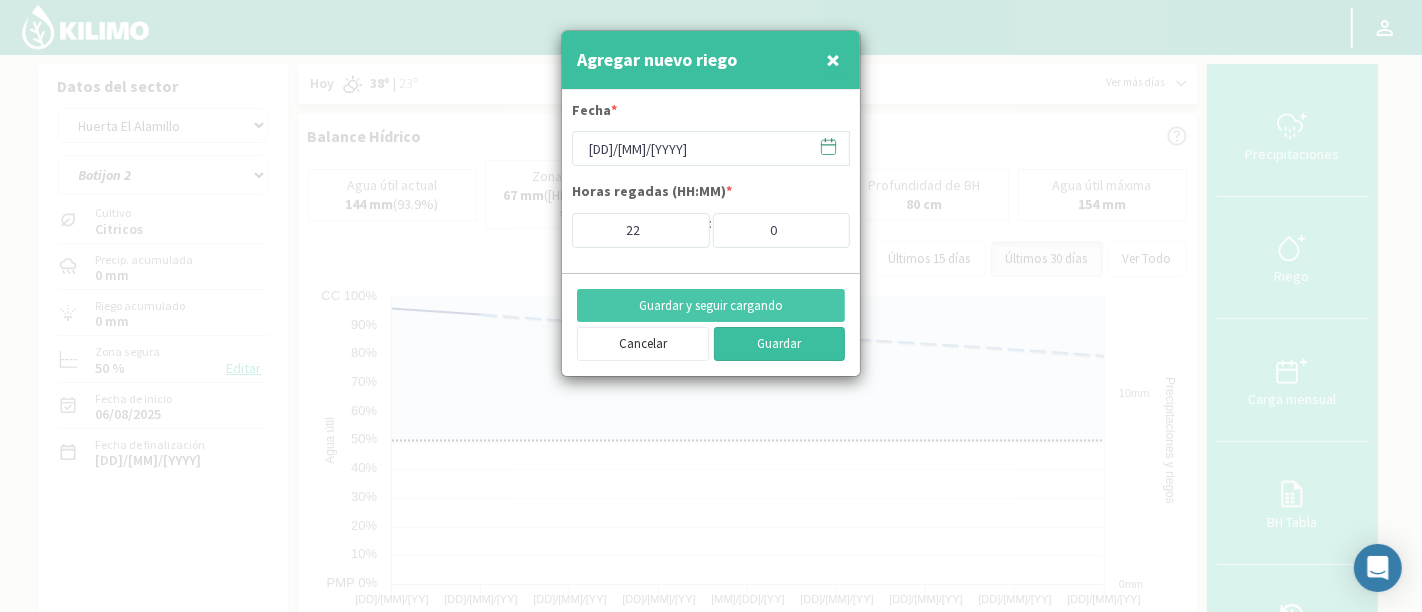 click on "Guardar" at bounding box center [780, 344] 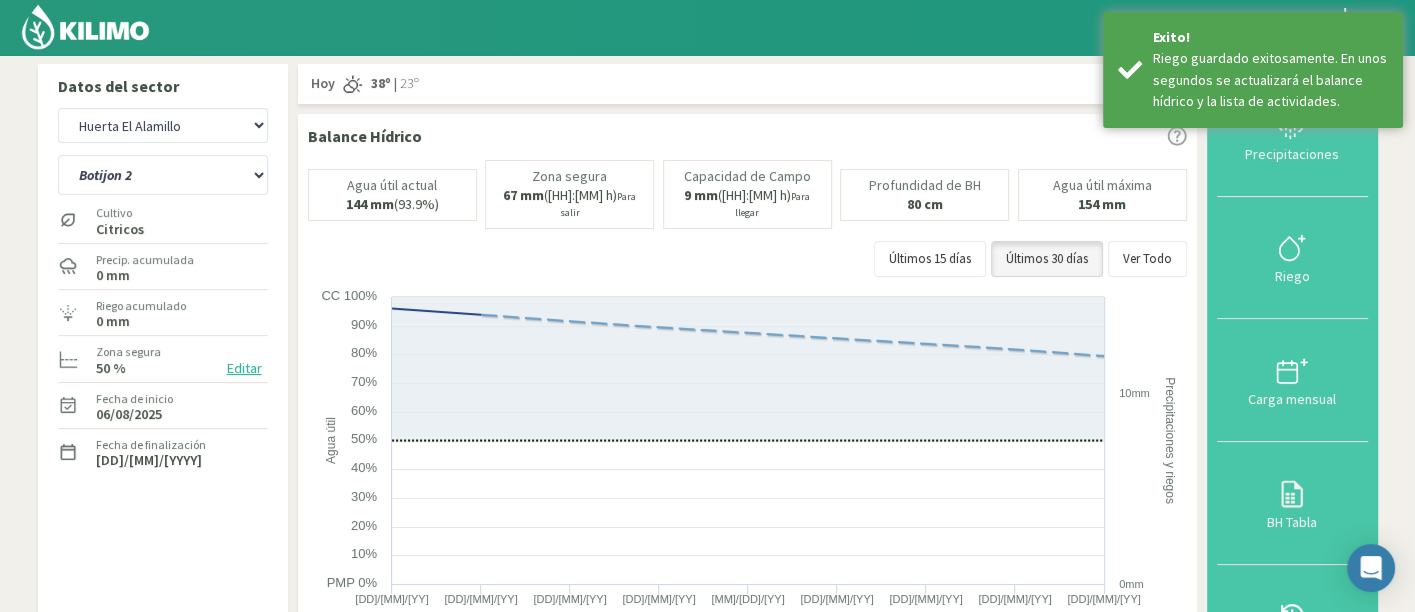 click 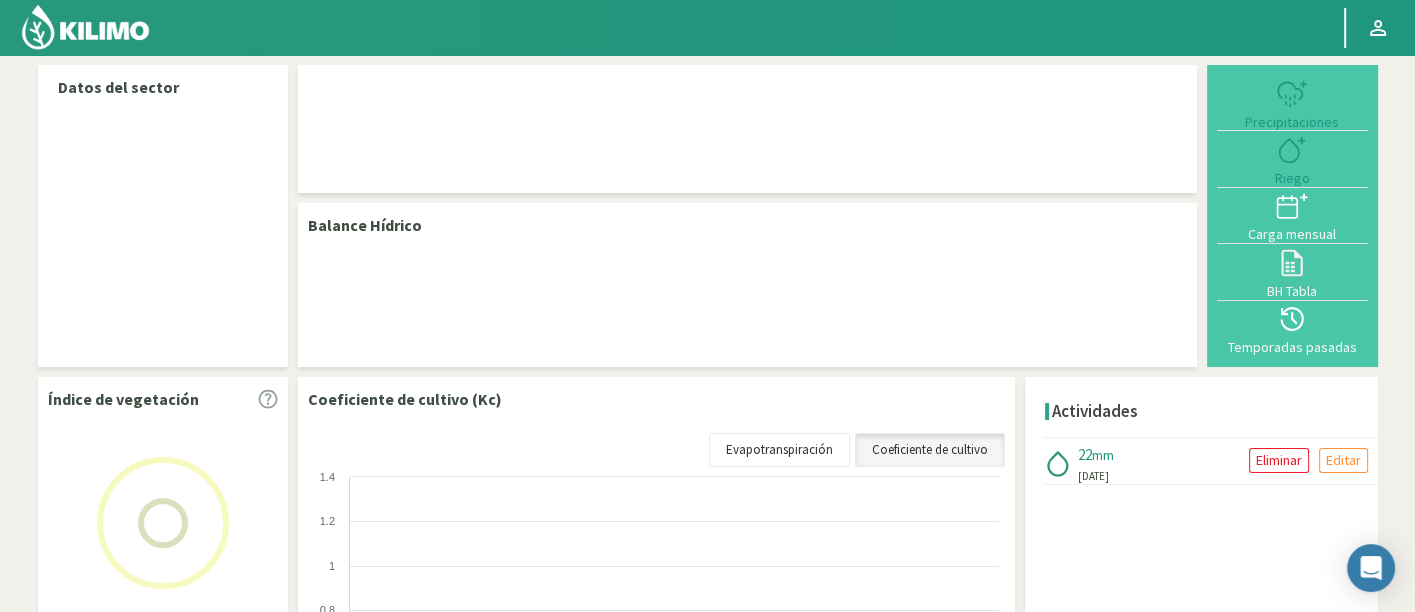 scroll, scrollTop: 0, scrollLeft: 0, axis: both 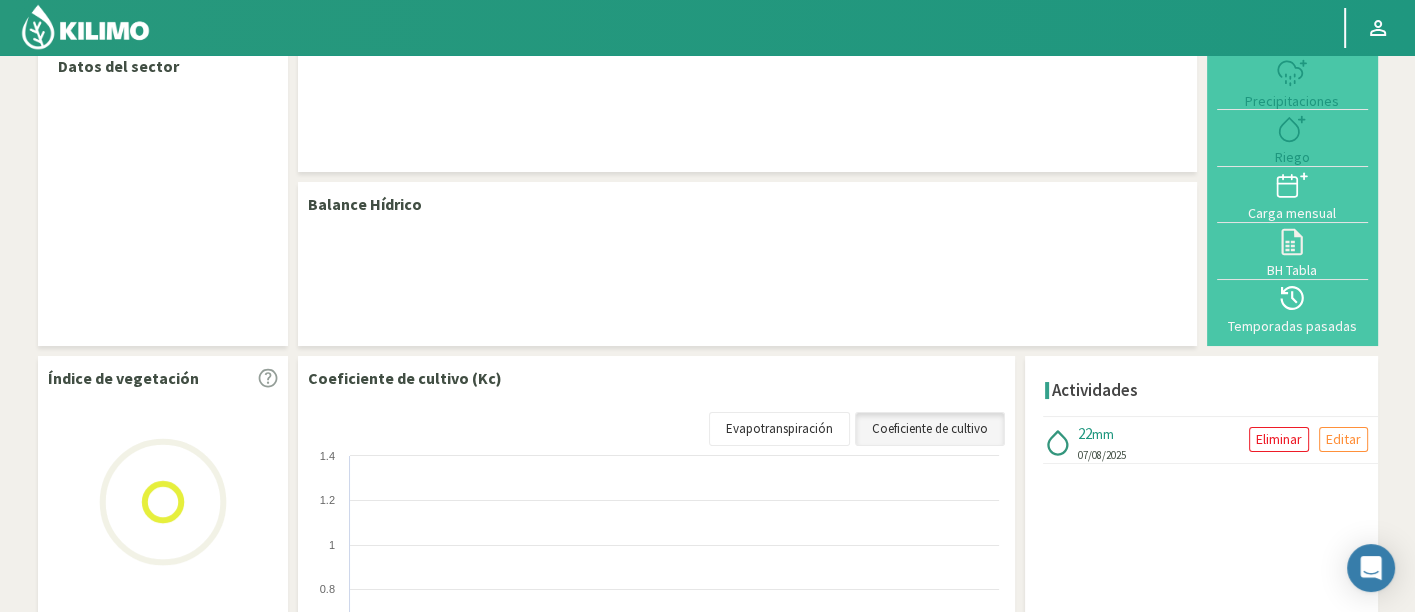 select on "127: Object" 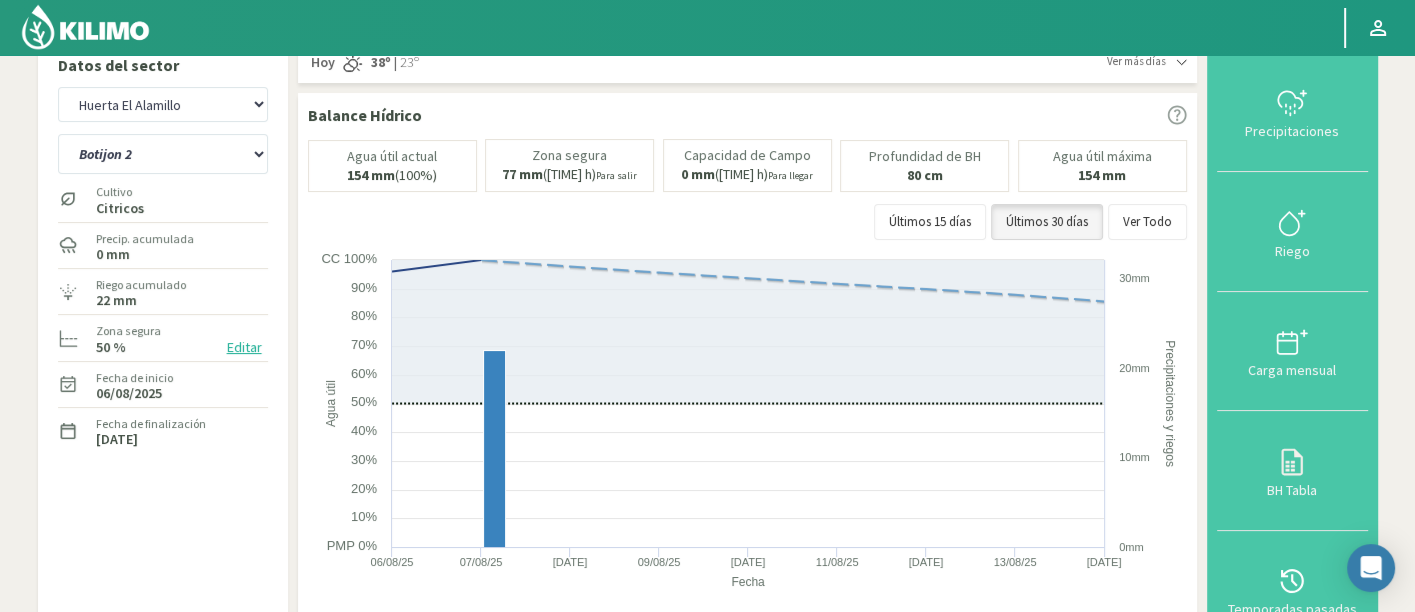 scroll, scrollTop: 20, scrollLeft: 0, axis: vertical 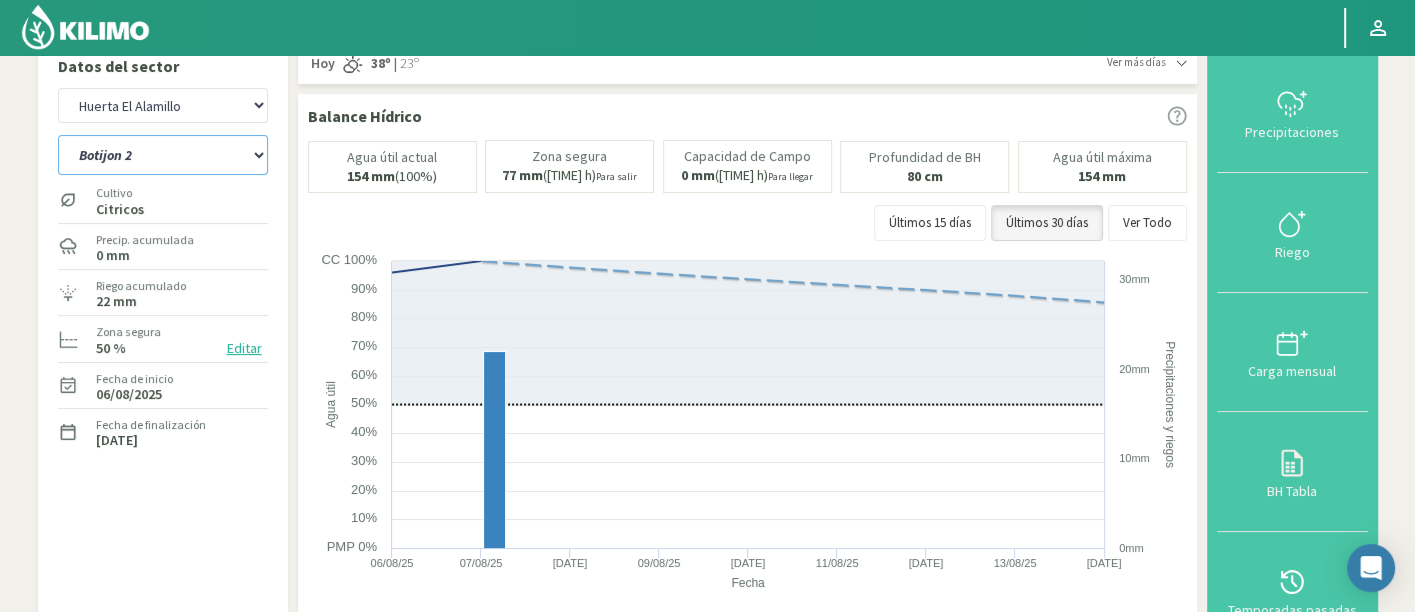 click on "Ancon 1   Ancon 2   Botijon 1   Botijon 2   Brisas 2   El Estanco 1 - CdR   El Estanco 2 - CdR   El Estanco 3 - CdR   El Estanco 4 - CdR   El Estanco 5 - CdR   El Estanco 6 - CdR   El Estanco 7 - CdR   El Molino   Gallineros (N)   Nogales" 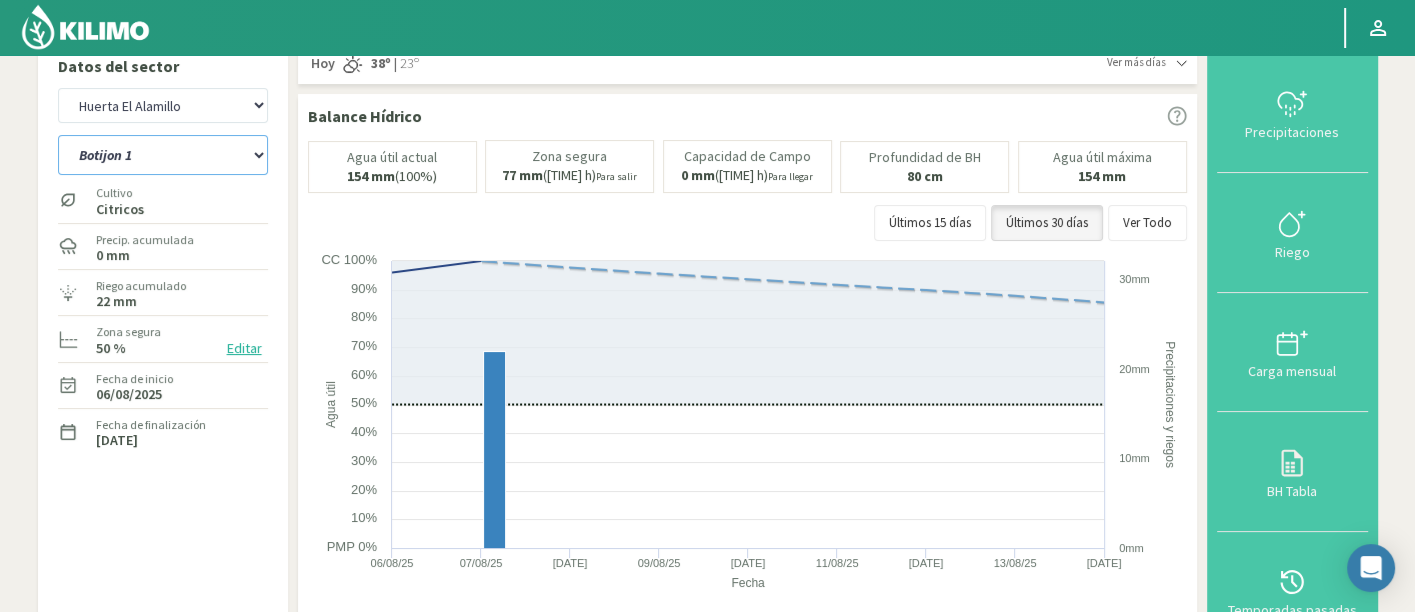 click on "Ancon 1   Ancon 2   Botijon 1   Botijon 2   Brisas 2   El Estanco 1 - CdR   El Estanco 2 - CdR   El Estanco 3 - CdR   El Estanco 4 - CdR   El Estanco 5 - CdR   El Estanco 6 - CdR   El Estanco 7 - CdR   El Molino   Gallineros (N)   Nogales" 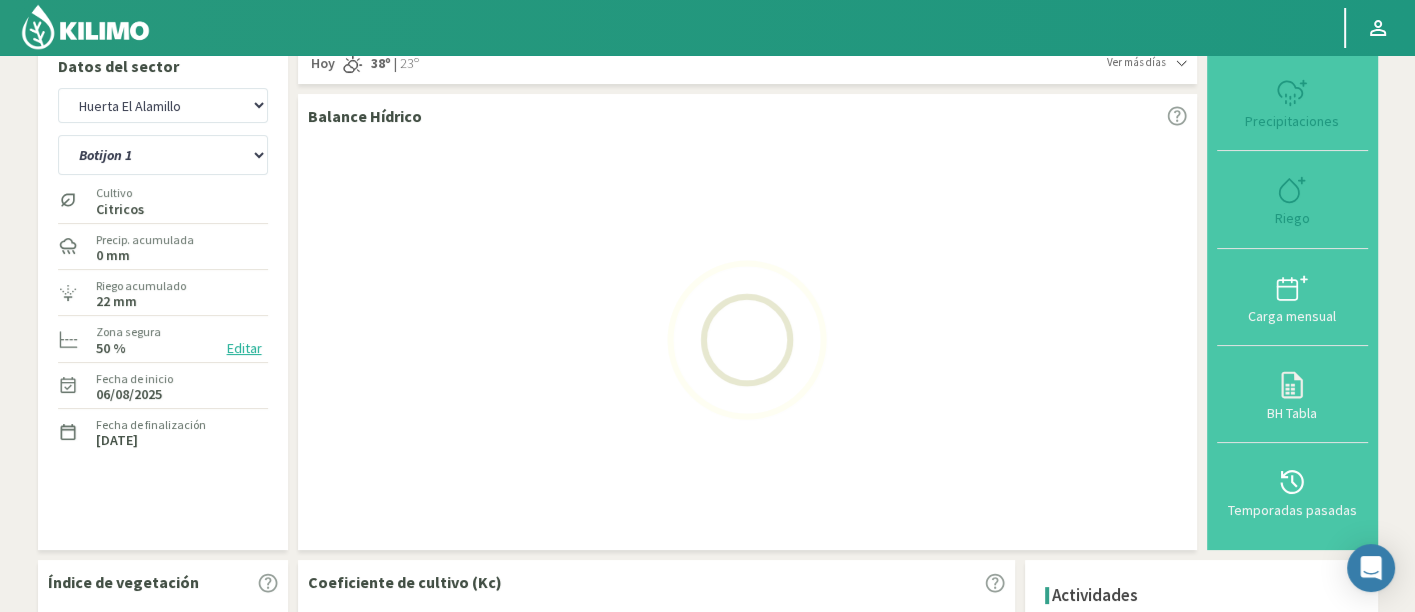 select on "3: Object" 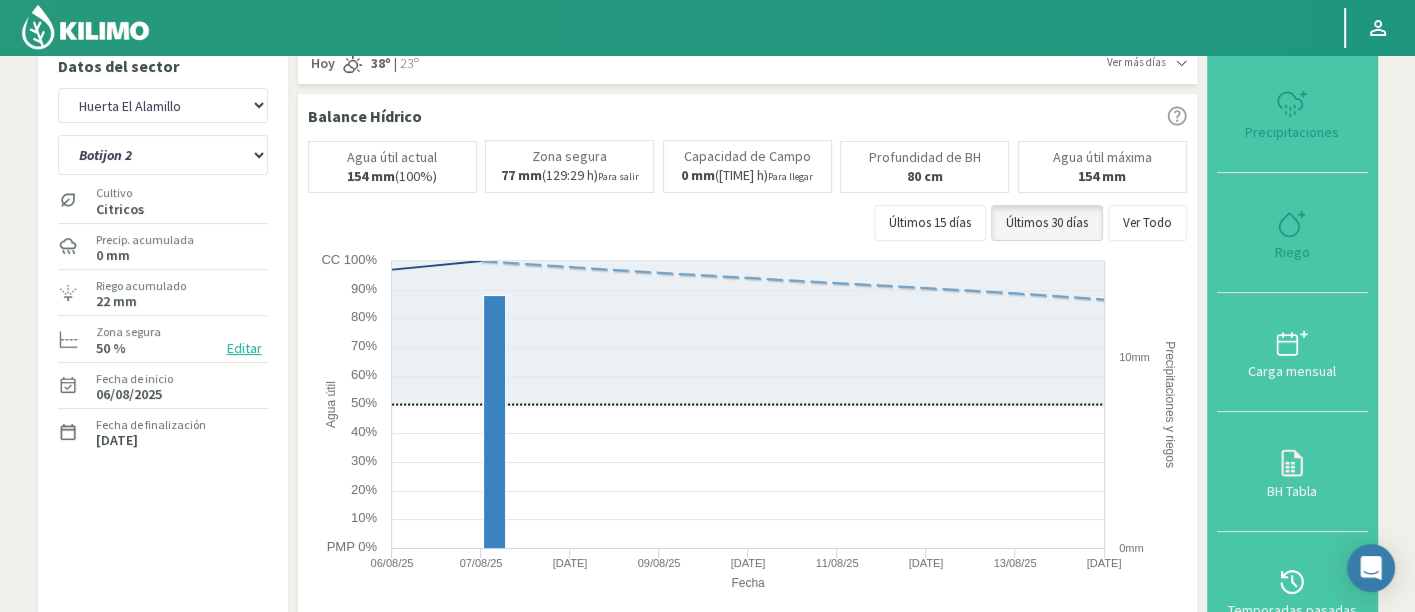 select on "405: Object" 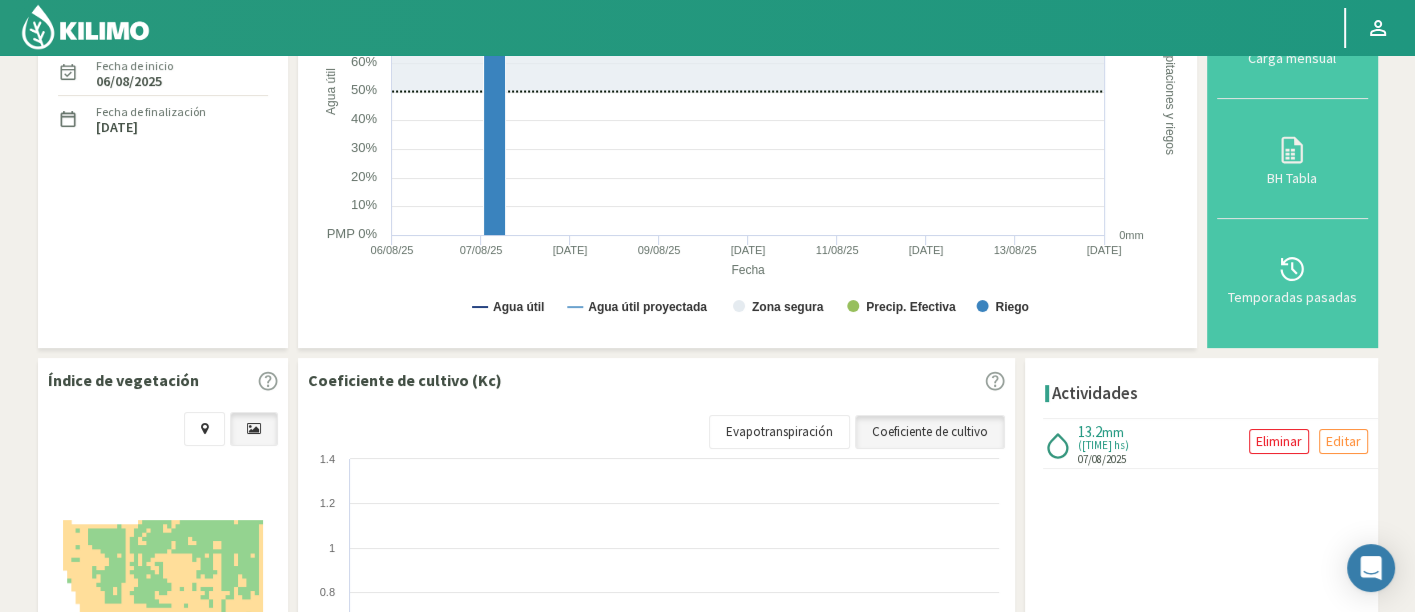 scroll, scrollTop: 111, scrollLeft: 0, axis: vertical 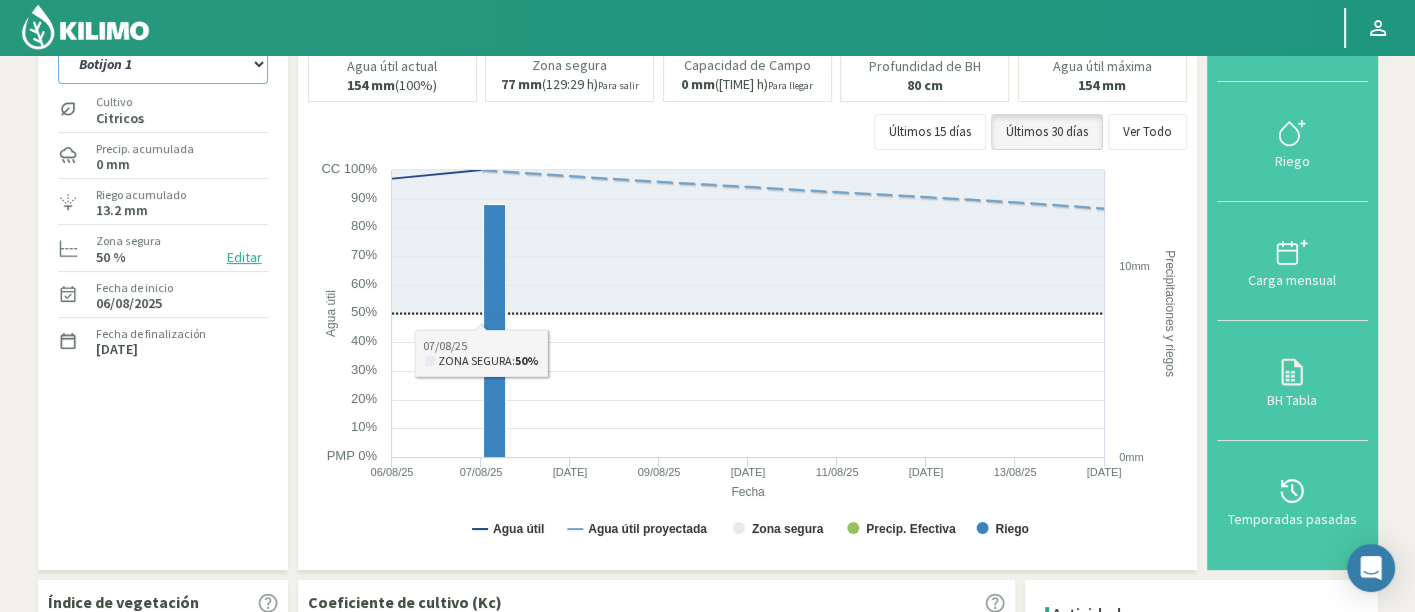 click on "Ancon 1   Ancon 2   Botijon 1   Botijon 2   Brisas 2   El Estanco 1 - CdR   El Estanco 2 - CdR   El Estanco 3 - CdR   El Estanco 4 - CdR   El Estanco 5 - CdR   El Estanco 6 - CdR   El Estanco 7 - CdR   El Molino   Gallineros (N)   Nogales" 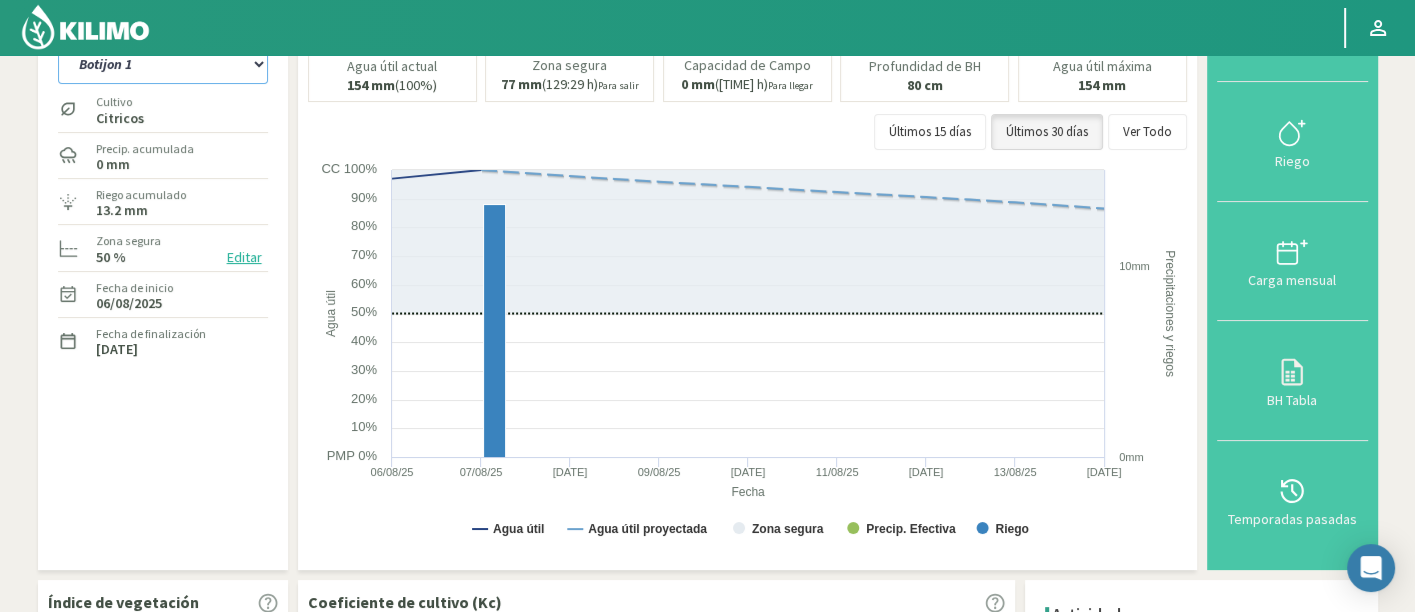 click on "Ancon 1   Ancon 2   Botijon 1   Botijon 2   Brisas 2   El Estanco 1 - CdR   El Estanco 2 - CdR   El Estanco 3 - CdR   El Estanco 4 - CdR   El Estanco 5 - CdR   El Estanco 6 - CdR   El Estanco 7 - CdR   El Molino   Gallineros (N)   Nogales" 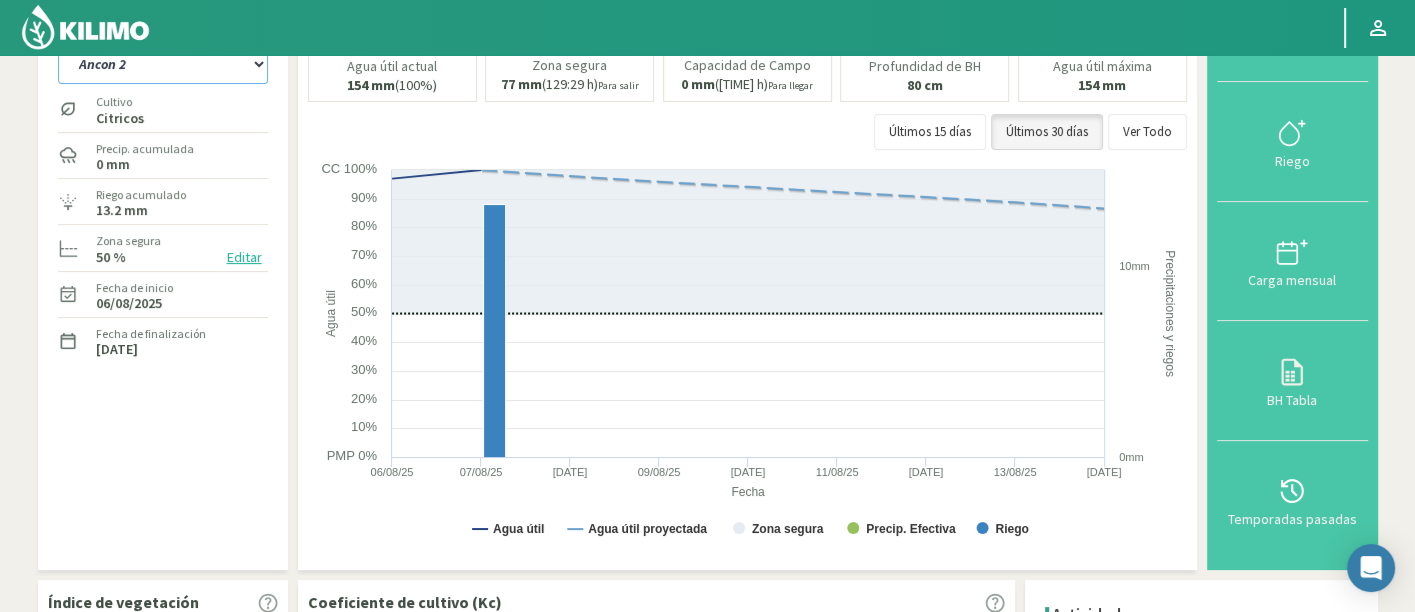 click on "Ancon 1   Ancon 2   Botijon 1   Botijon 2   Brisas 2   El Estanco 1 - CdR   El Estanco 2 - CdR   El Estanco 3 - CdR   El Estanco 4 - CdR   El Estanco 5 - CdR   El Estanco 6 - CdR   El Estanco 7 - CdR   El Molino   Gallineros (N)   Nogales" 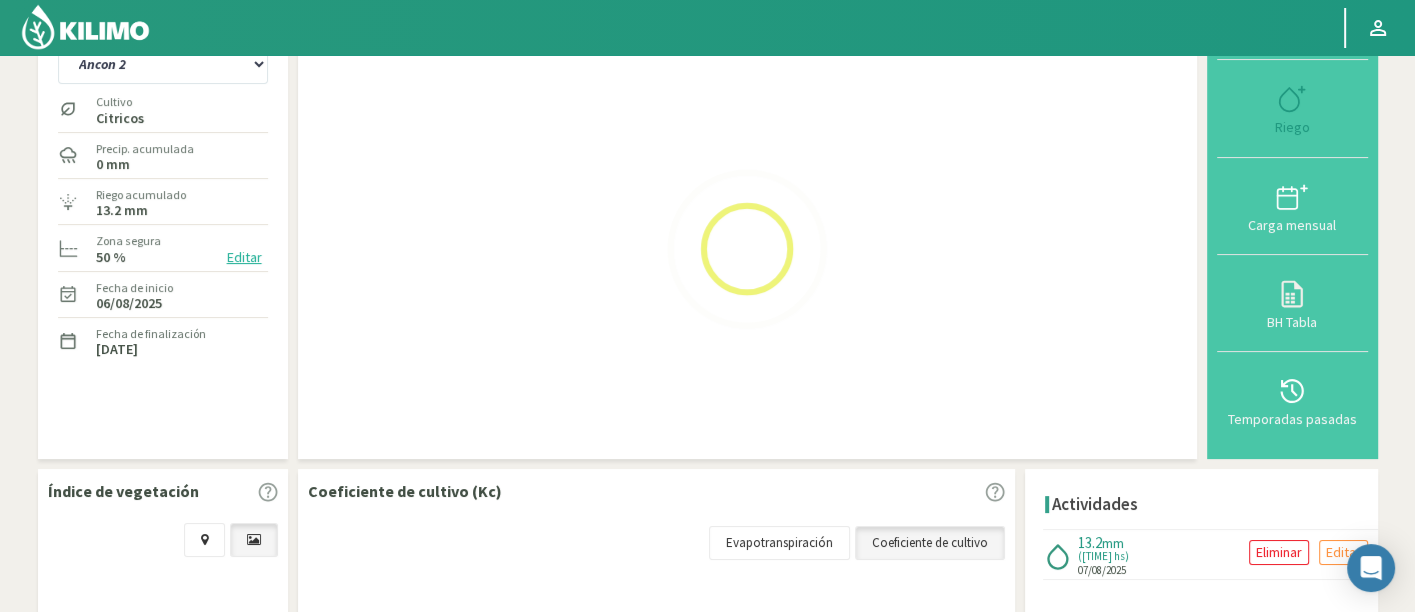 select on "17: Object" 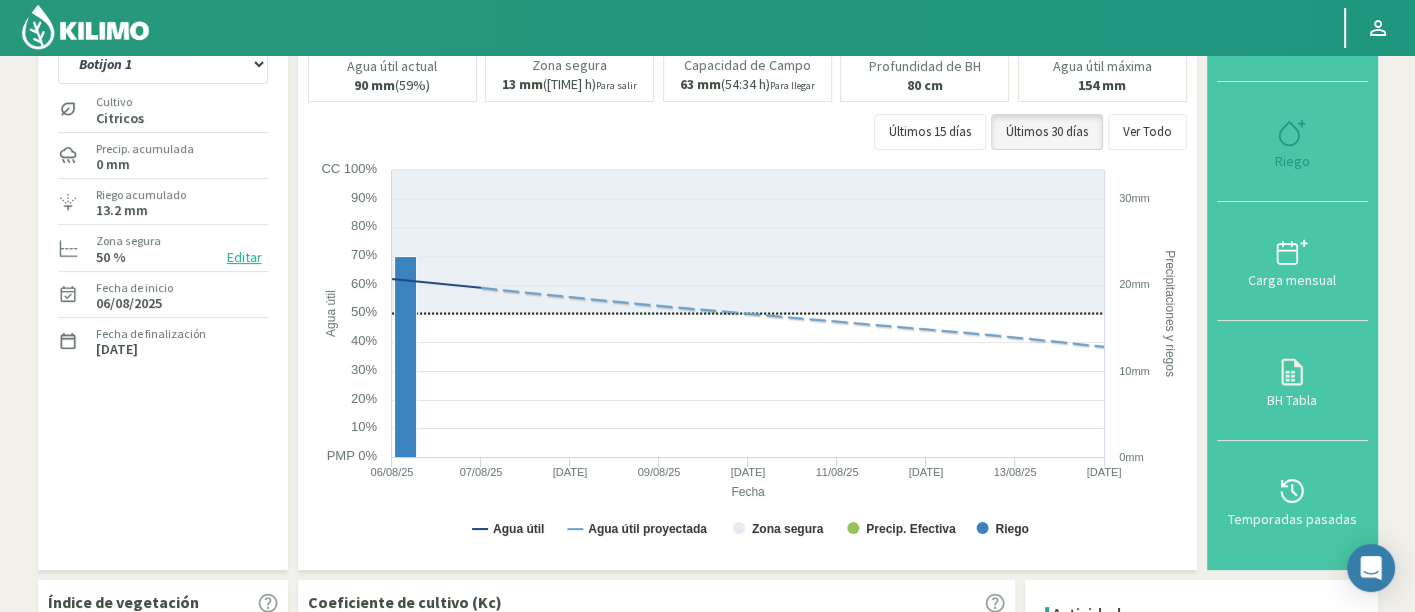 select on "683: Object" 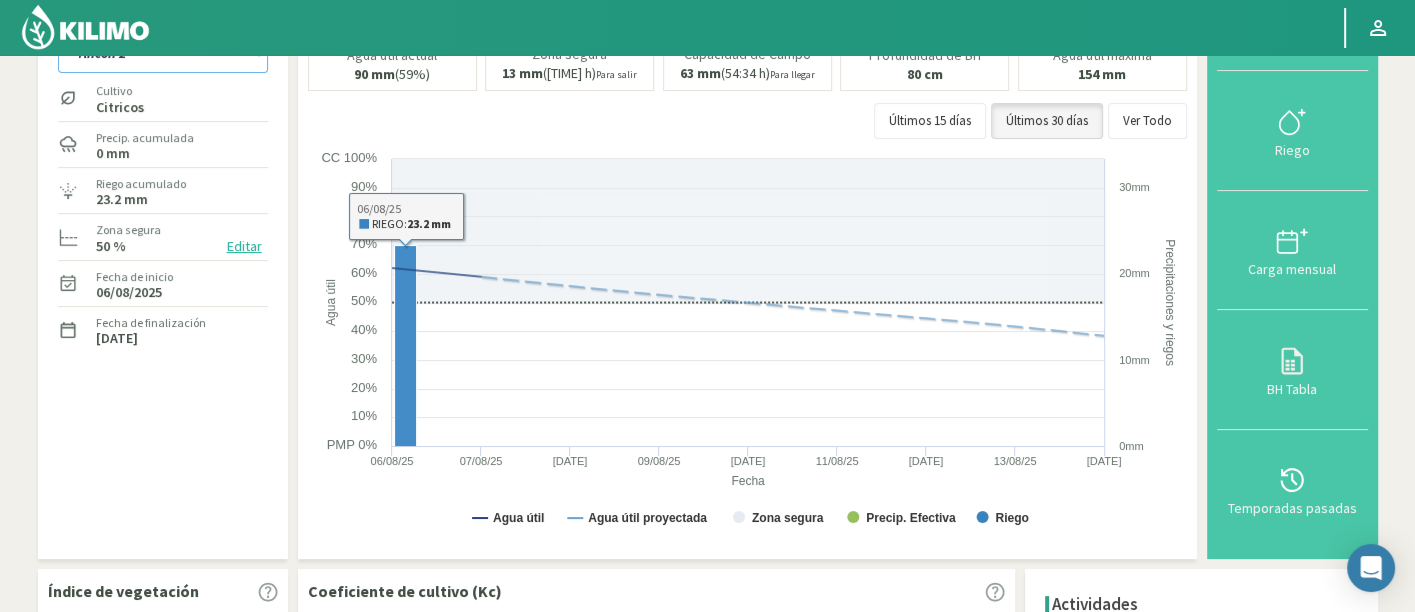scroll, scrollTop: 111, scrollLeft: 0, axis: vertical 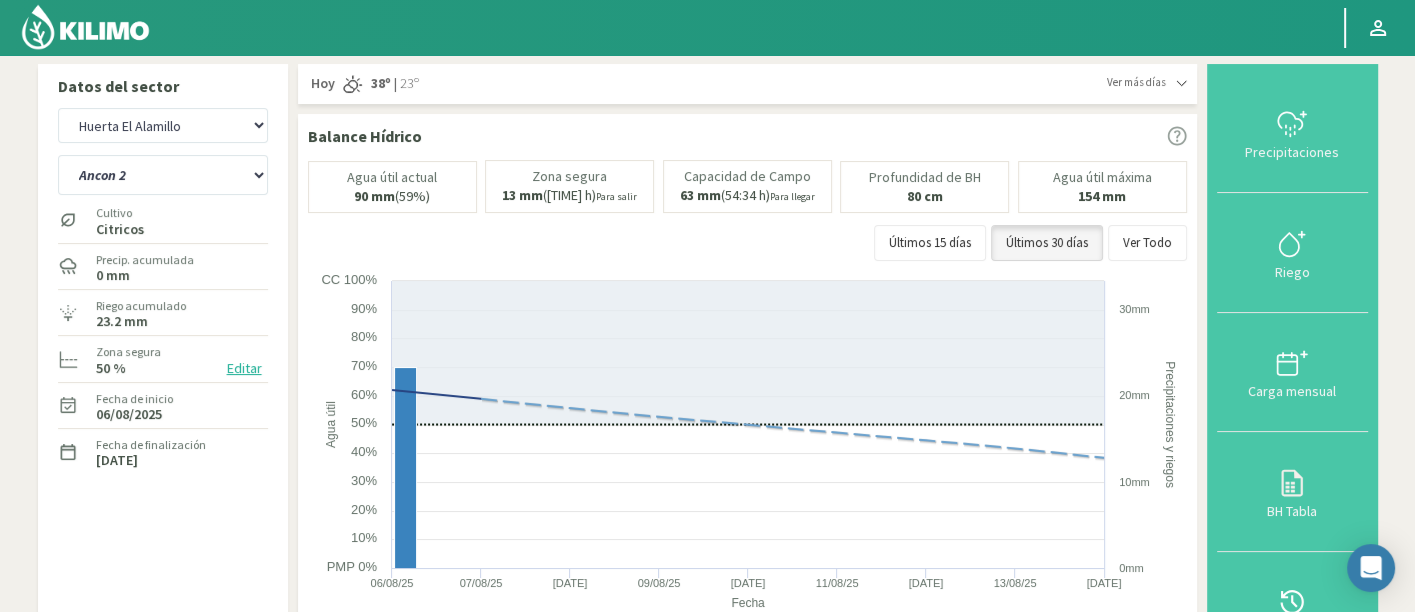 click on "Temporadas pasadas" at bounding box center [1292, 611] 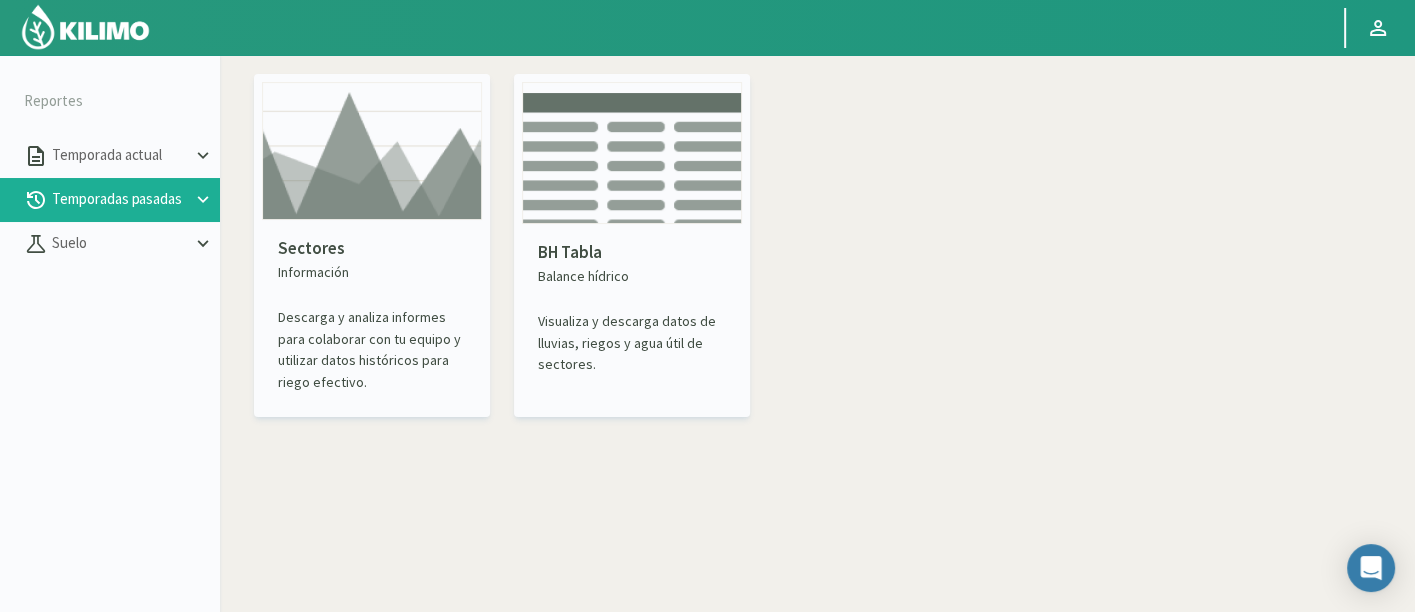 click 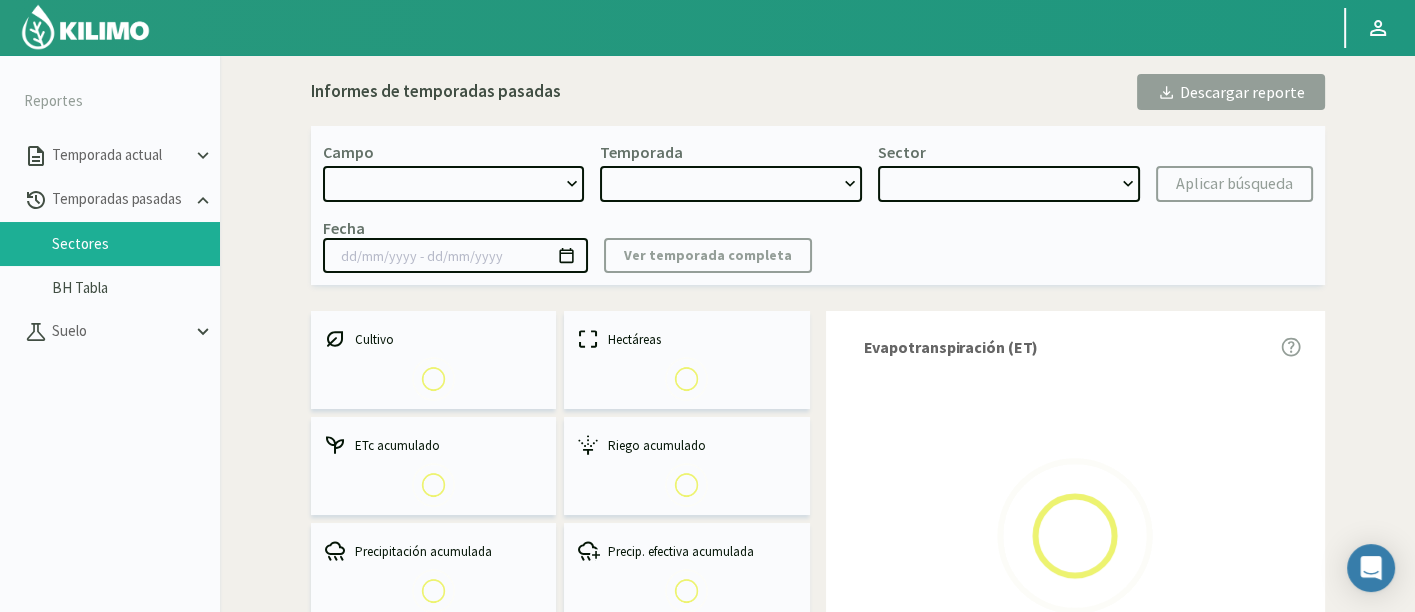 select on "0: Object" 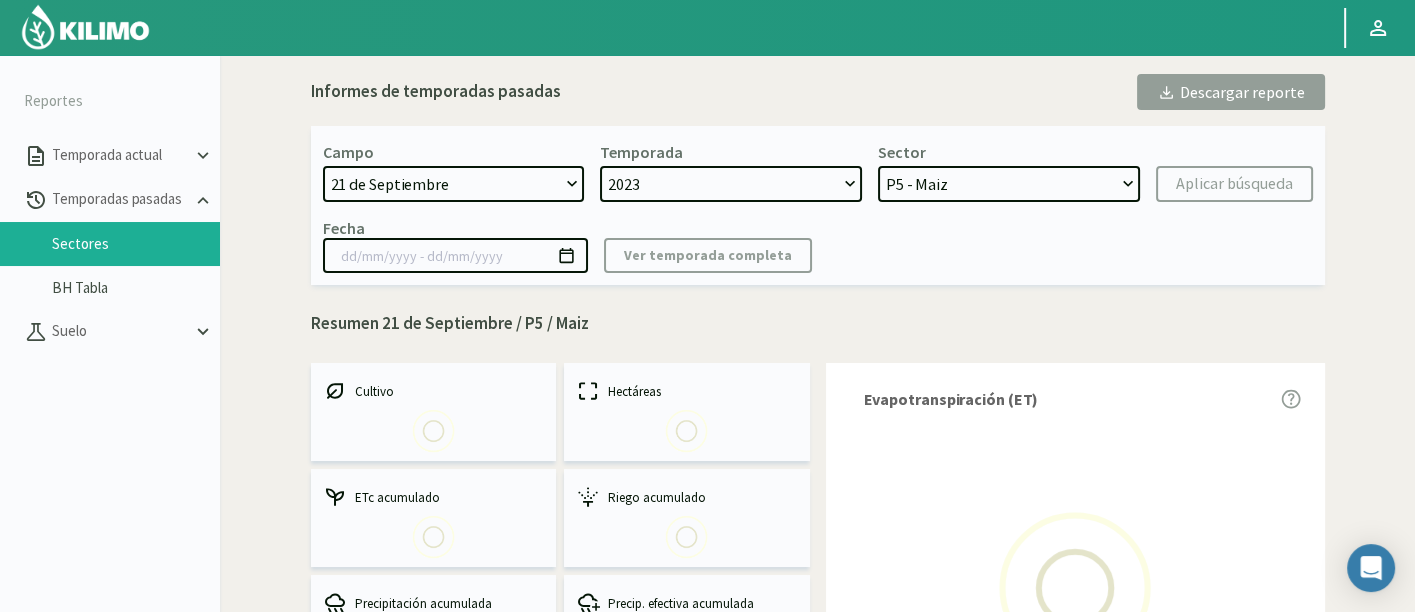 select on "0: 2023" 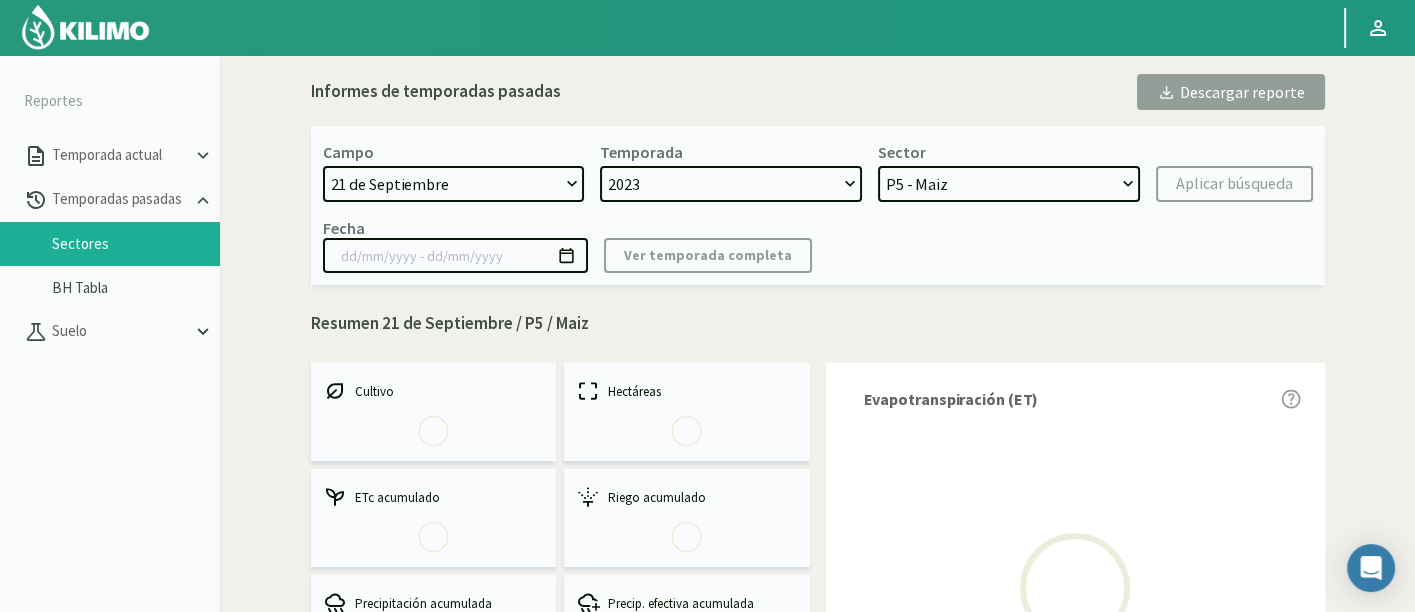 select on "0: Object" 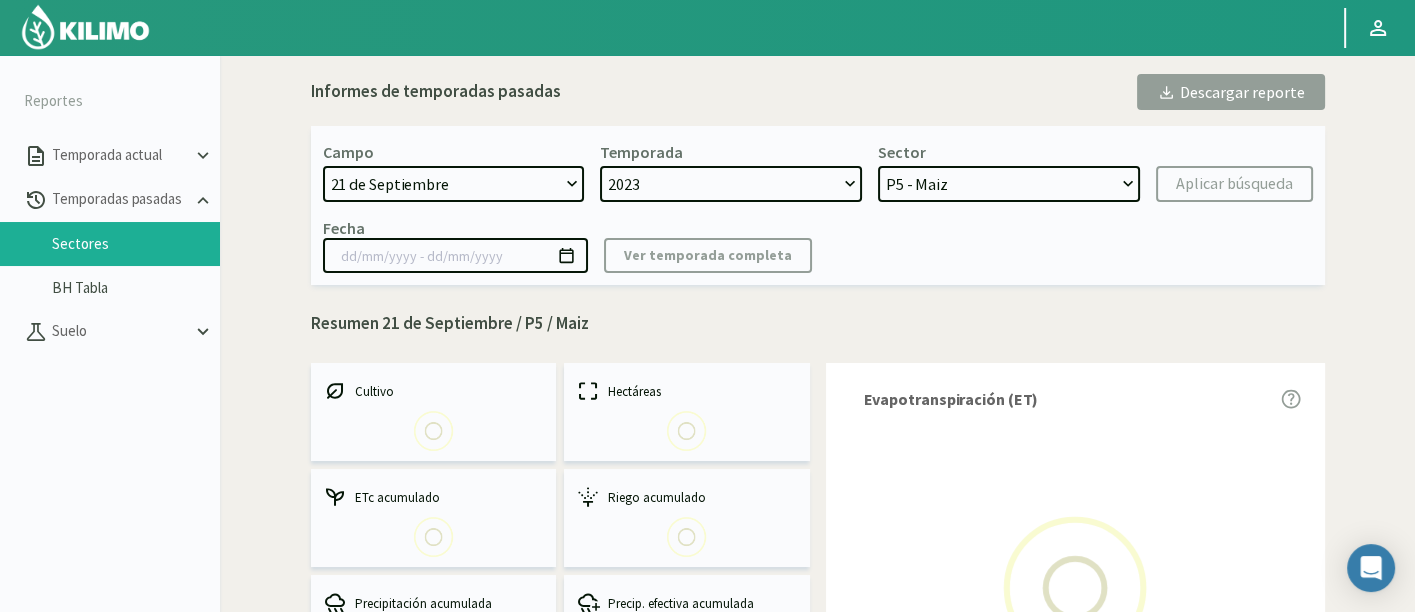 type on "[DATE] - [DATE]" 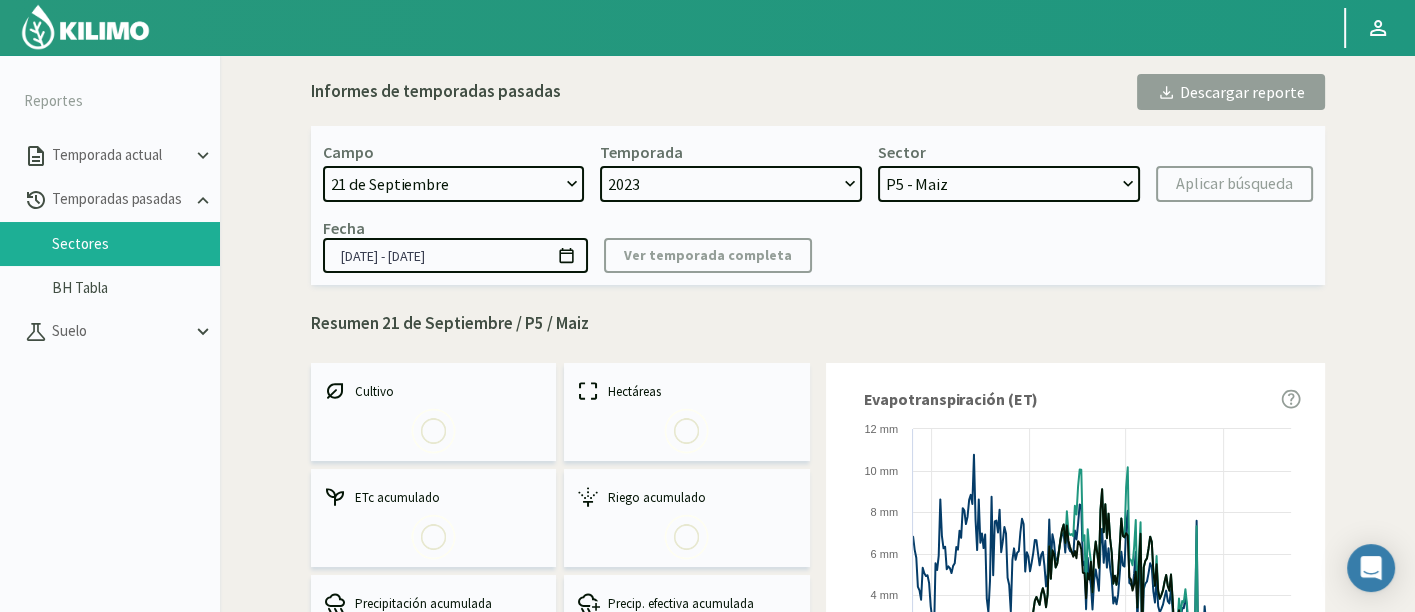 click on "21 de Septiembre   8 Fuegos   Acograpes  - Ag. Carlos Muñoz Herrera   Acograpes - Ag. Cerro Mauco   Acograpes - Ag. Hermanos Tapia   Acograpes  - Ag. Manuel Meneses   Acograpes - Ag. Manuel Meneses (40 cm)   Acograpes - Ag. Paulino Fernández   Acograpes- Ag. Raúl Montenegro- El Higueral   Acograpes- Ag. Raúl Montenegro- El Maitén   Acograpes - Ag. Raúl Montenegro - La Cuyana   Acograpes - Ag. Raúl Montenegro - Las Bandurrias   Acograpes- Ag. Raúl Montenegro- Mendocita   Acograpes  - Agrícola Bausig   Acograpes - Agrícola Benigno Collantes   Acograpes - Agrícola Cerro Mauco   Acograpes - Agrícola Cerro Mauco   Acograpes - Agrícola Hector Villalon e hijos   Acograpes - AgroAndina - Los Nogales   Acograpes - AgroAndina - Los Reyes   Acograpes  - AgroWorld   Acograpes - Ag. Saavedra - Calle El Medio 3 Tomas   Acograpes - Ag. Saavedra - El Membrillo   Acograpes - Ag. Saavedra - San José Santa María   Acograpes - Ag. Sucesion Fermin   Acograpes - [FIRST] [LAST]   Acograpes - San Felipe Uvas  Aero" 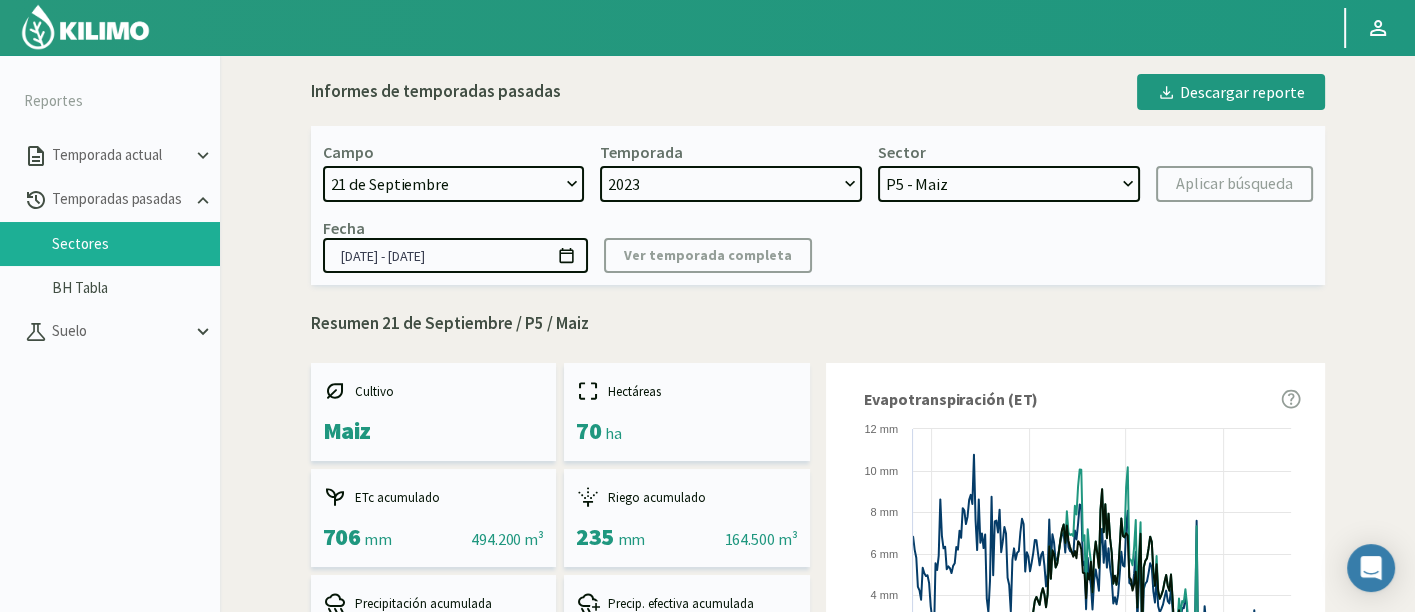 select on "892: Object" 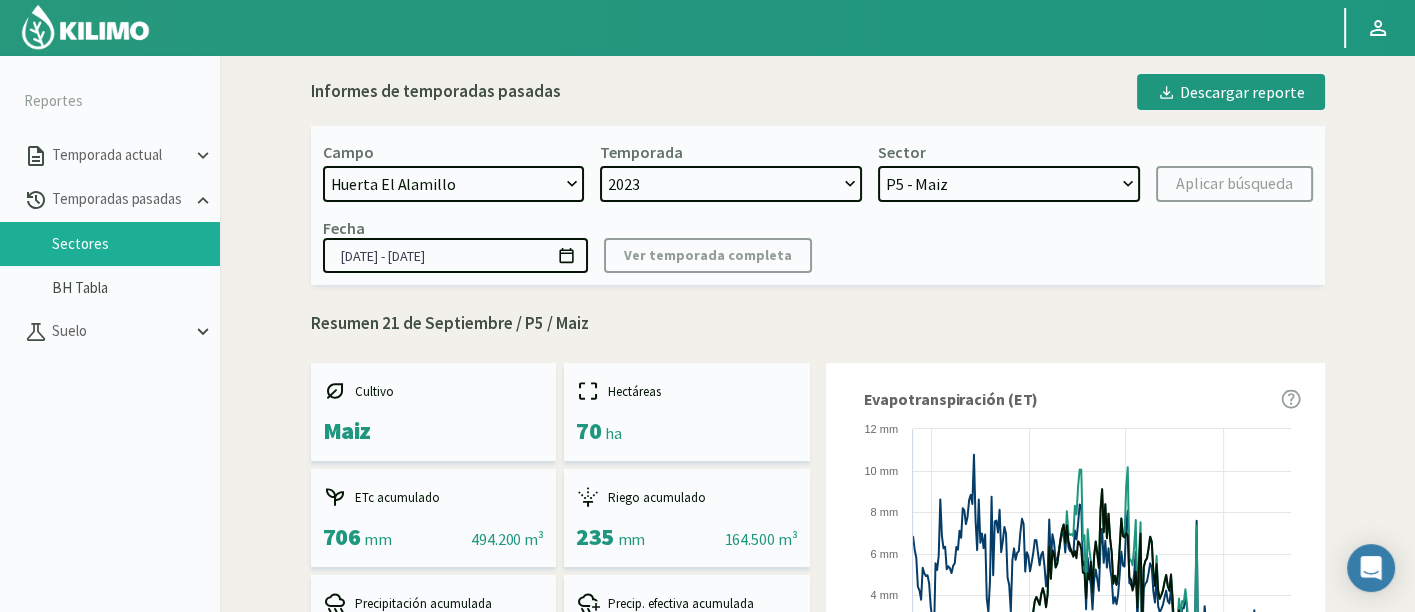 click on "21 de Septiembre   8 Fuegos   Acograpes  - Ag. Carlos Muñoz Herrera   Acograpes - Ag. Cerro Mauco   Acograpes - Ag. Hermanos Tapia   Acograpes  - Ag. Manuel Meneses   Acograpes - Ag. Manuel Meneses (40 cm)   Acograpes - Ag. Paulino Fernández   Acograpes- Ag. Raúl Montenegro- El Higueral   Acograpes- Ag. Raúl Montenegro- El Maitén   Acograpes - Ag. Raúl Montenegro - La Cuyana   Acograpes - Ag. Raúl Montenegro - Las Bandurrias   Acograpes- Ag. Raúl Montenegro- Mendocita   Acograpes  - Agrícola Bausig   Acograpes - Agrícola Benigno Collantes   Acograpes - Agrícola Cerro Mauco   Acograpes - Agrícola Cerro Mauco   Acograpes - Agrícola Hector Villalon e hijos   Acograpes - AgroAndina - Los Nogales   Acograpes - AgroAndina - Los Reyes   Acograpes  - AgroWorld   Acograpes - Ag. Saavedra - Calle El Medio 3 Tomas   Acograpes - Ag. Saavedra - El Membrillo   Acograpes - Ag. Saavedra - San José Santa María   Acograpes - Ag. Sucesion Fermin   Acograpes - [FIRST] [LAST]   Acograpes - San Felipe Uvas  Aero" 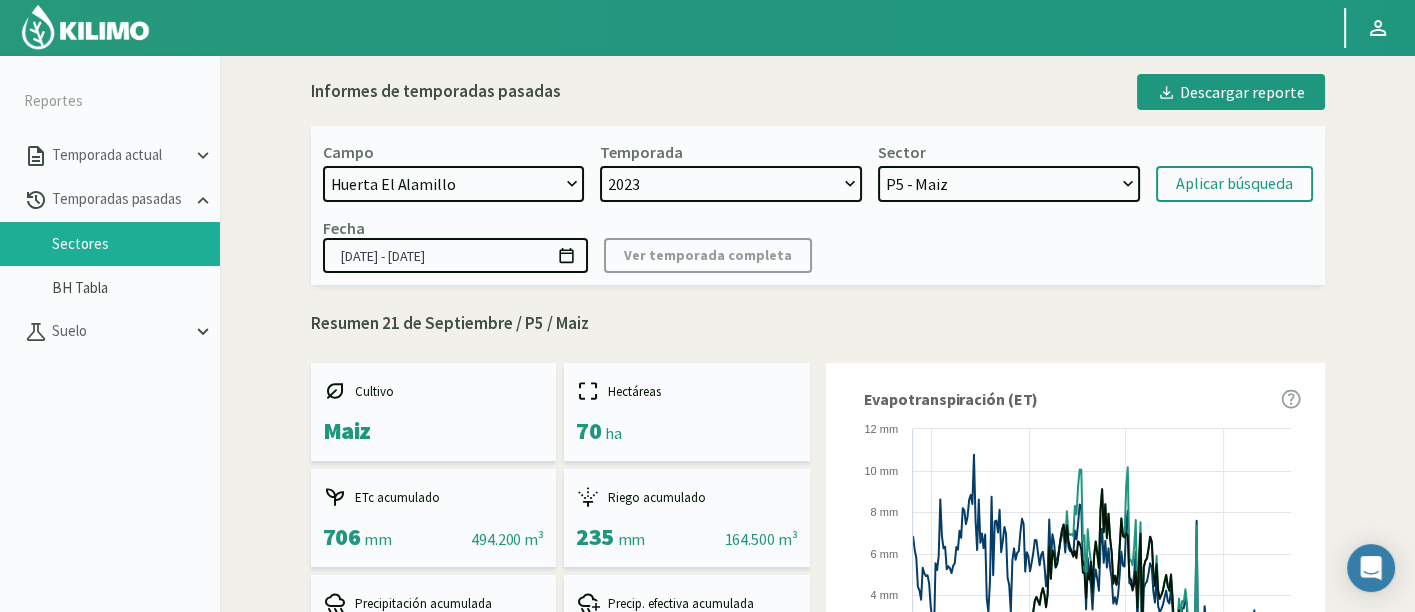 click on "2023   2022" 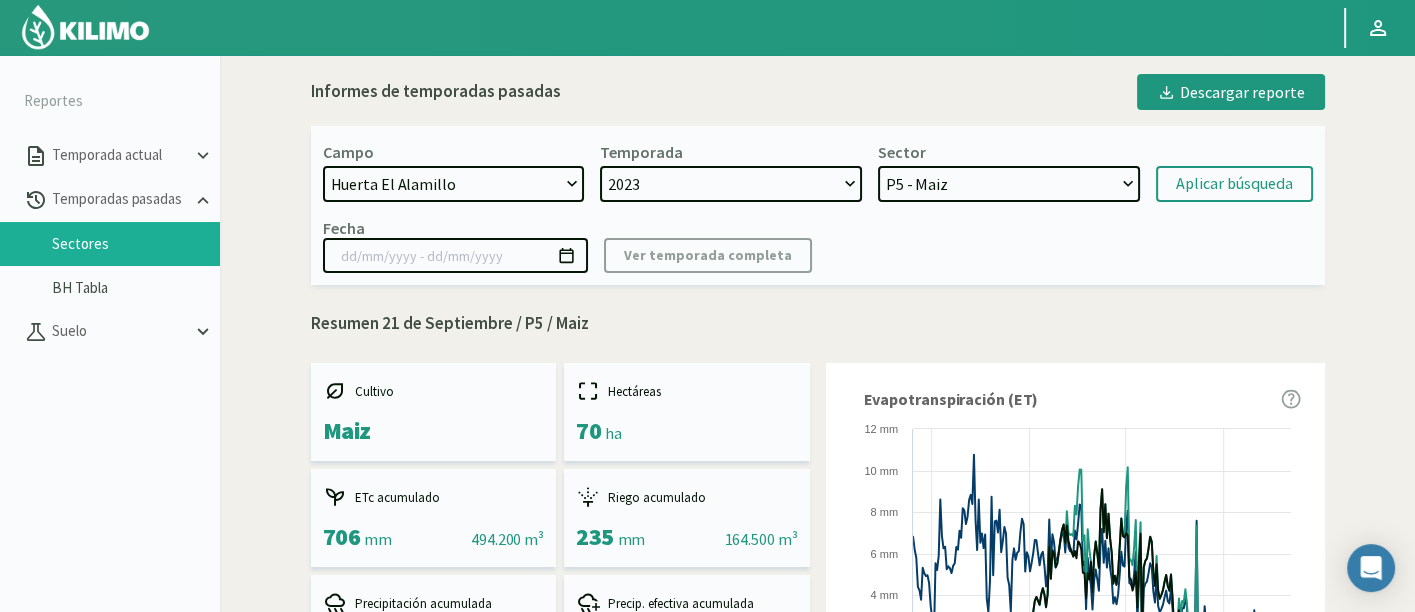 click on "Temporada   [YEAR]   [YEAR]" 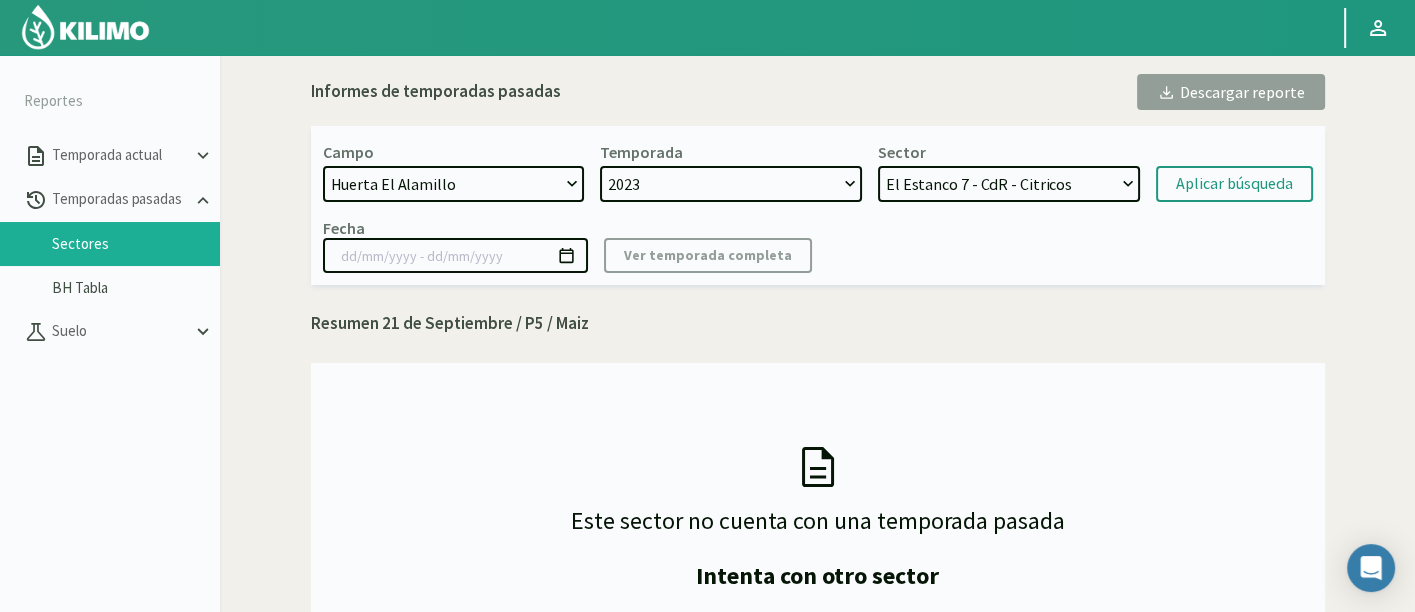 click on "Temporada   [YEAR]   [YEAR]" 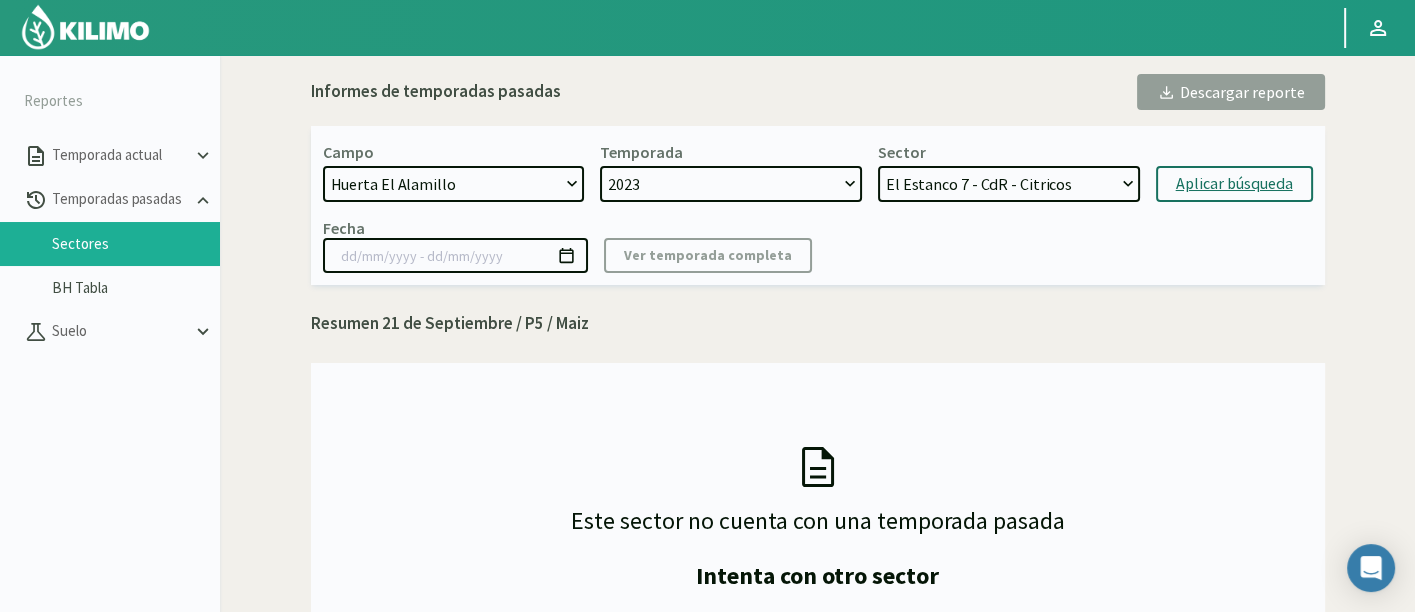 click on "Aplicar búsqueda" 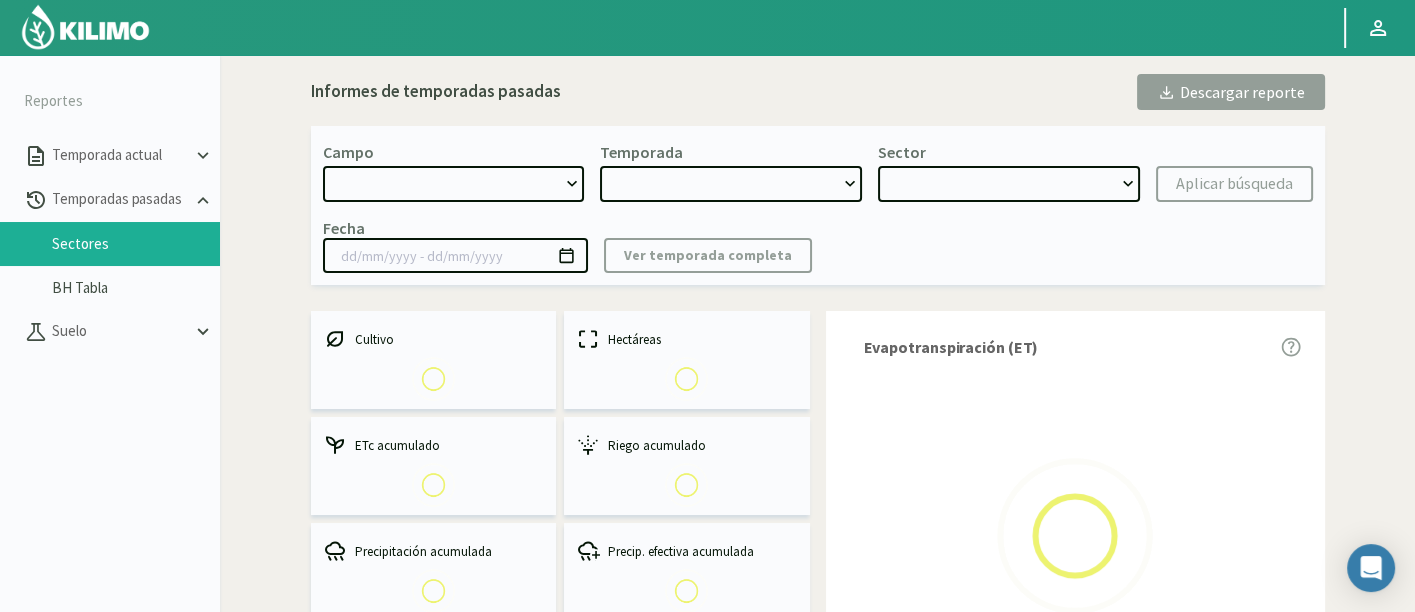 select on "892: Object" 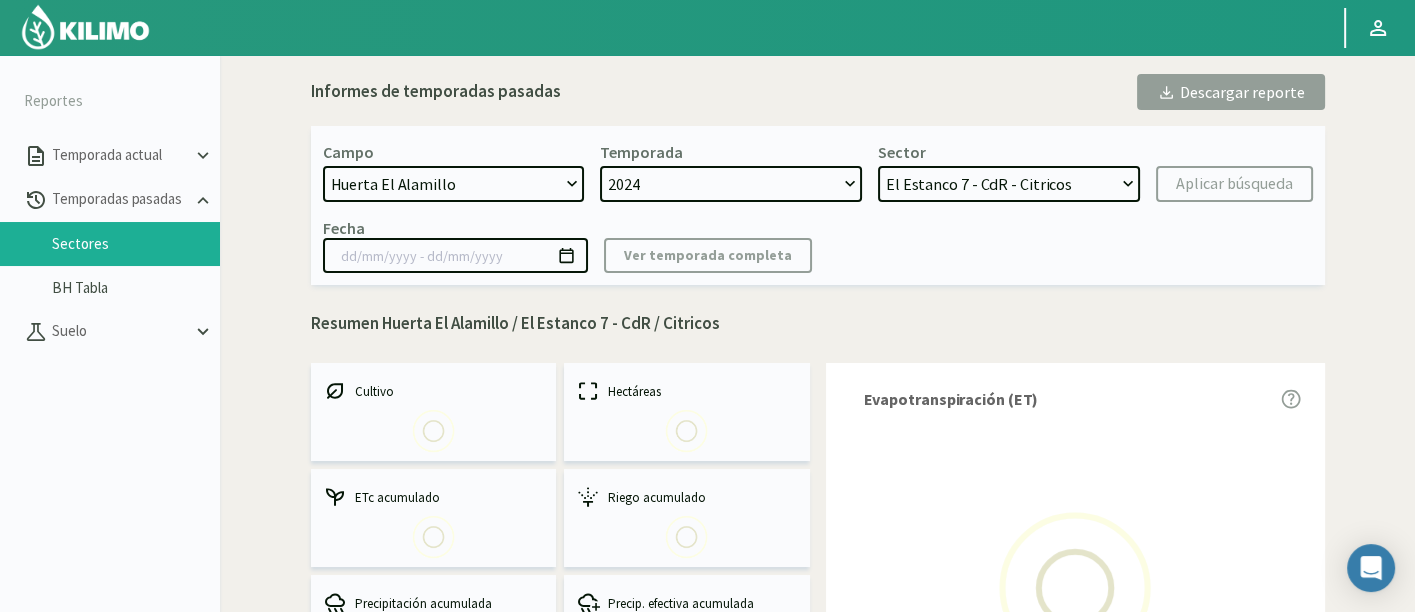 select on "0: 2024" 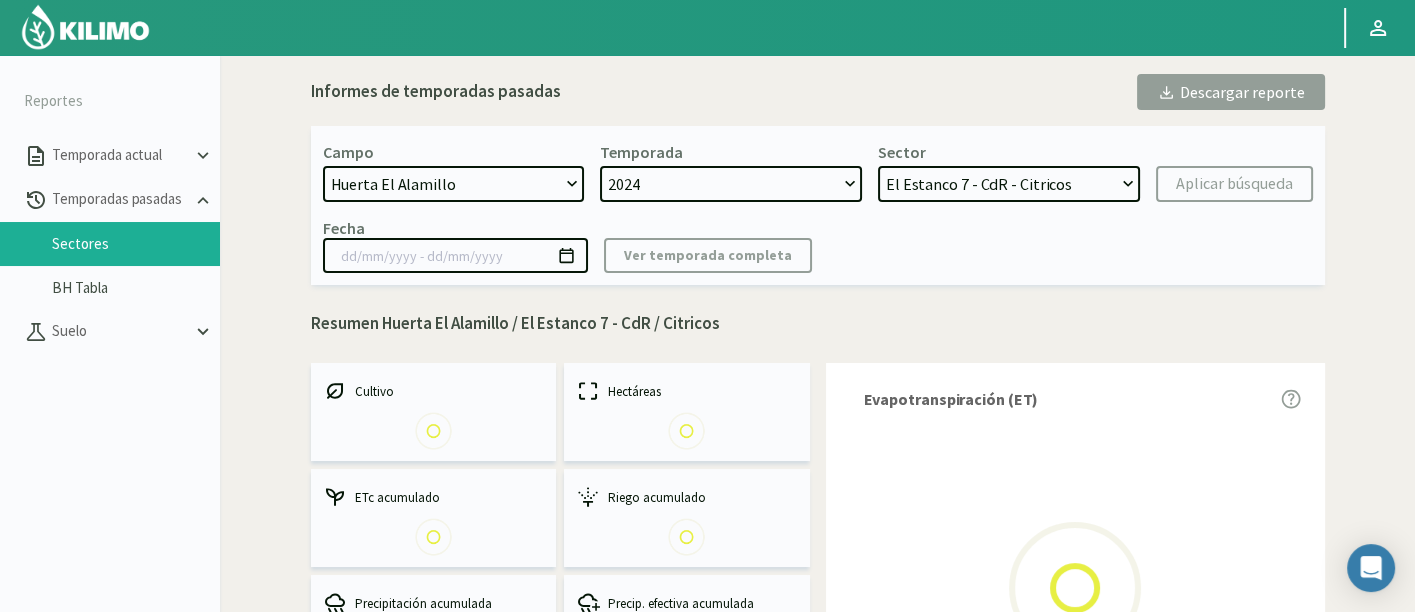 select on "0: Object" 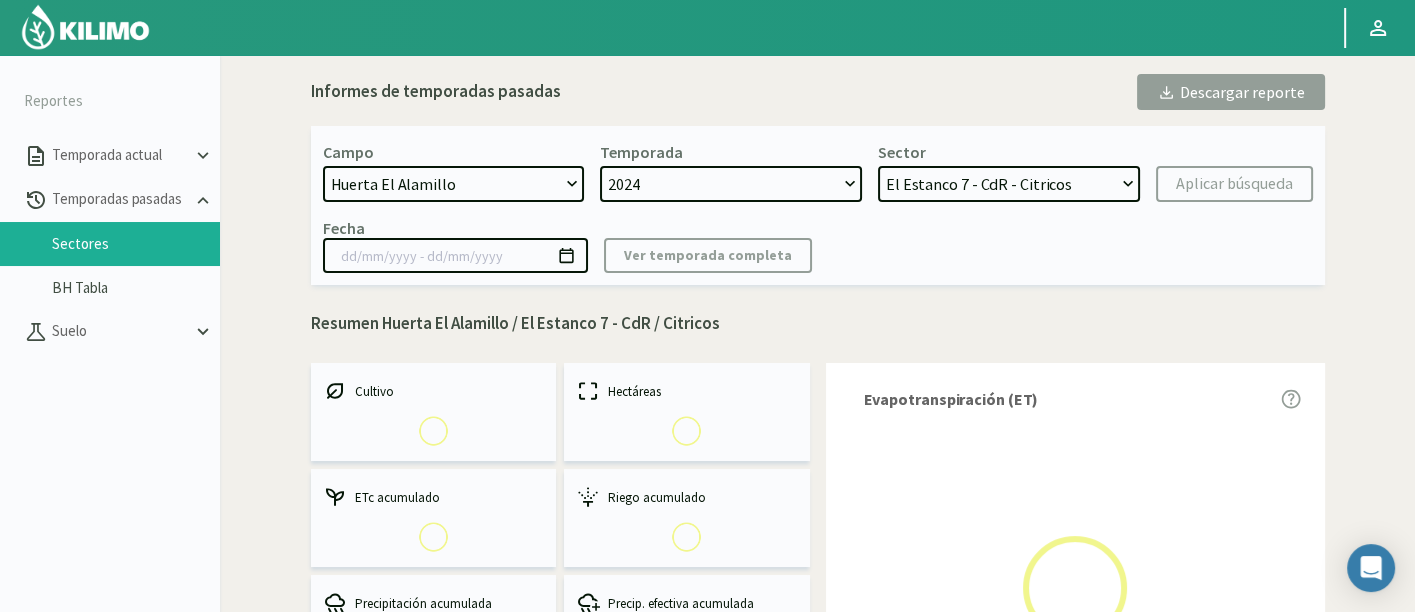 type on "[DATE] - [DATE]" 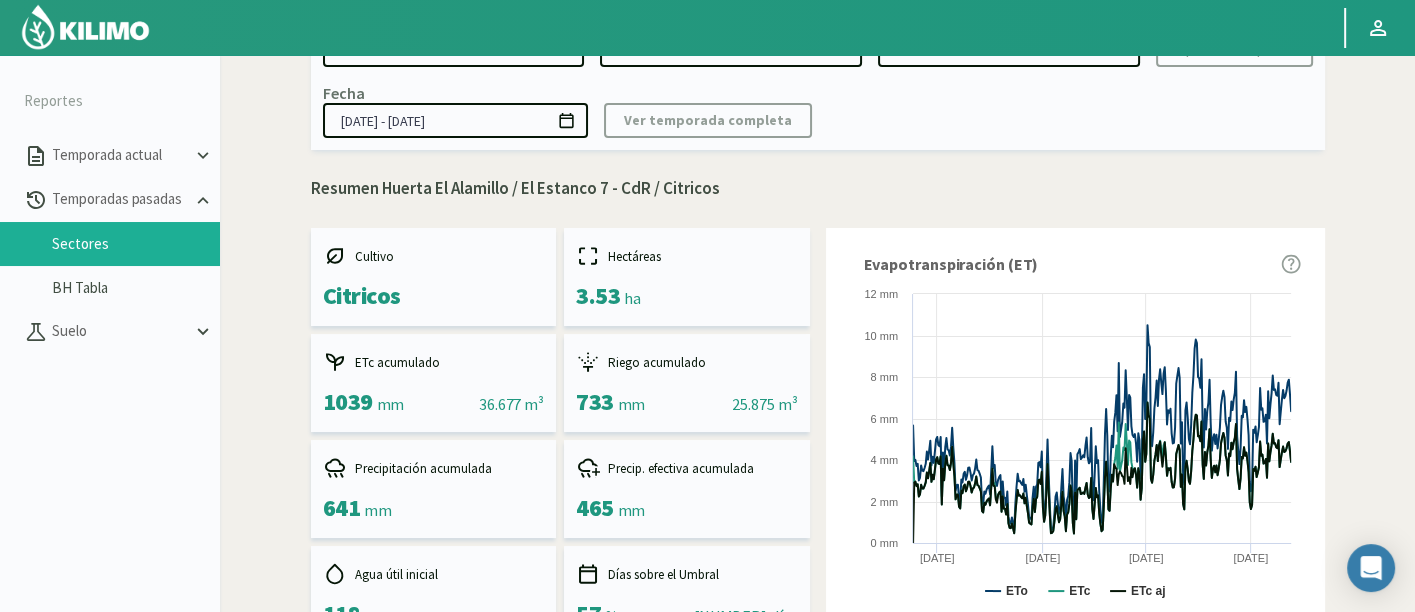 scroll, scrollTop: 0, scrollLeft: 0, axis: both 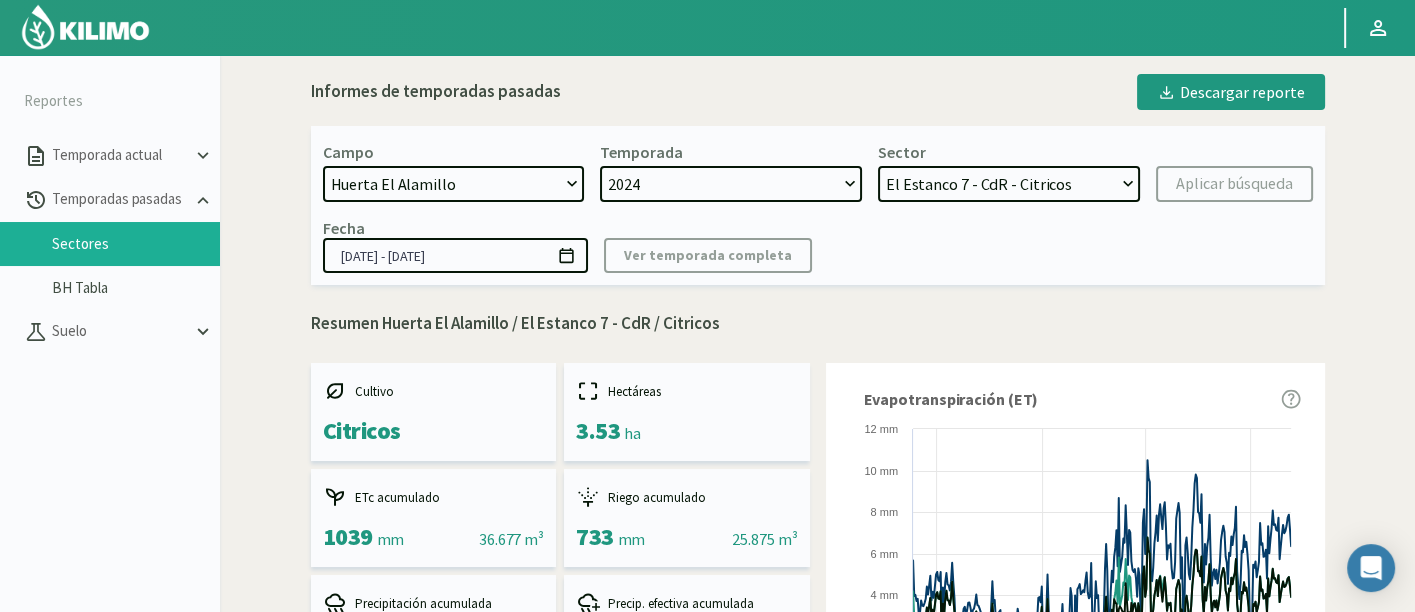 drag, startPoint x: 742, startPoint y: 175, endPoint x: 782, endPoint y: 175, distance: 40 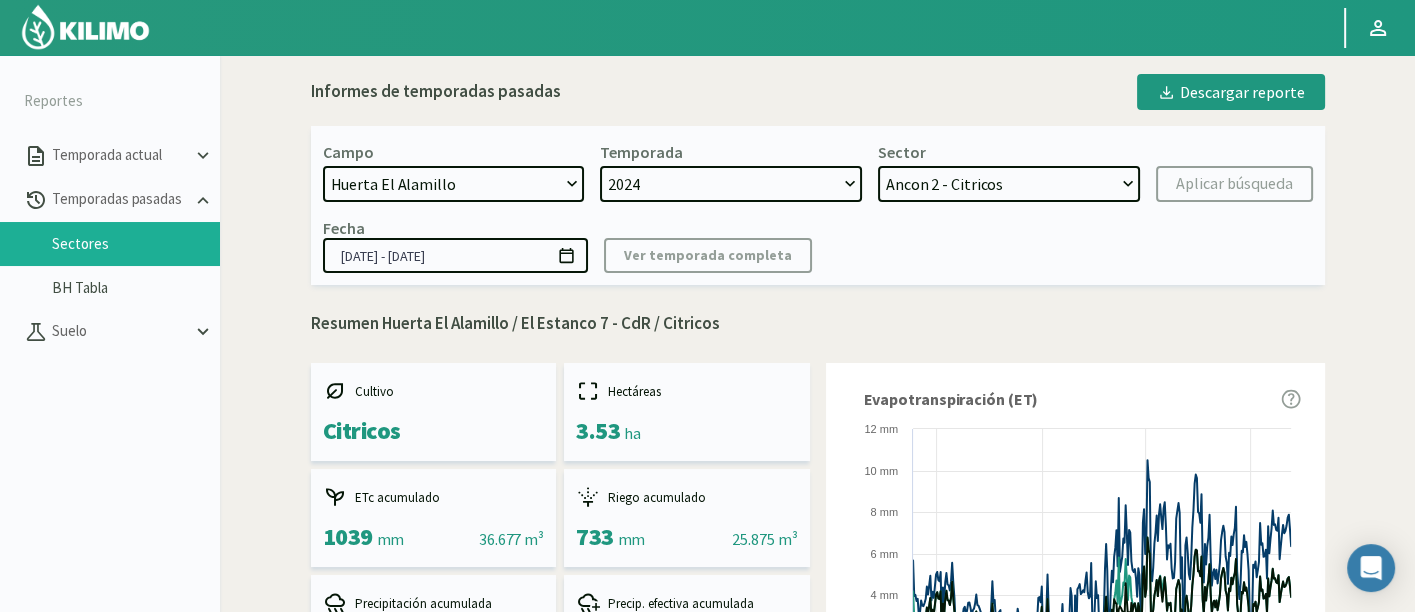 click on "El Estanco 7 - CdR - Citricos   El Estanco 6 - CdR - Citricos   El Estanco 5 - CdR - Citricos   El Estanco 4 - CdR - Citricos   El Estanco 3 - CdR - Citricos   El Estanco 2 - CdR - Citricos   El Estanco 1 - CdR - Citricos   El Estanco 7 - Citricos   El Estanco 6 - Citricos   El Estanco 5 - Citricos   El Estanco 4 - Citricos   El Estanco 3 - Citricos   El Estanco 2 - Citricos   El Estanco 1 - Citricos   Brisas 2 - Citricos   Gallineros (N) - Citricos   El Molino - Citricos   Ancon 2 - Citricos   Ancon 1 - Citricos   Botijon 1 - Citricos   Botijon 2 - Citricos   Nogales - Citricos" 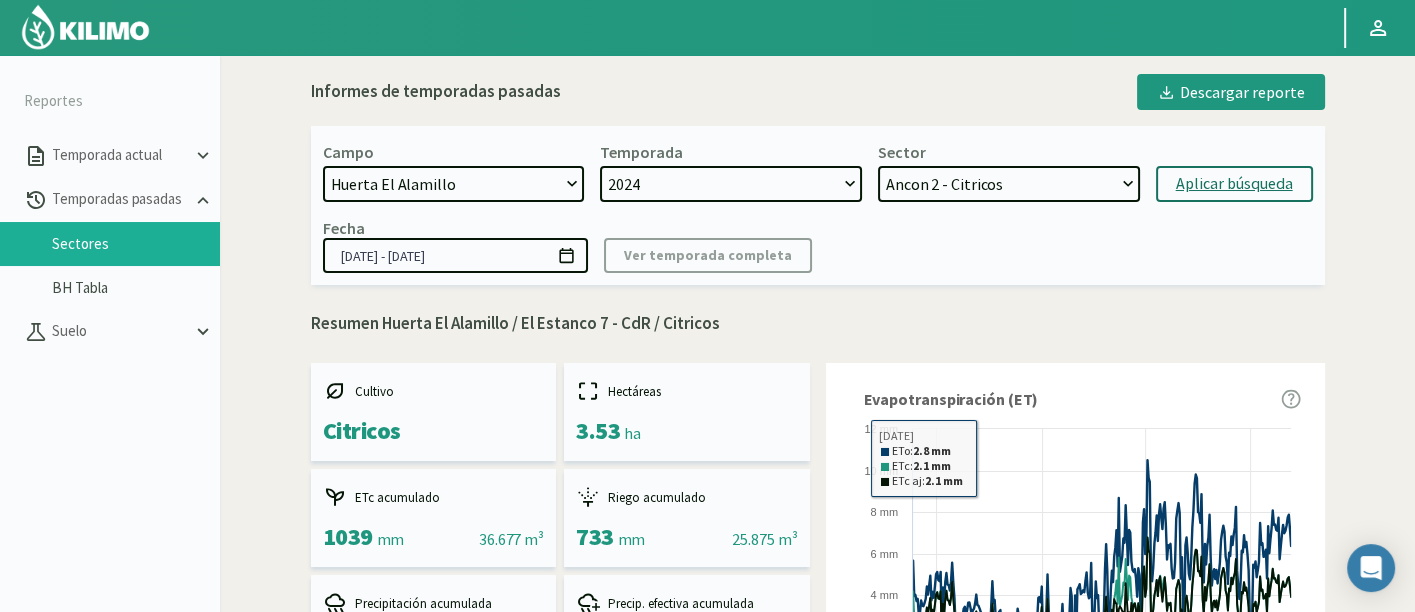 click on "Aplicar búsqueda" 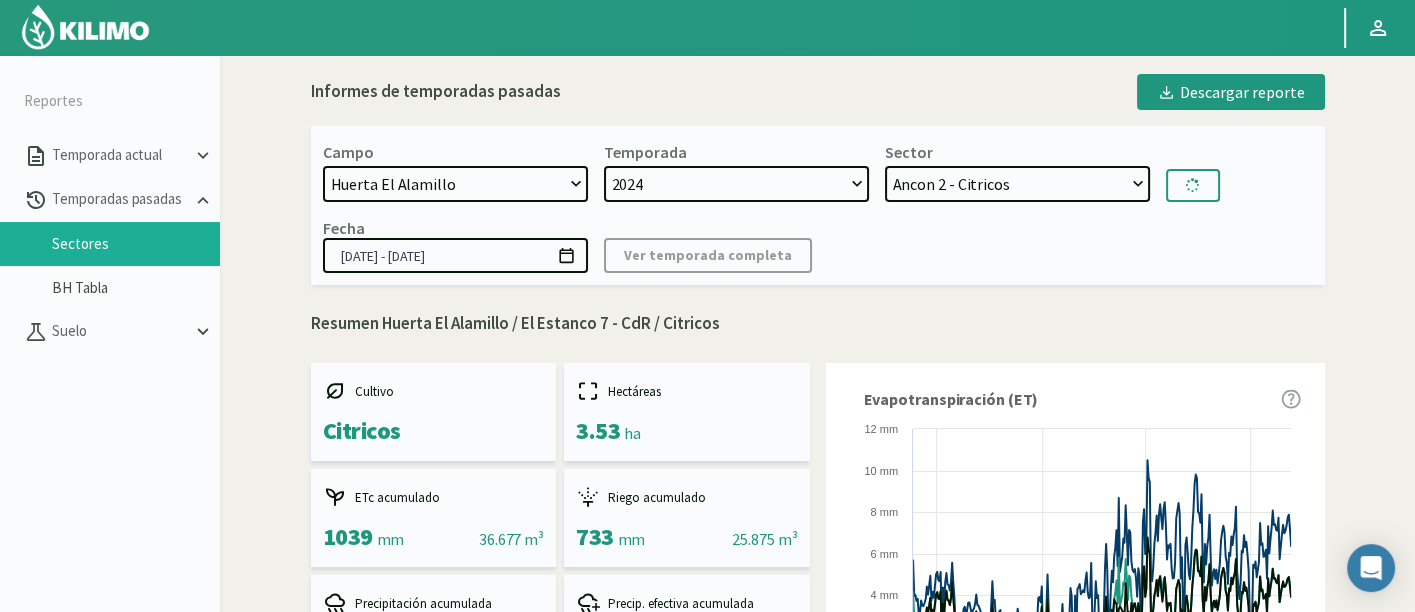 type on "[DATE] - [DATE]" 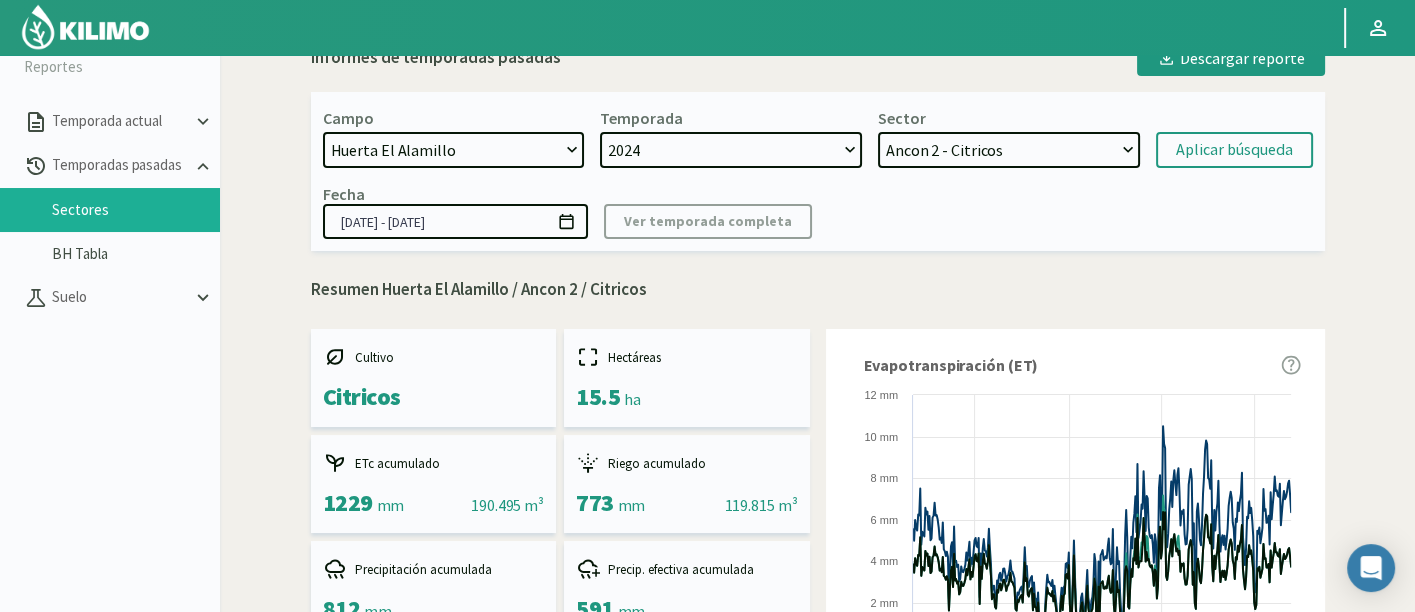 scroll, scrollTop: 3, scrollLeft: 0, axis: vertical 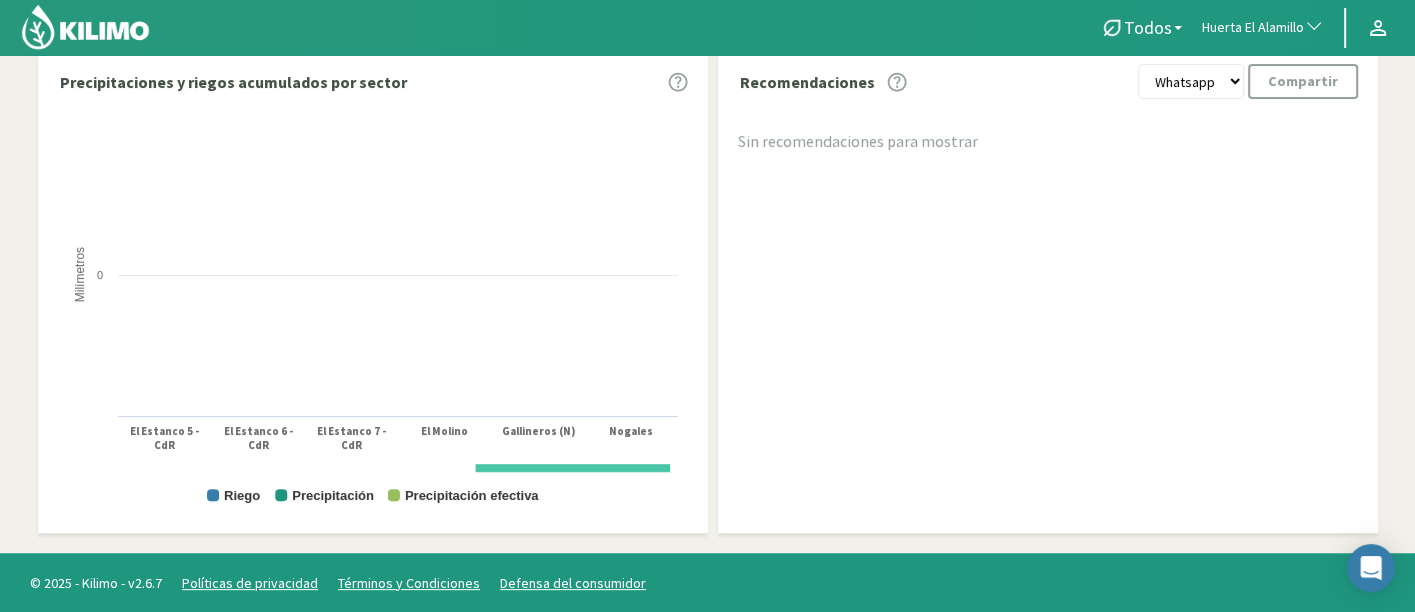 drag, startPoint x: 298, startPoint y: 466, endPoint x: 713, endPoint y: 459, distance: 415.05902 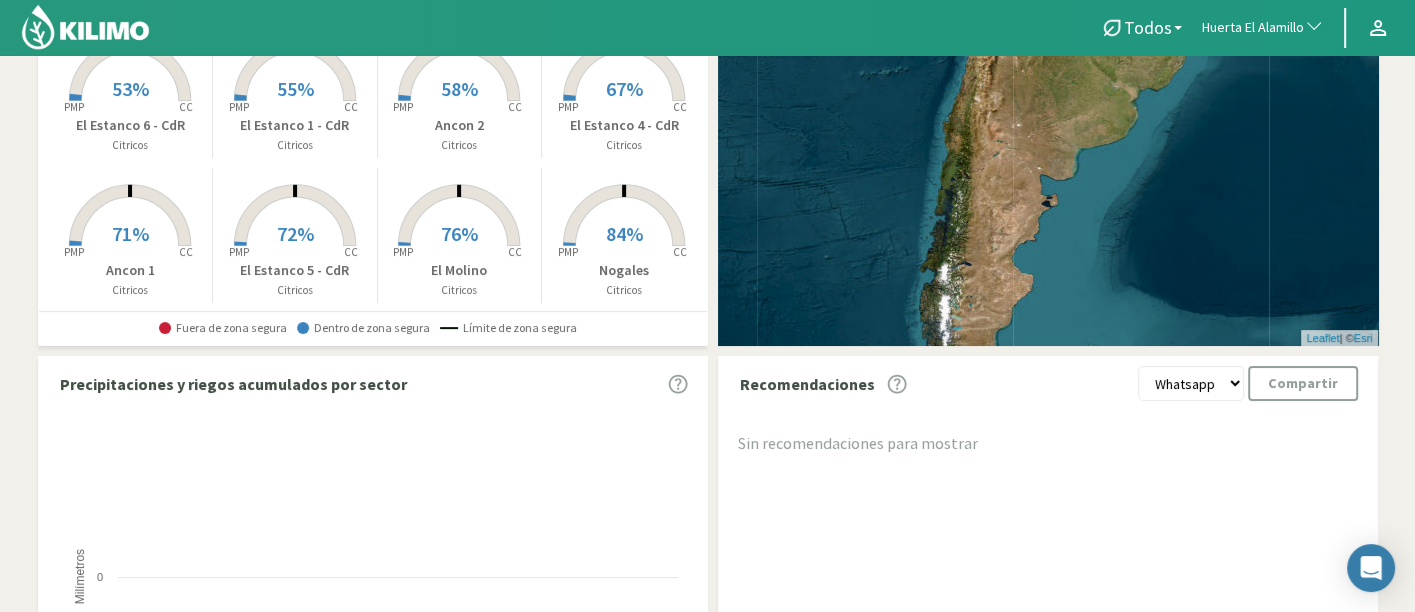 scroll, scrollTop: 573, scrollLeft: 0, axis: vertical 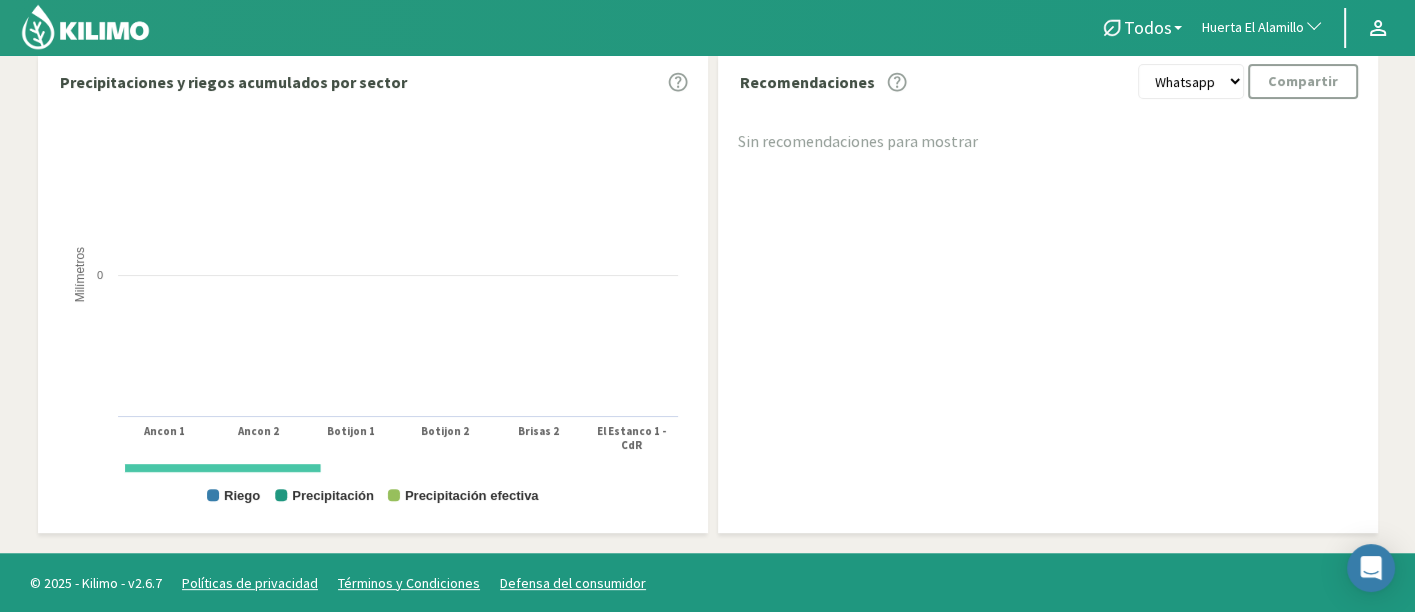 drag, startPoint x: 268, startPoint y: 464, endPoint x: 23, endPoint y: 450, distance: 245.39967 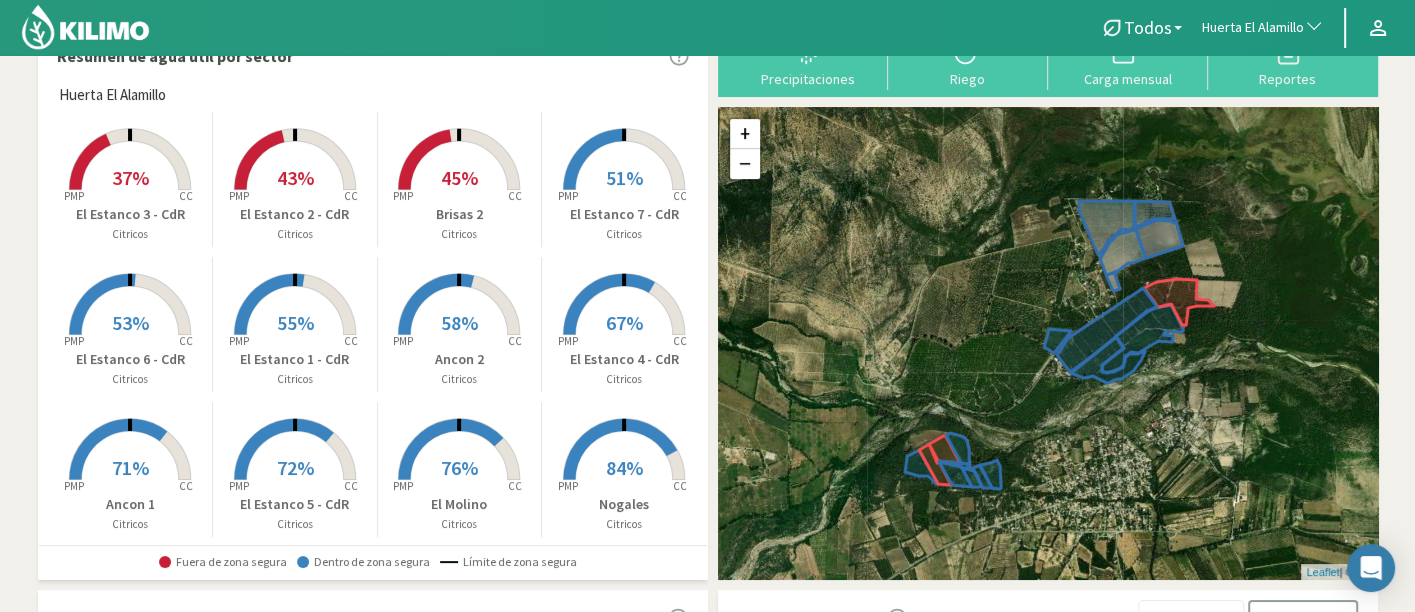 scroll, scrollTop: 17, scrollLeft: 0, axis: vertical 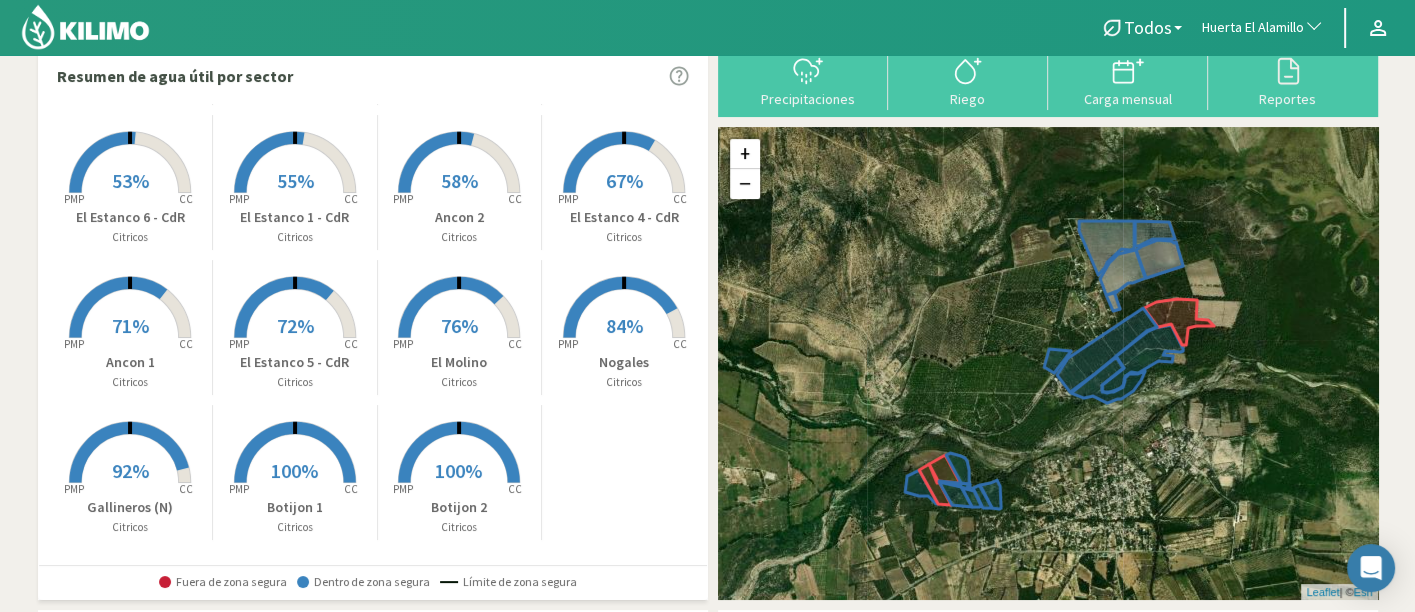 click on "CC" 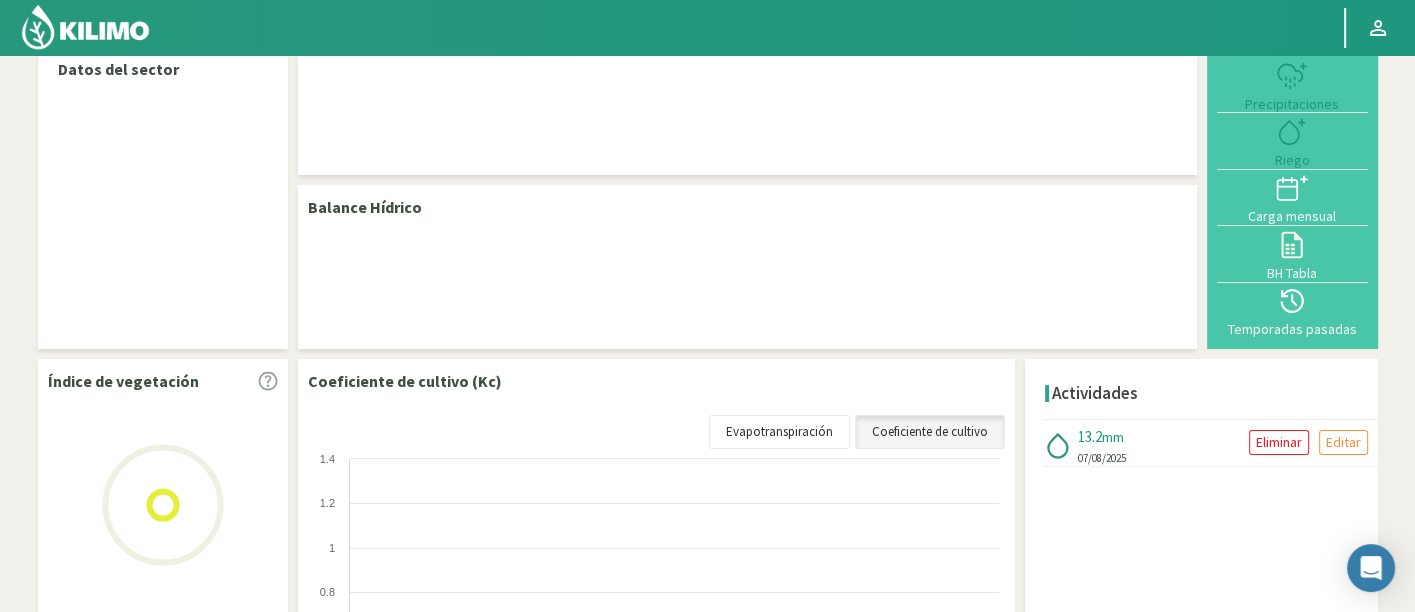 select on "127: Object" 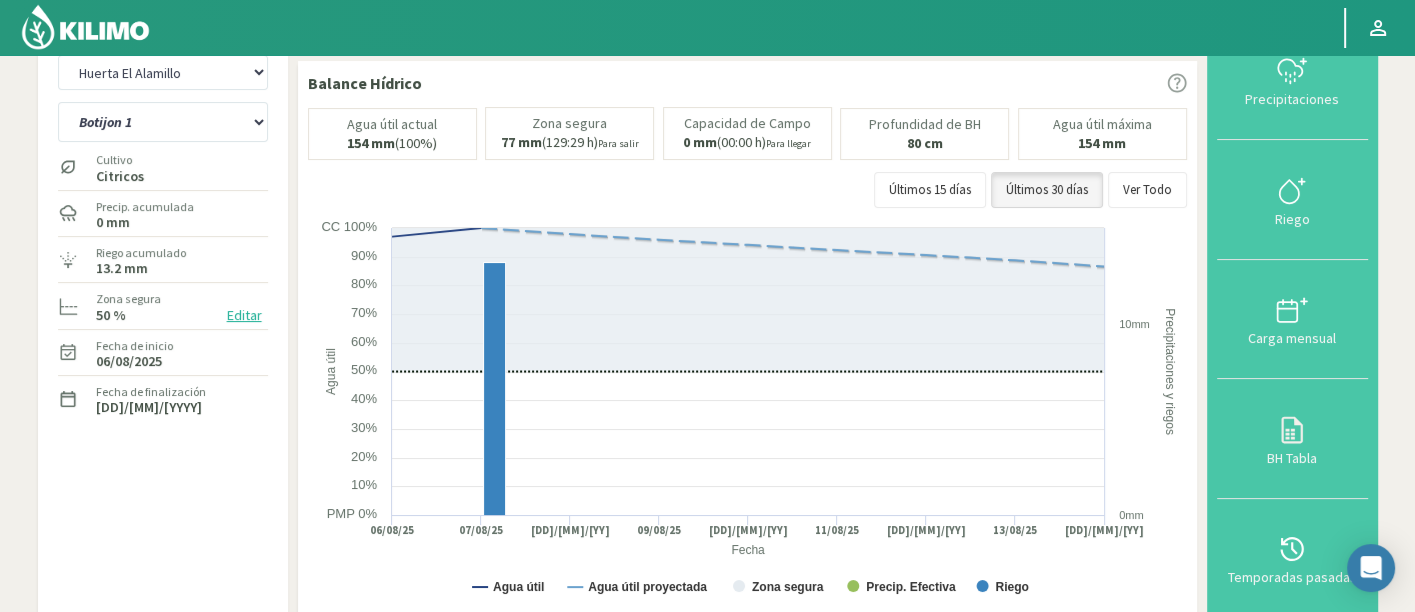 scroll, scrollTop: 0, scrollLeft: 0, axis: both 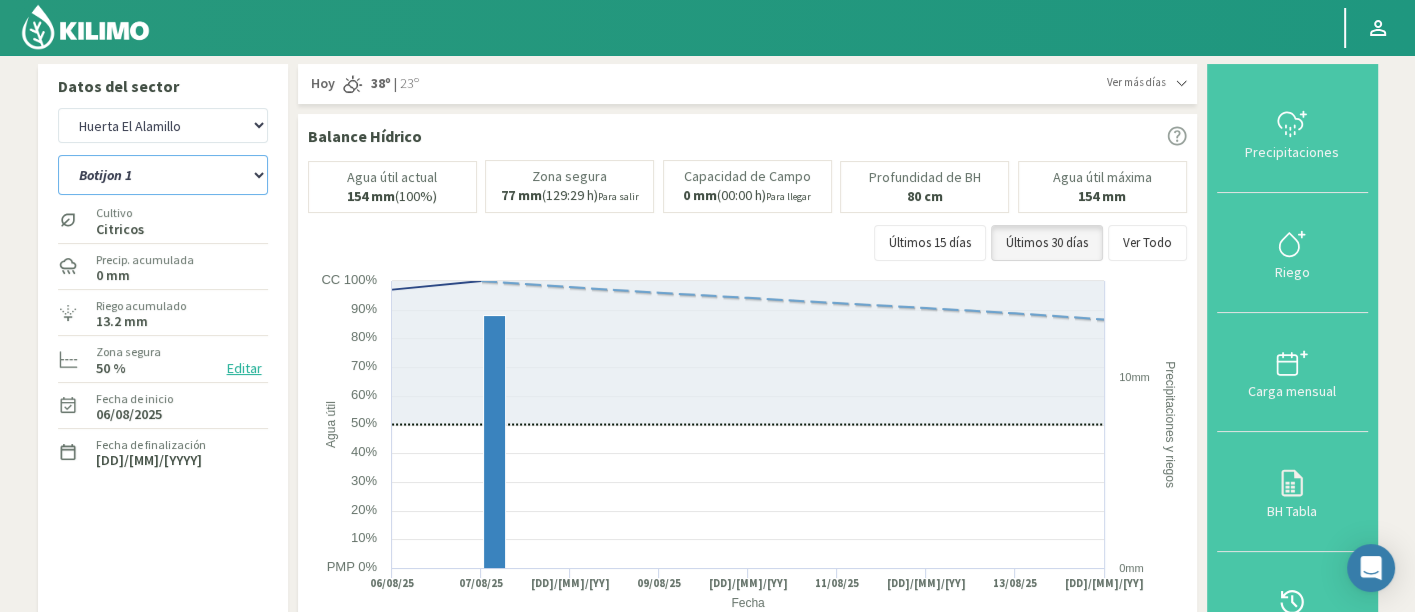 click on "Ancon 1   Ancon 2   Botijon 1   Botijon 2   Brisas 2   El Estanco 1 - CdR   El Estanco 2 - CdR   El Estanco 3 - CdR   El Estanco 4 - CdR   El Estanco 5 - CdR   El Estanco 6 - CdR   El Estanco 7 - CdR   El Molino   Gallineros (N)   Nogales" 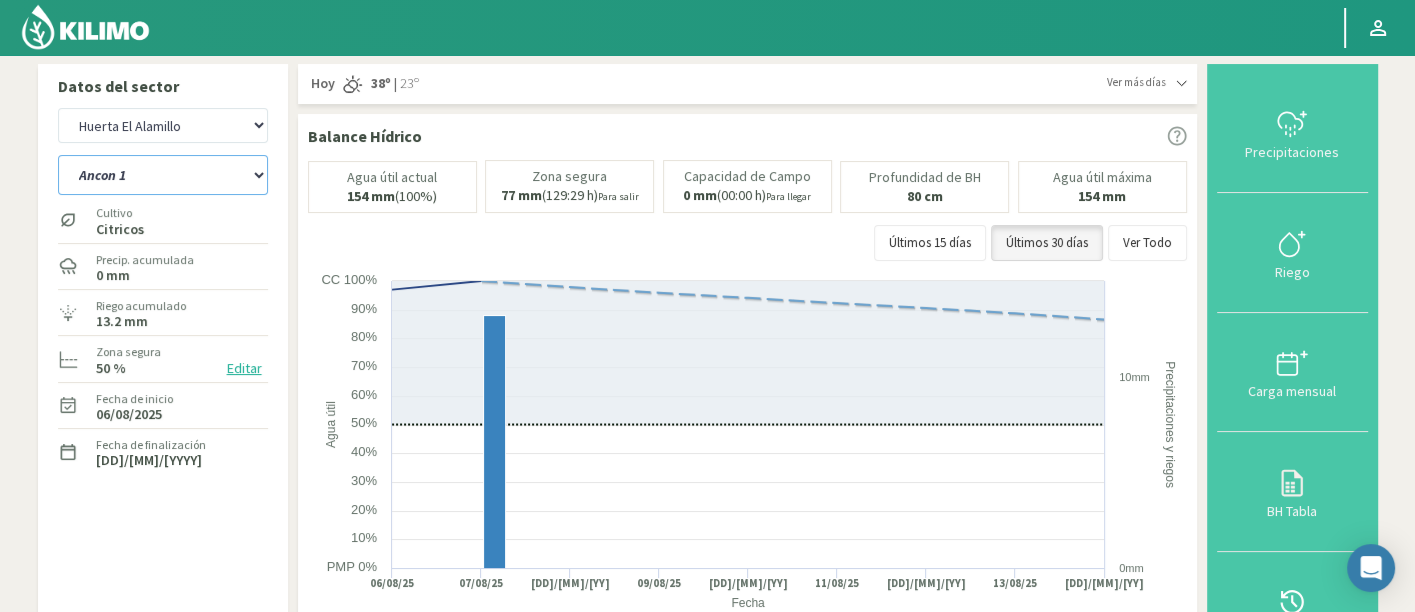 click on "Ancon 1   Ancon 2   Botijon 1   Botijon 2   Brisas 2   El Estanco 1 - CdR   El Estanco 2 - CdR   El Estanco 3 - CdR   El Estanco 4 - CdR   El Estanco 5 - CdR   El Estanco 6 - CdR   El Estanco 7 - CdR   El Molino   Gallineros (N)   Nogales" 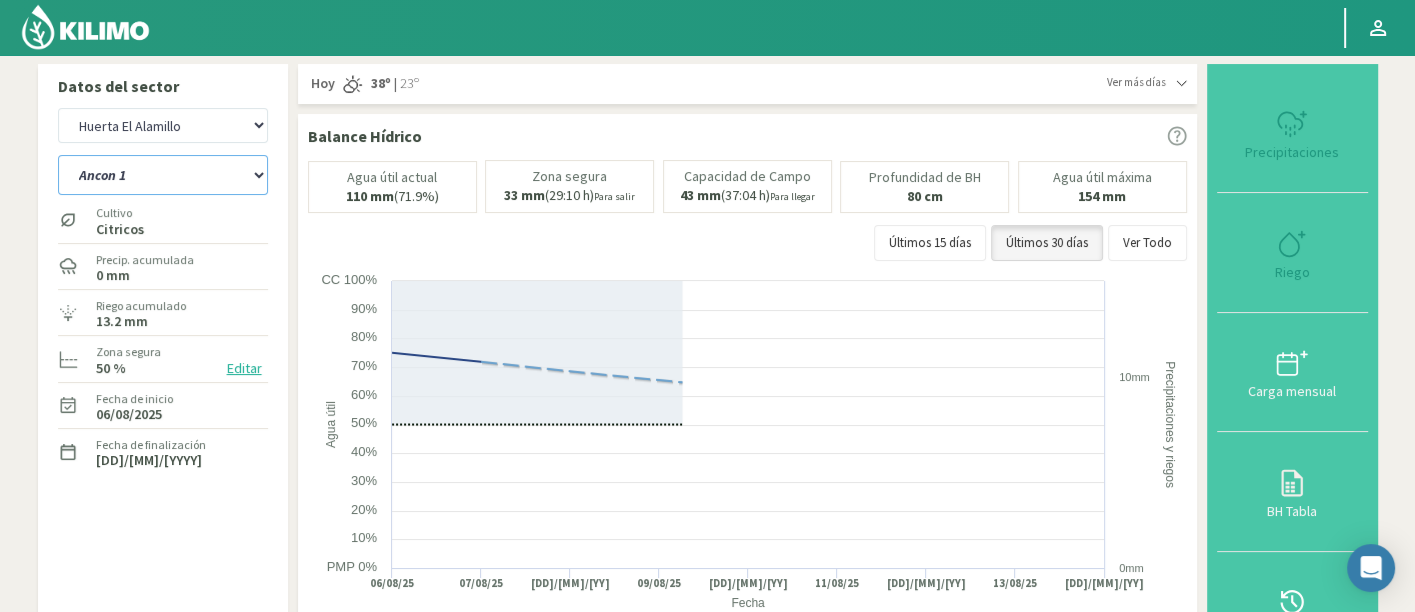 select on "2: Object" 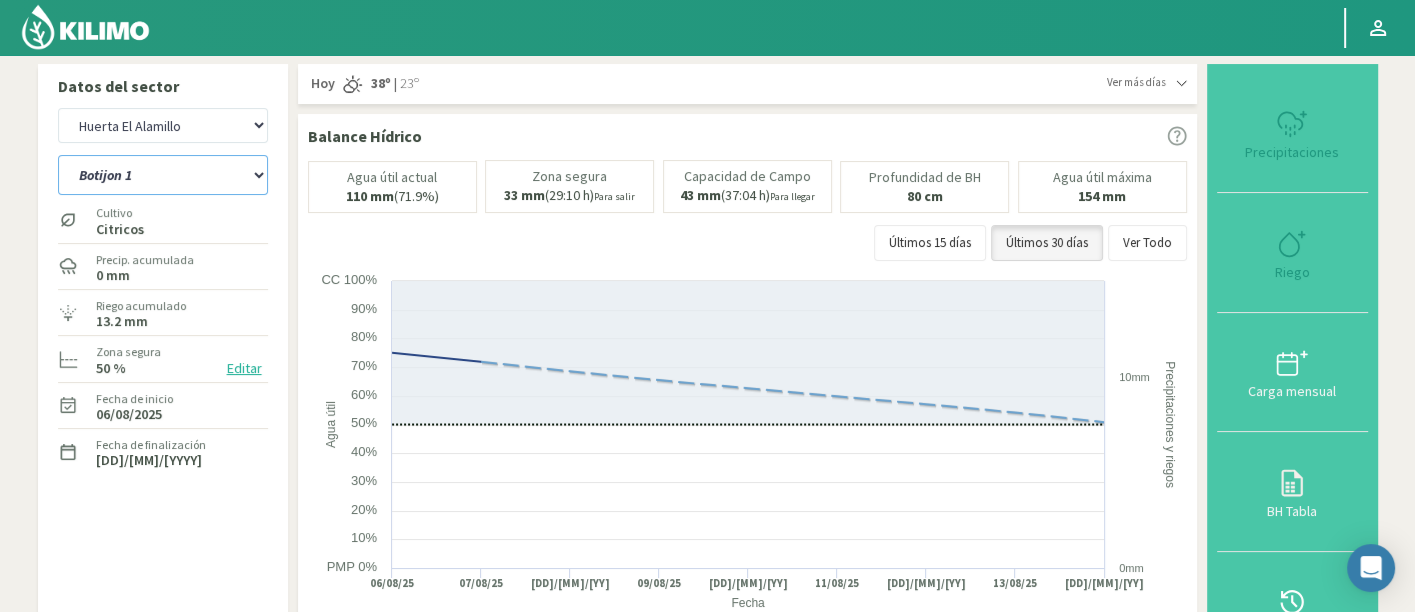 select on "405: Object" 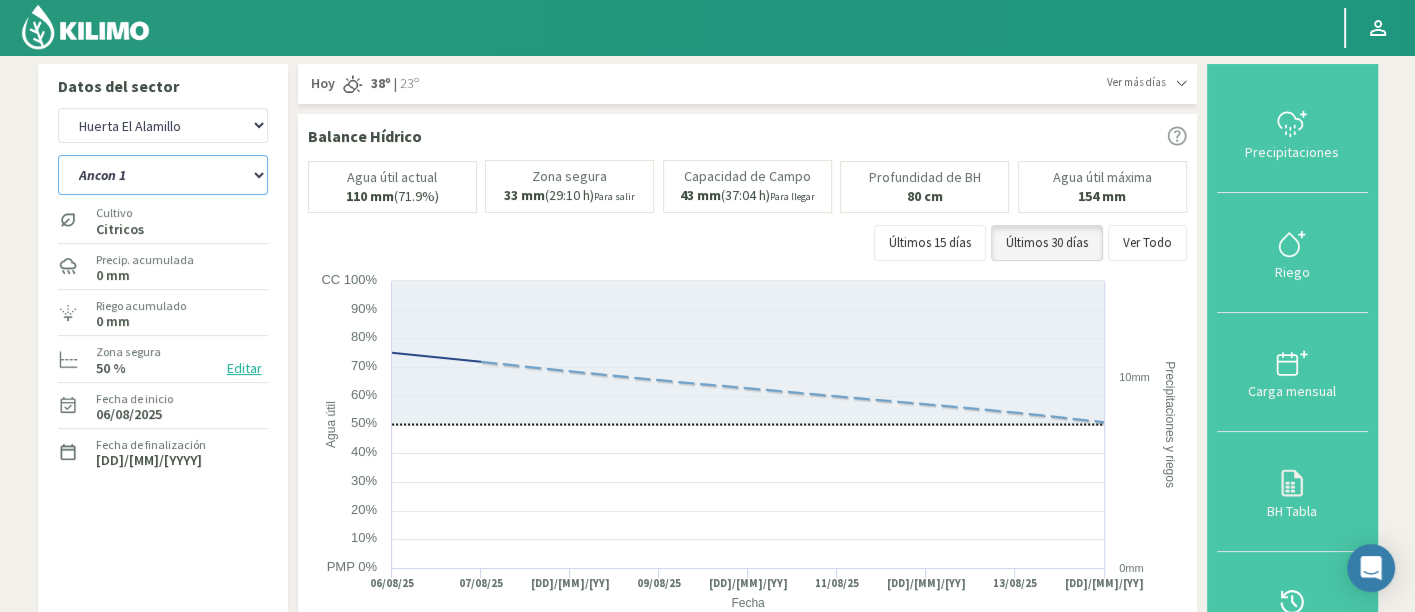 click on "Ancon 1   Ancon 2   Botijon 1   Botijon 2   Brisas 2   El Estanco 1 - CdR   El Estanco 2 - CdR   El Estanco 3 - CdR   El Estanco 4 - CdR   El Estanco 5 - CdR   El Estanco 6 - CdR   El Estanco 7 - CdR   El Molino   Gallineros (N)   Nogales" 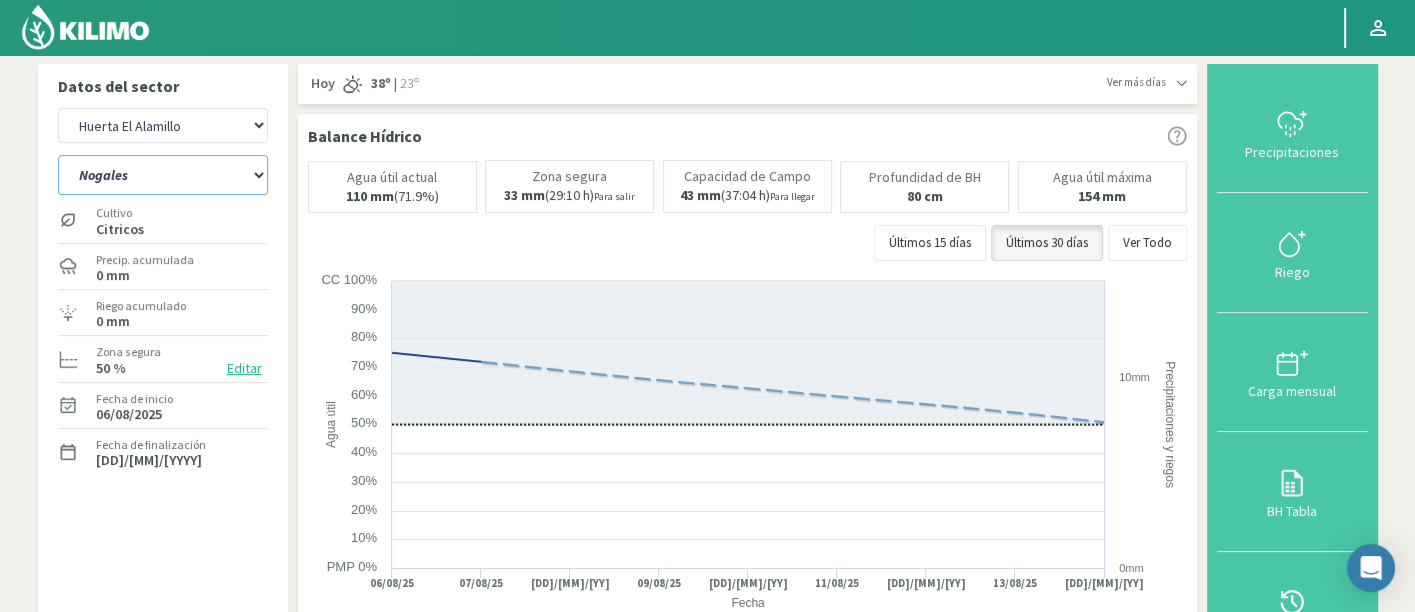 click on "Ancon 1   Ancon 2   Botijon 1   Botijon 2   Brisas 2   El Estanco 1 - CdR   El Estanco 2 - CdR   El Estanco 3 - CdR   El Estanco 4 - CdR   El Estanco 5 - CdR   El Estanco 6 - CdR   El Estanco 7 - CdR   El Molino   Gallineros (N)   Nogales" 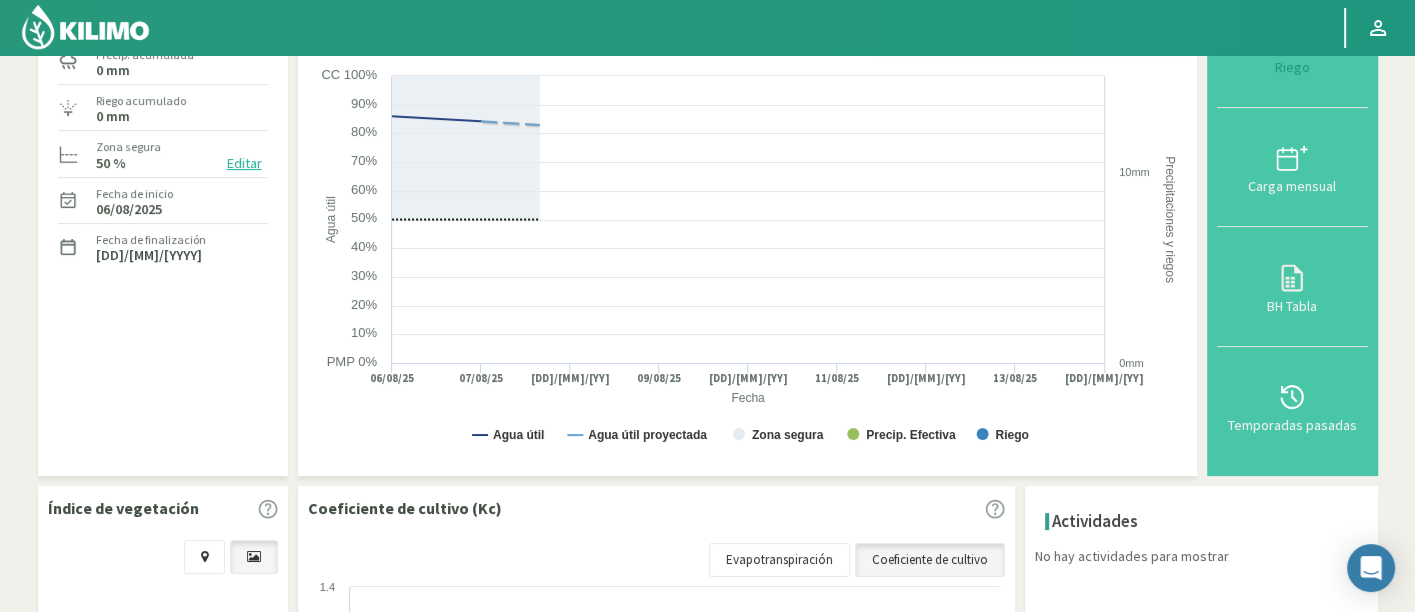select on "15: Object" 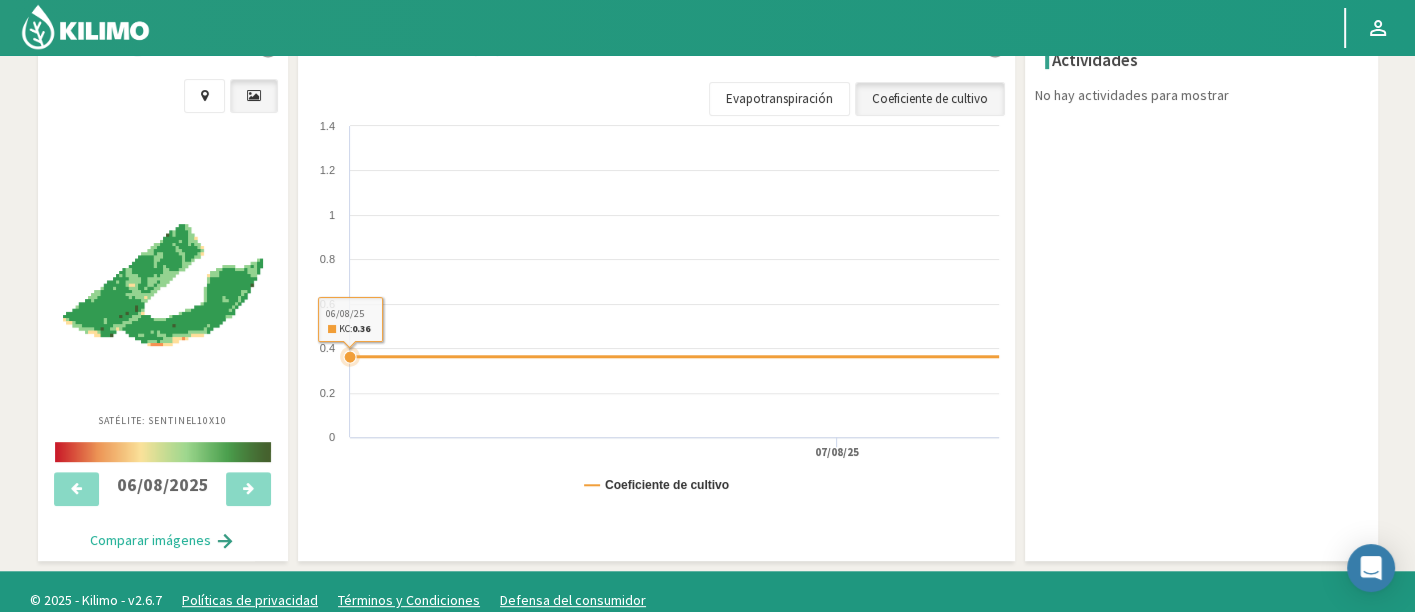 select on "683: Object" 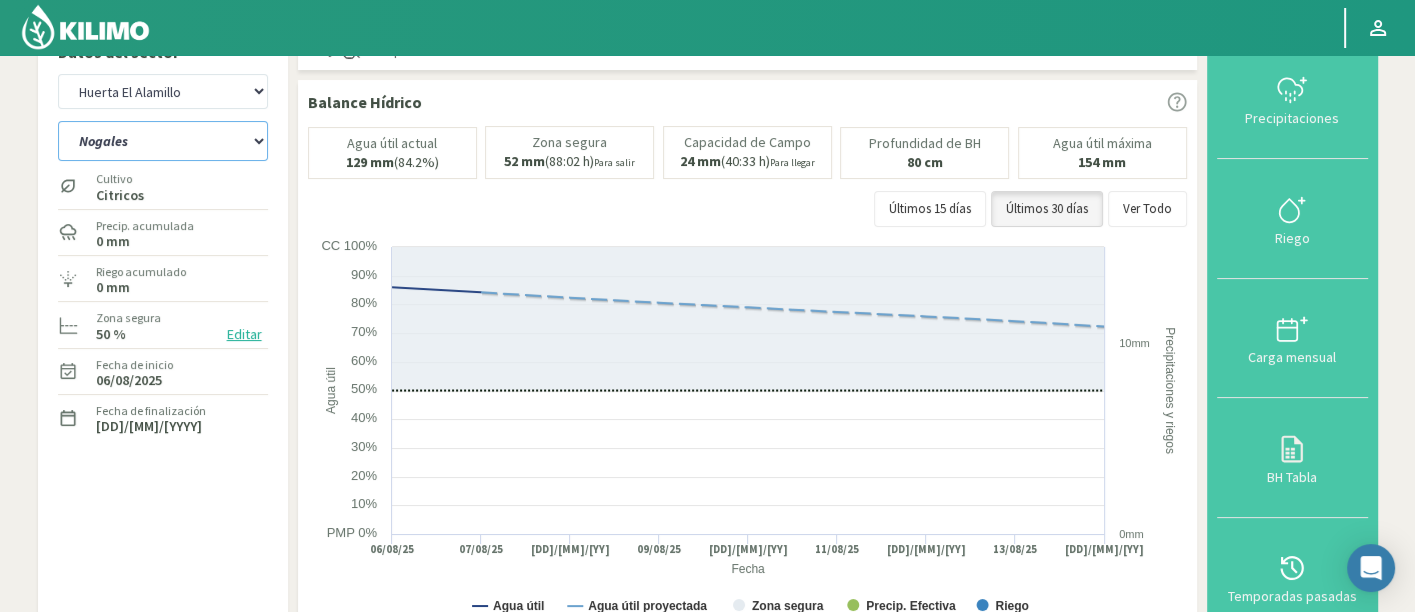 scroll, scrollTop: 0, scrollLeft: 0, axis: both 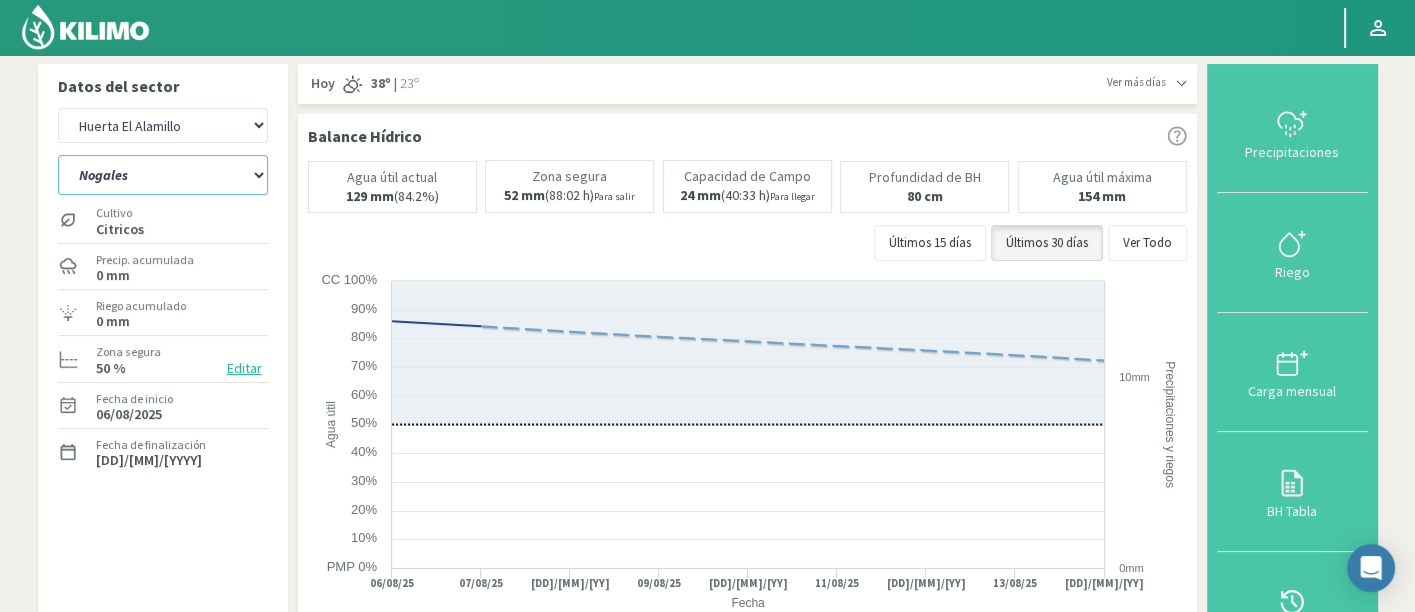 click on "Ancon 1   Ancon 2   Botijon 1   Botijon 2   Brisas 2   El Estanco 1 - CdR   El Estanco 2 - CdR   El Estanco 3 - CdR   El Estanco 4 - CdR   El Estanco 5 - CdR   El Estanco 6 - CdR   El Estanco 7 - CdR   El Molino   Gallineros (N)   Nogales" 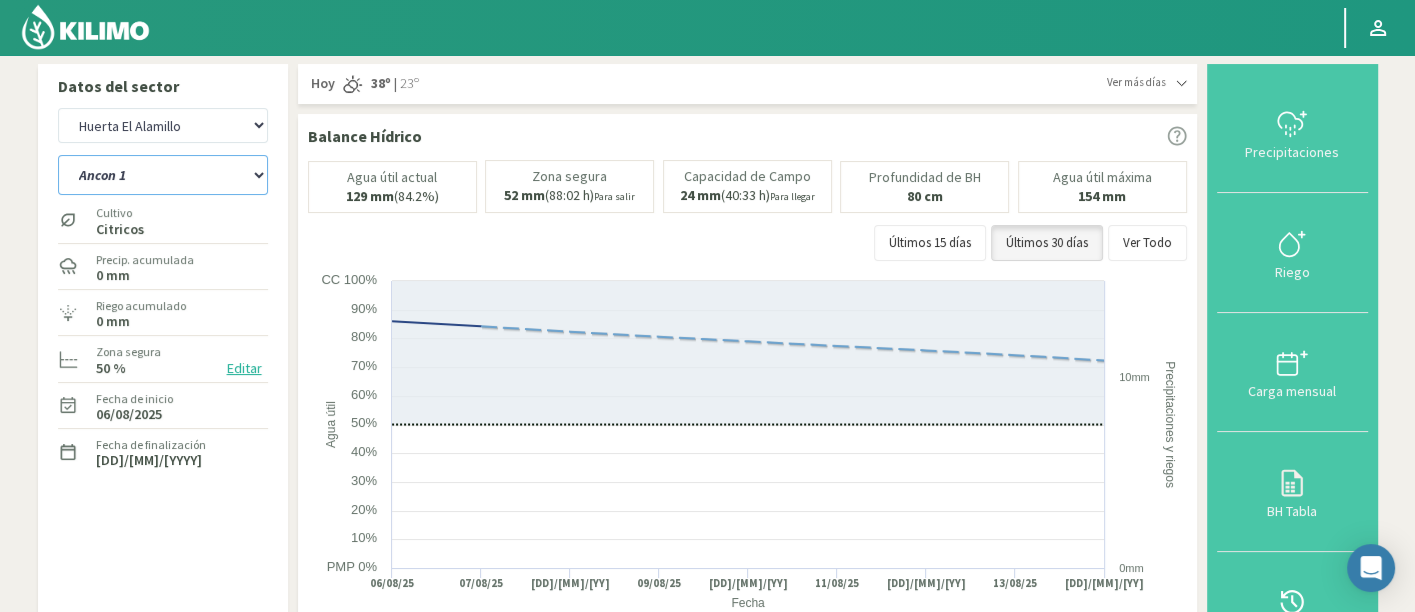 click on "Ancon 1   Ancon 2   Botijon 1   Botijon 2   Brisas 2   El Estanco 1 - CdR   El Estanco 2 - CdR   El Estanco 3 - CdR   El Estanco 4 - CdR   El Estanco 5 - CdR   El Estanco 6 - CdR   El Estanco 7 - CdR   El Molino   Gallineros (N)   Nogales" 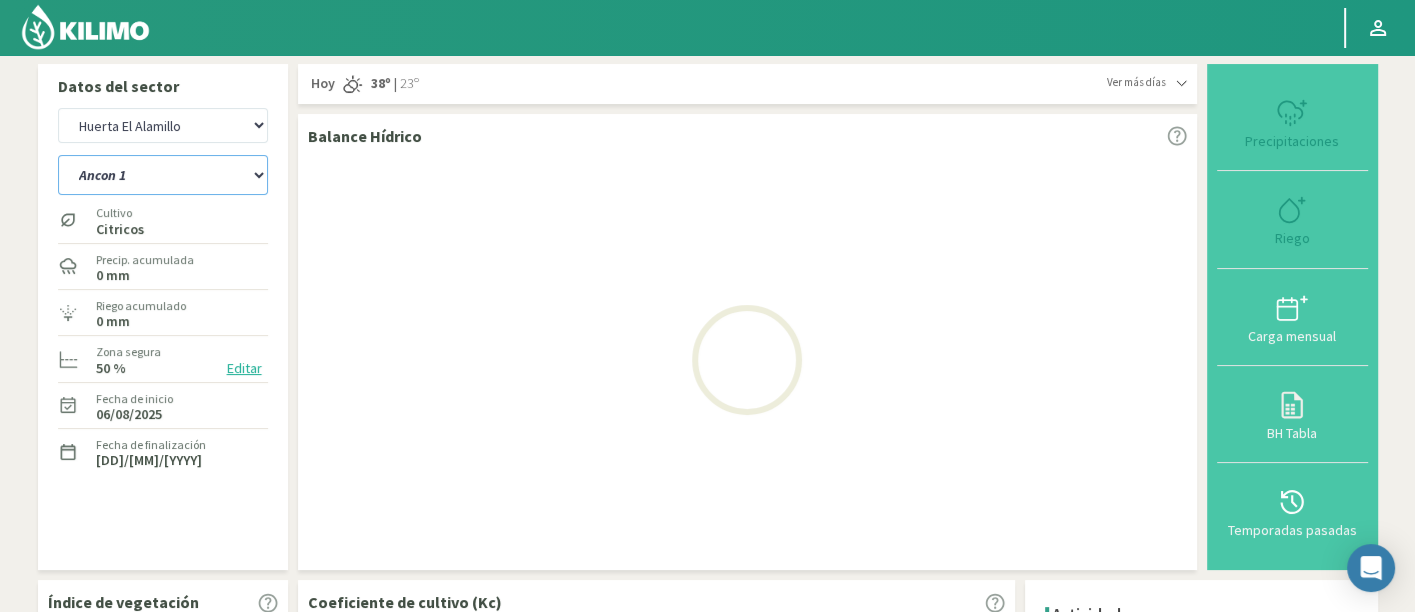 select on "44: Object" 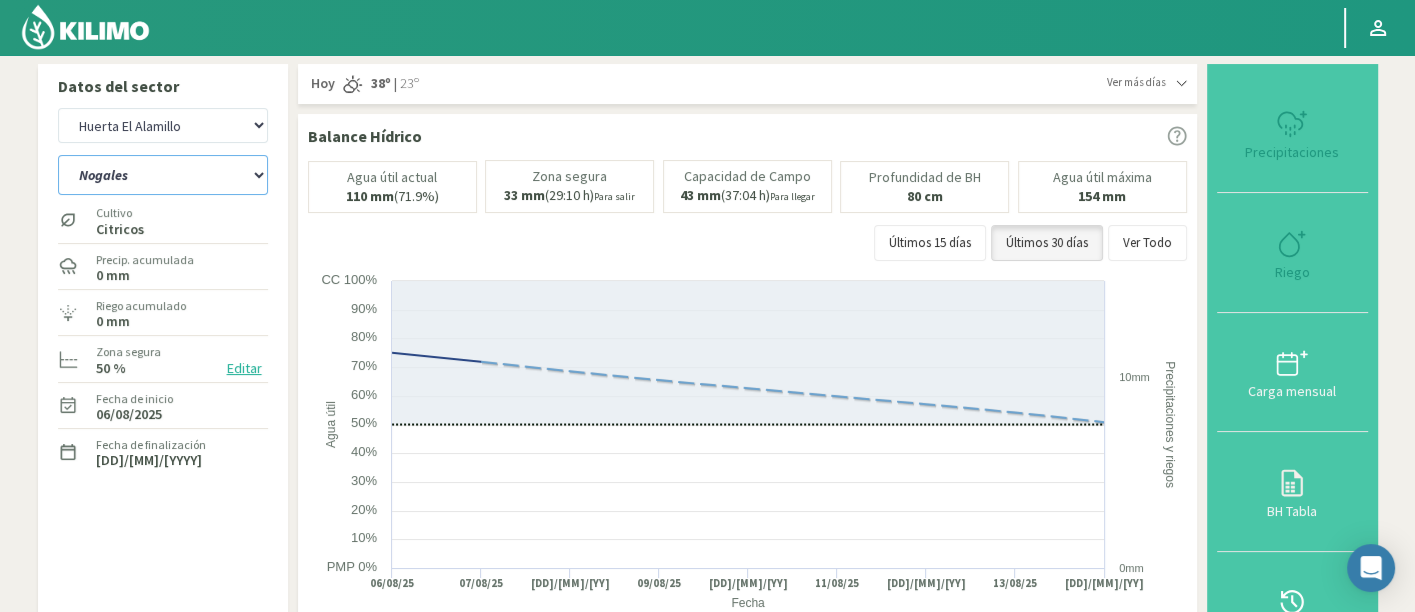select on "961: Object" 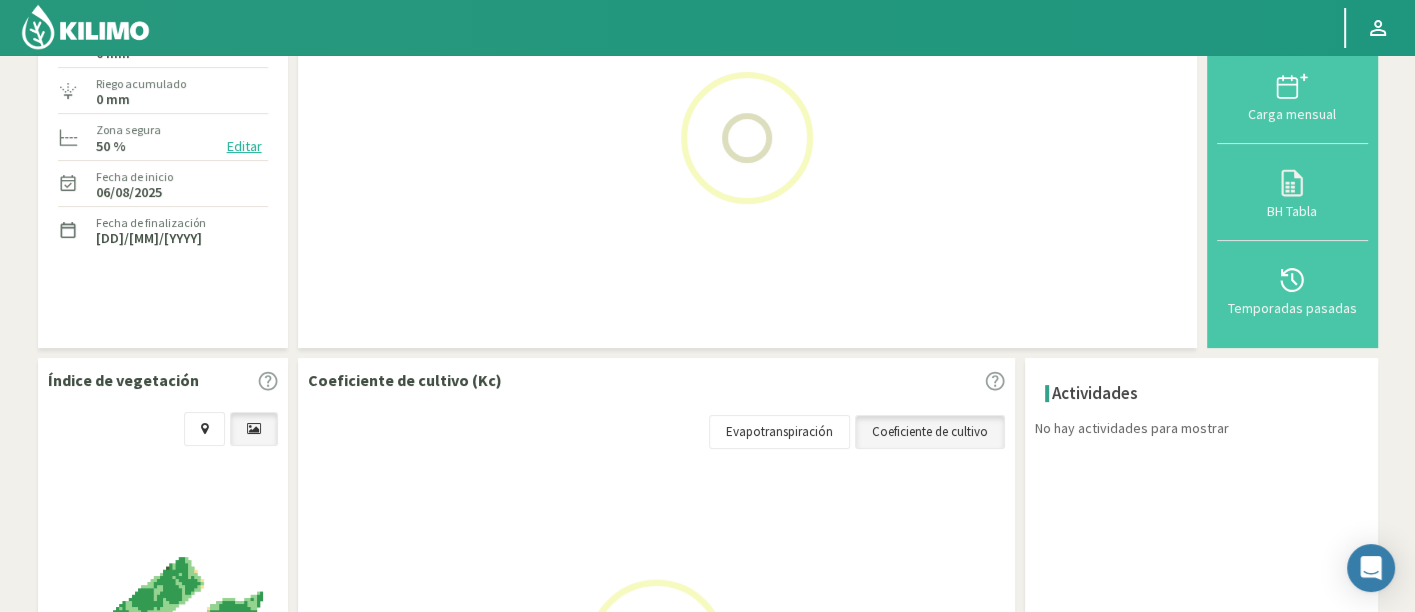 select on "45: Object" 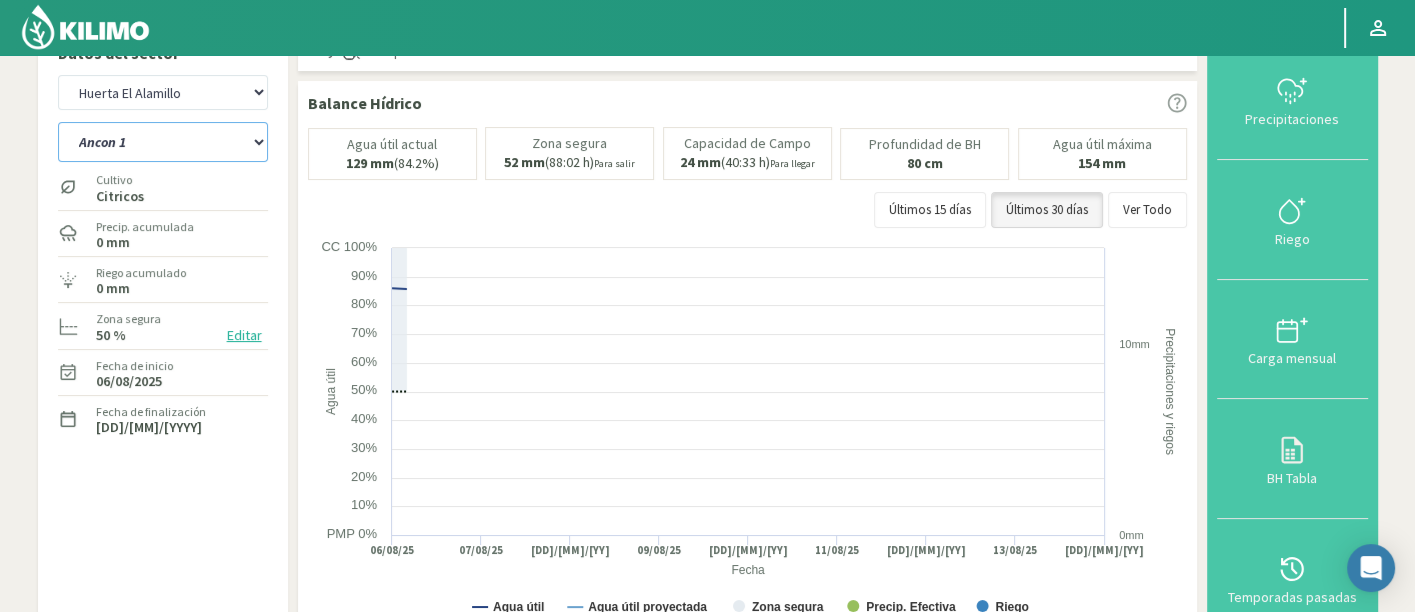 scroll, scrollTop: 0, scrollLeft: 0, axis: both 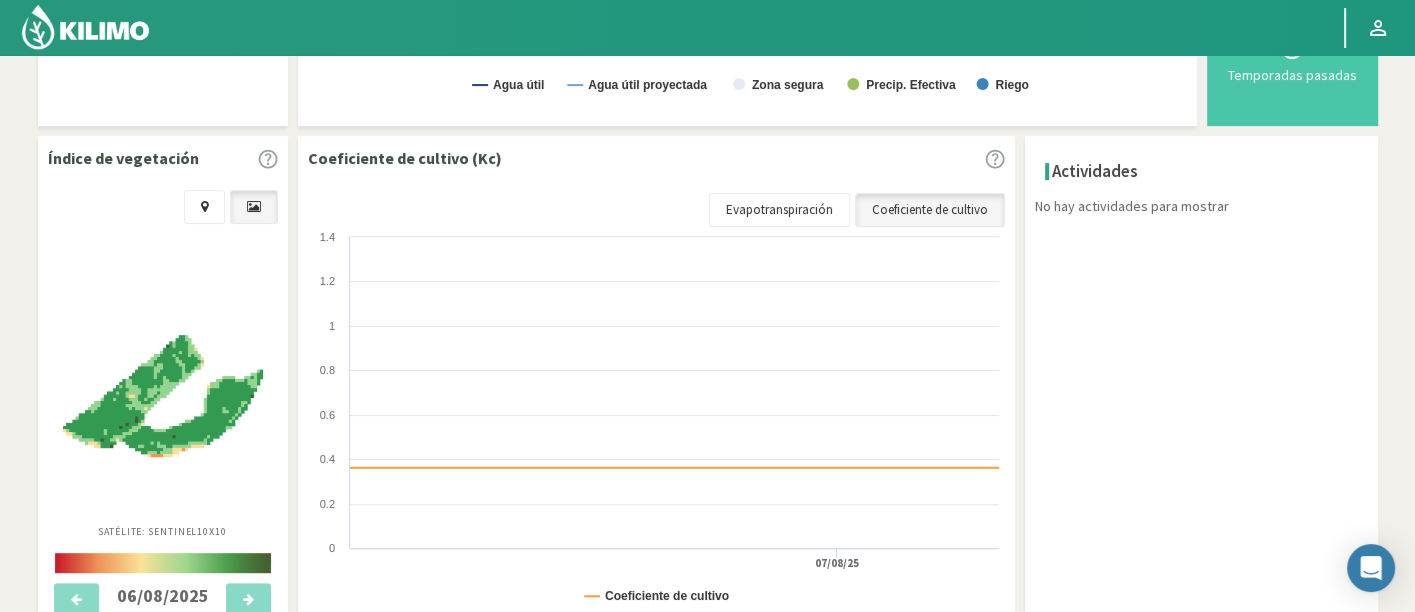 select on "1239: Object" 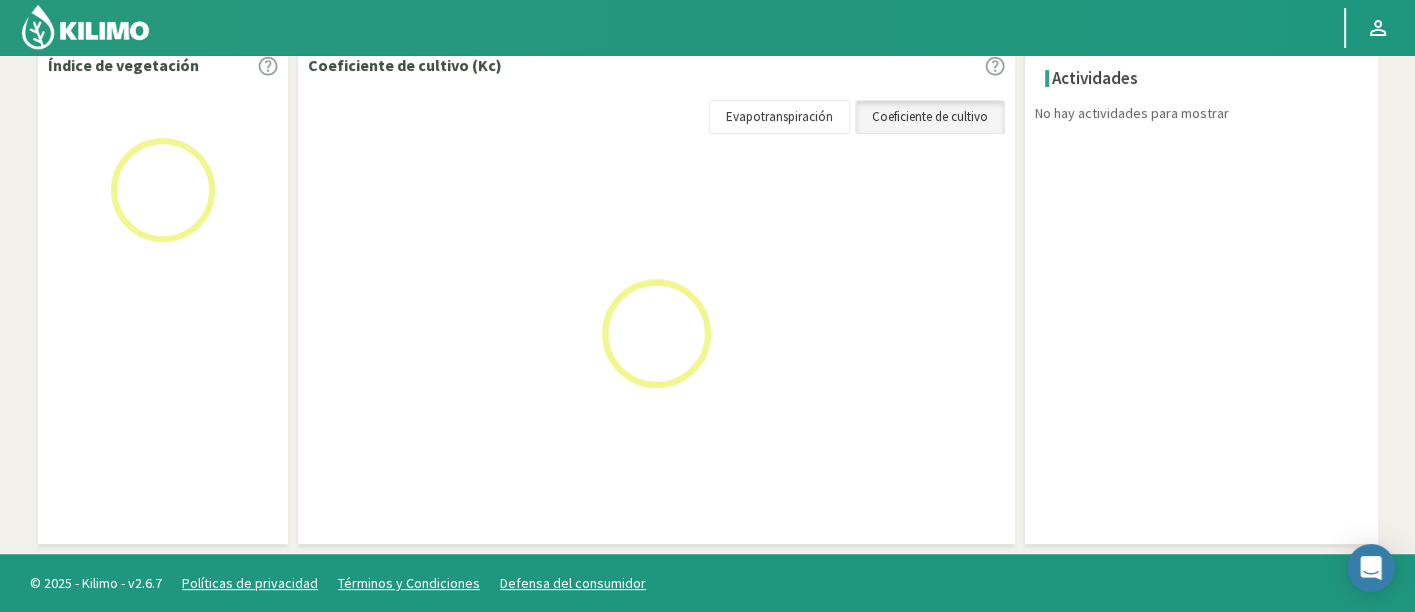 scroll, scrollTop: 555, scrollLeft: 0, axis: vertical 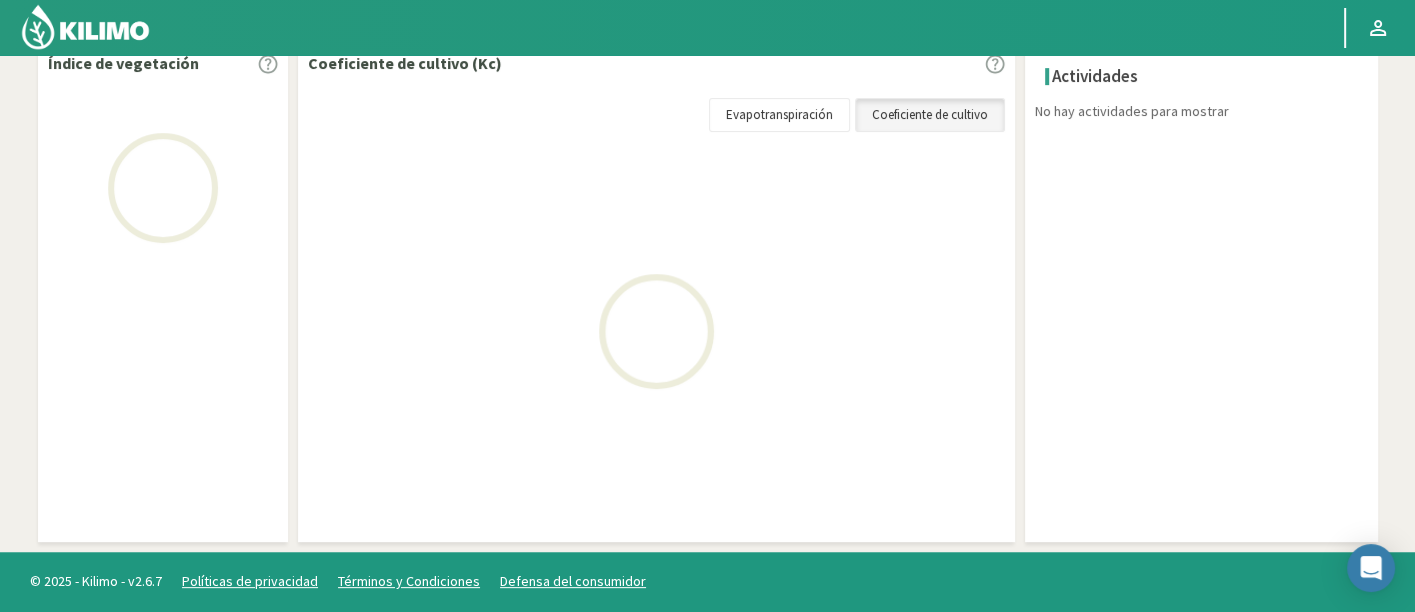 select on "74: Object" 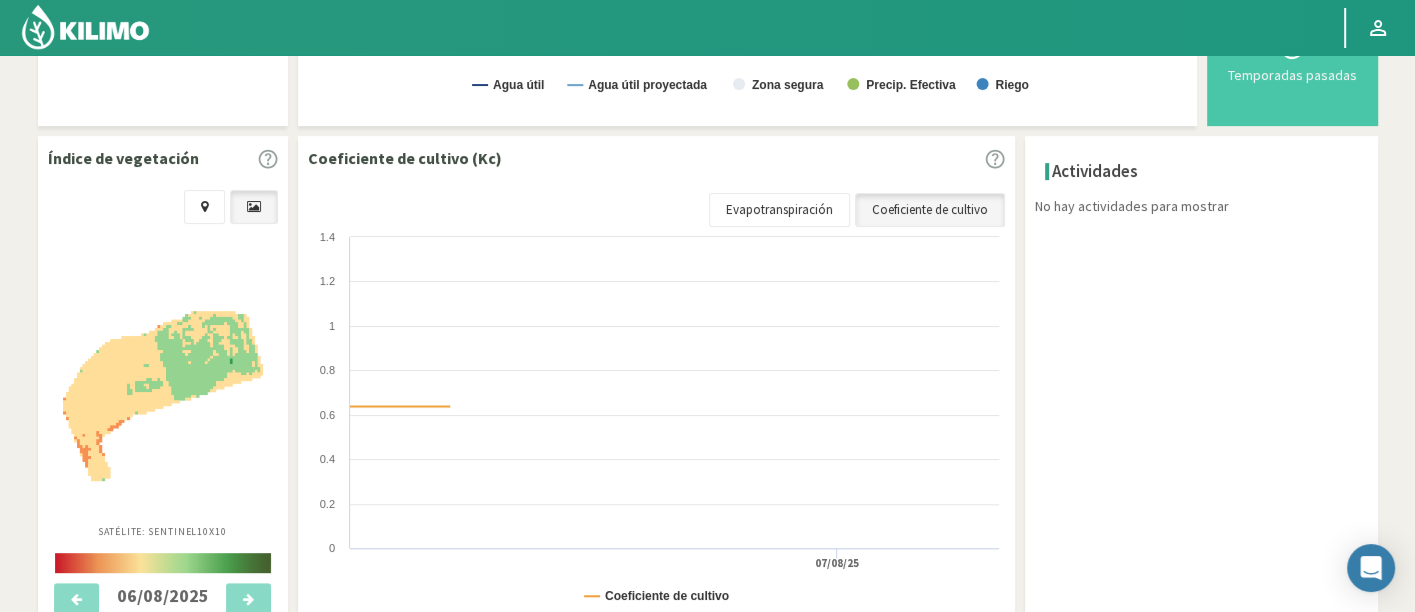 click 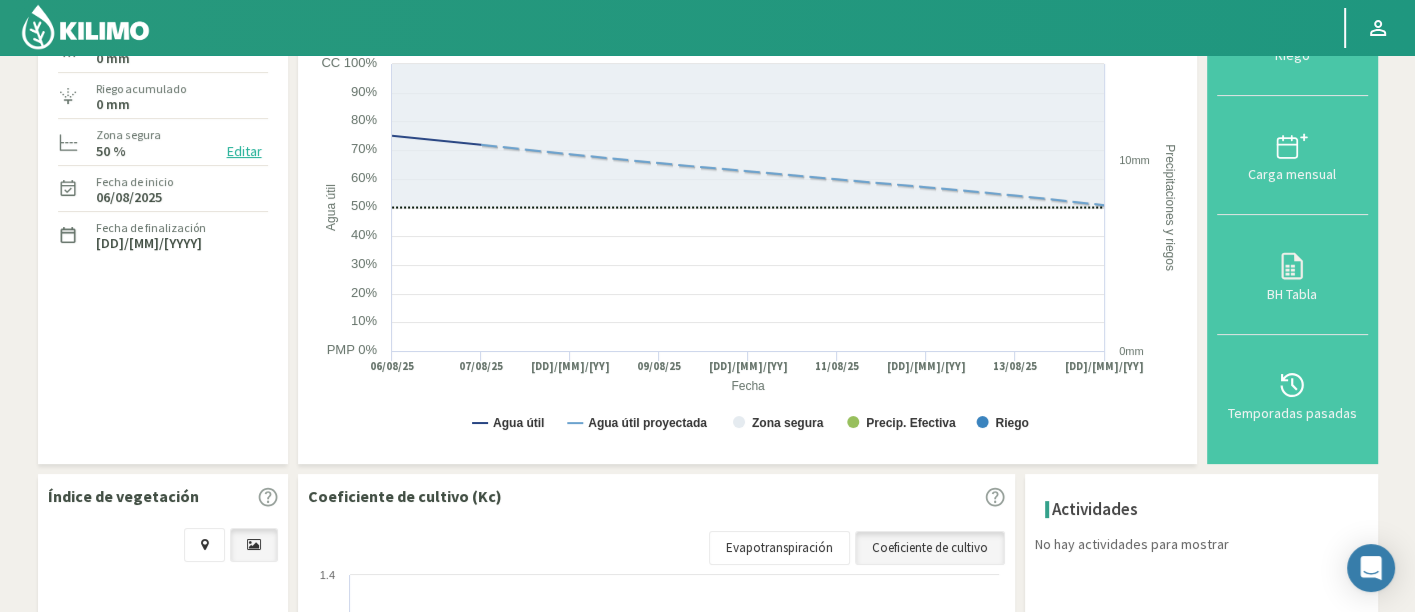 select on "1517: Object" 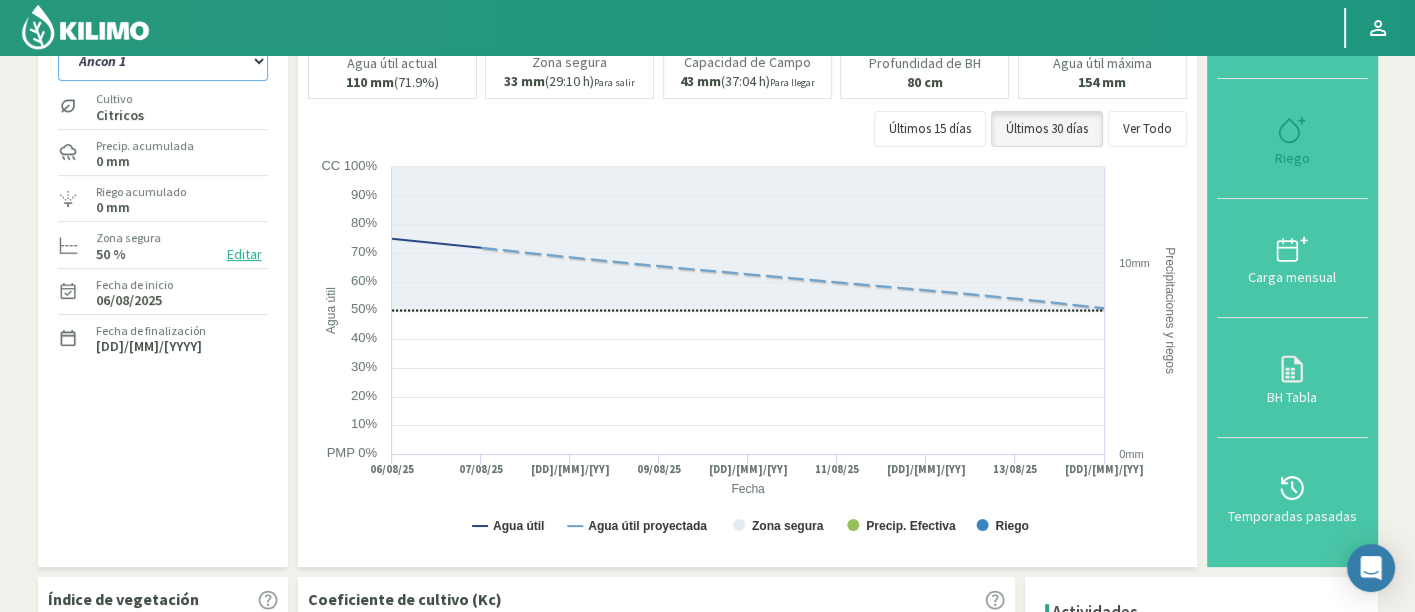 scroll, scrollTop: 111, scrollLeft: 0, axis: vertical 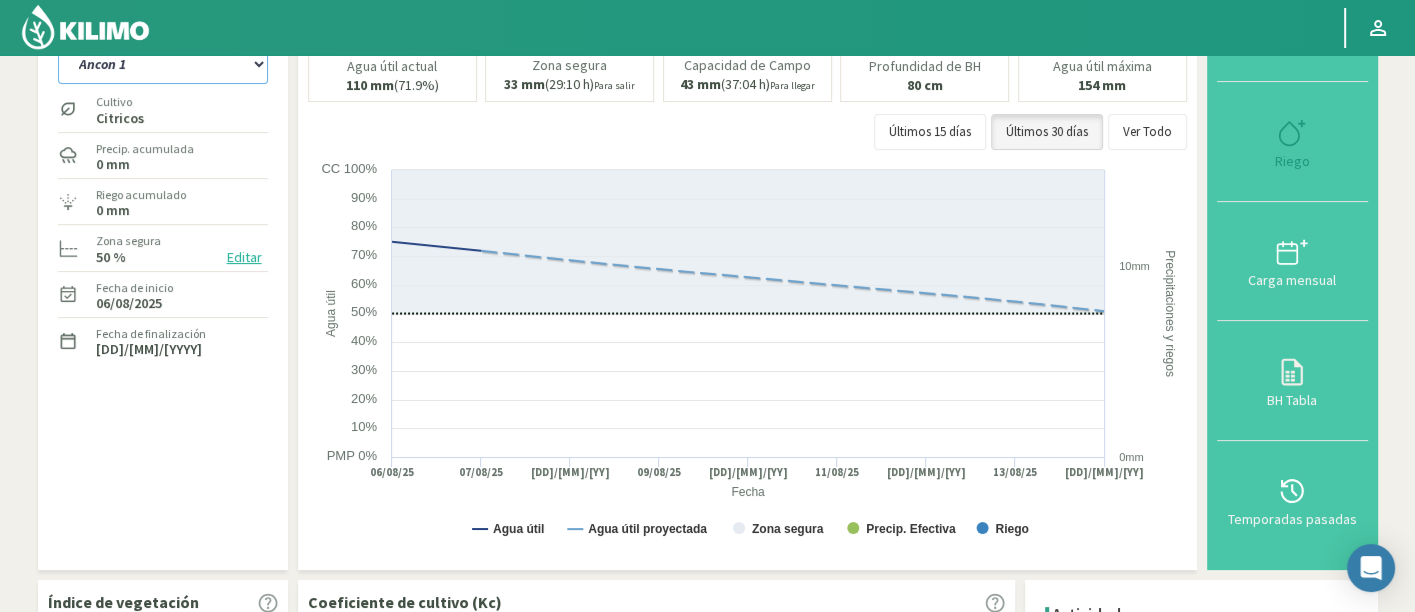 click on "Ancon 1   Ancon 2   Botijon 1   Botijon 2   Brisas 2   El Estanco 1 - CdR   El Estanco 2 - CdR   El Estanco 3 - CdR   El Estanco 4 - CdR   El Estanco 5 - CdR   El Estanco 6 - CdR   El Estanco 7 - CdR   El Molino   Gallineros (N)   Nogales" 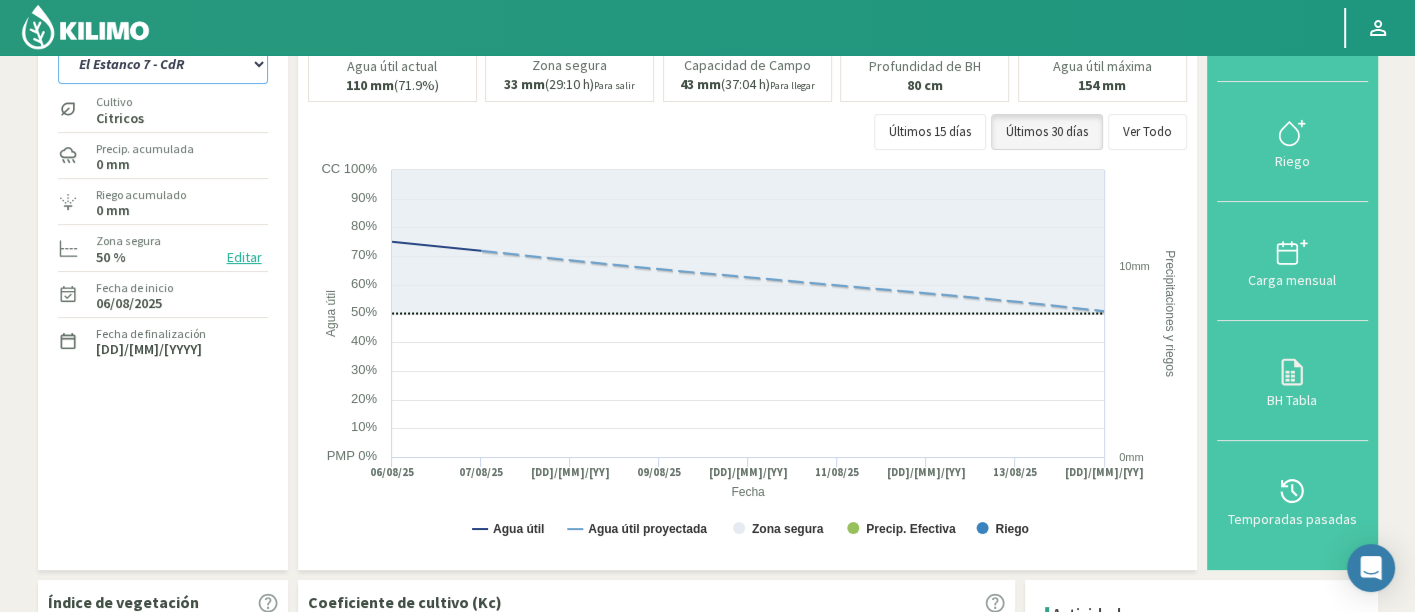 click on "Ancon 1   Ancon 2   Botijon 1   Botijon 2   Brisas 2   El Estanco 1 - CdR   El Estanco 2 - CdR   El Estanco 3 - CdR   El Estanco 4 - CdR   El Estanco 5 - CdR   El Estanco 6 - CdR   El Estanco 7 - CdR   El Molino   Gallineros (N)   Nogales" 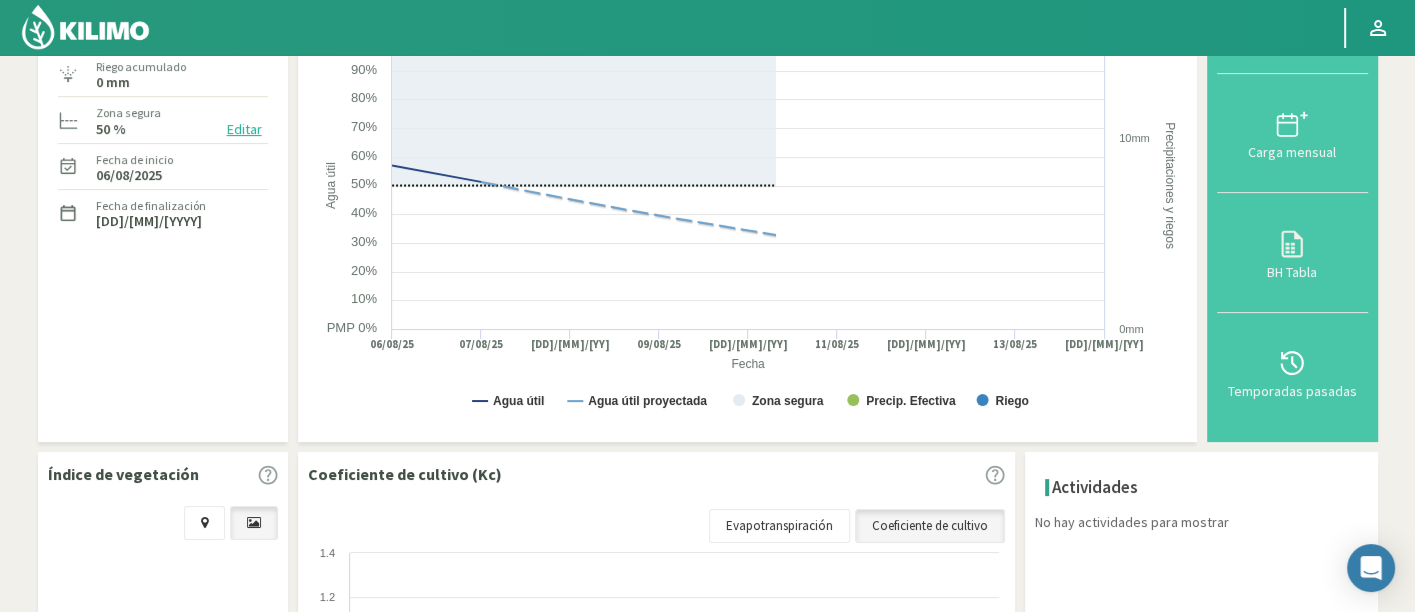 select on "75: Object" 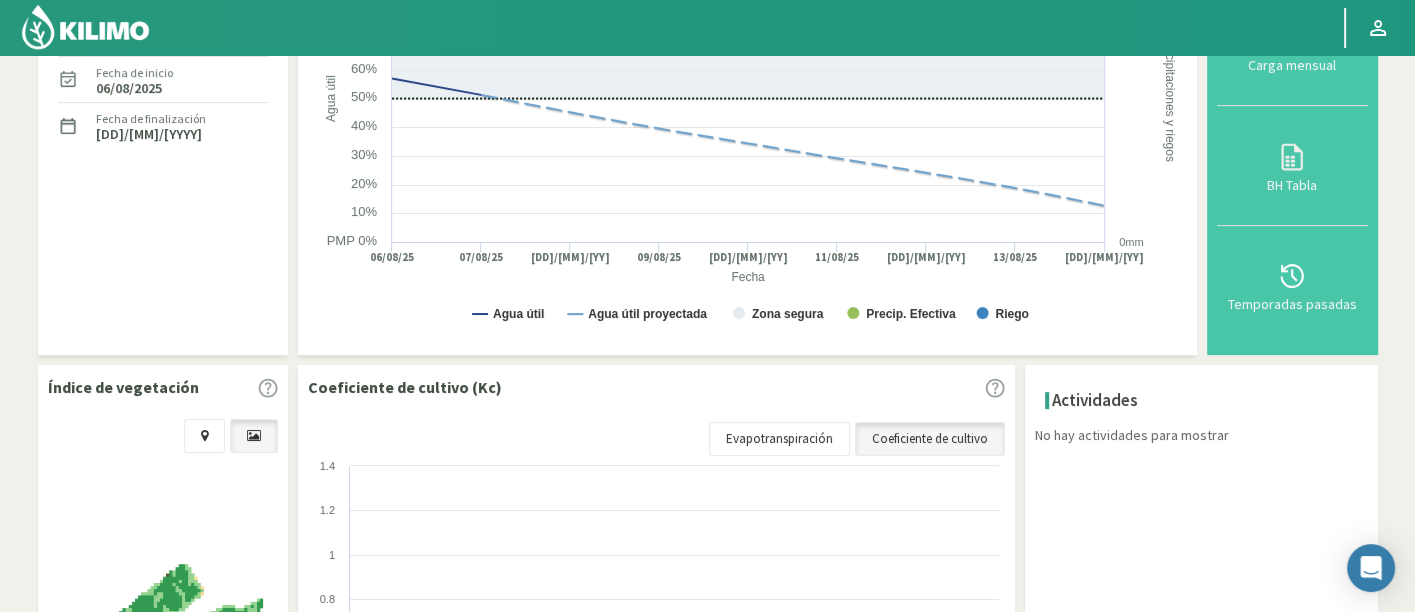 scroll, scrollTop: 444, scrollLeft: 0, axis: vertical 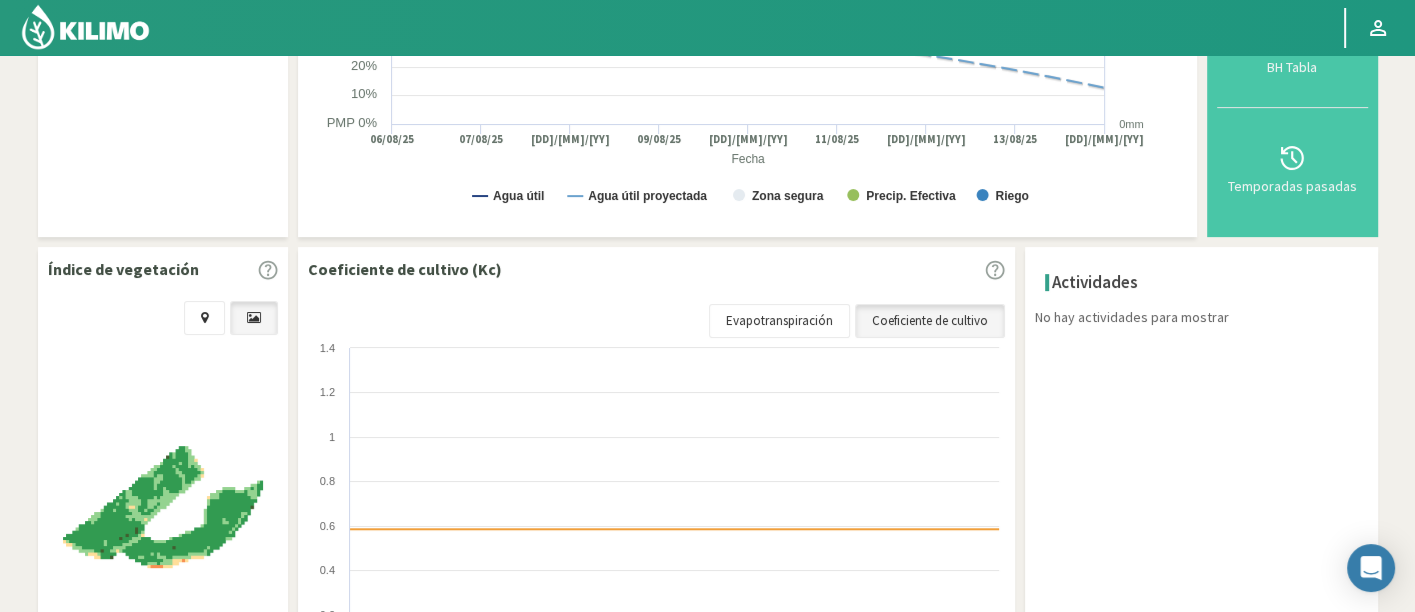 select on "1795: Object" 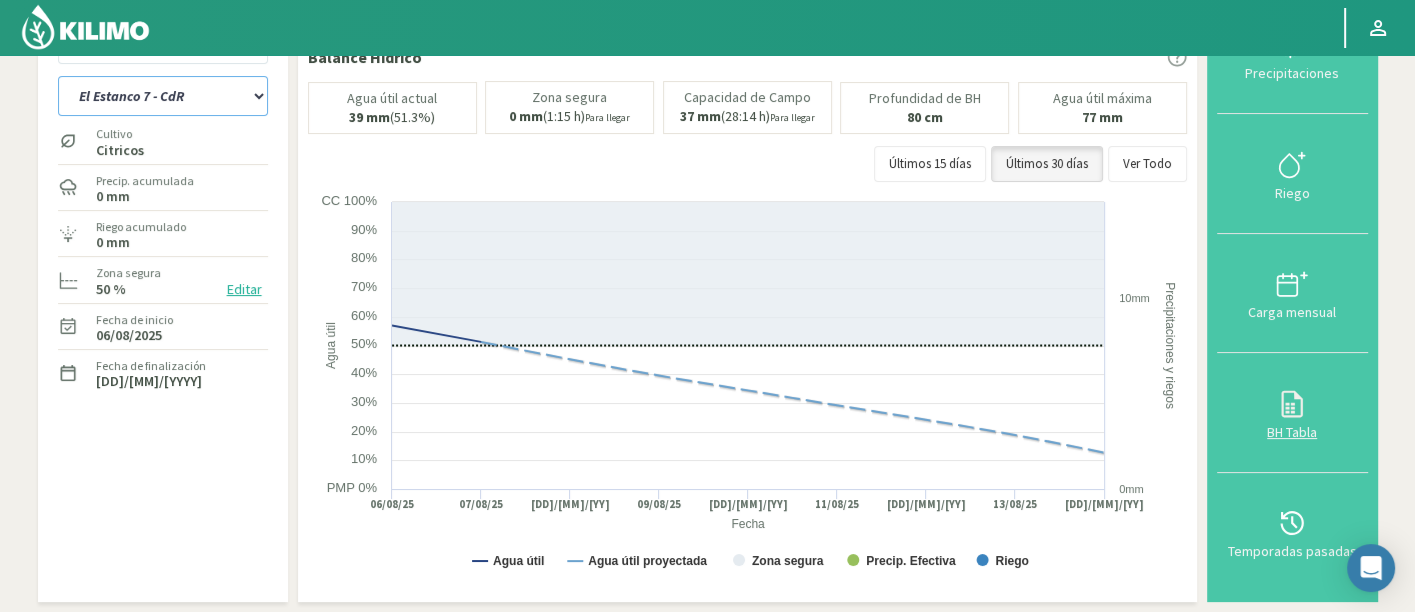 scroll, scrollTop: 0, scrollLeft: 0, axis: both 